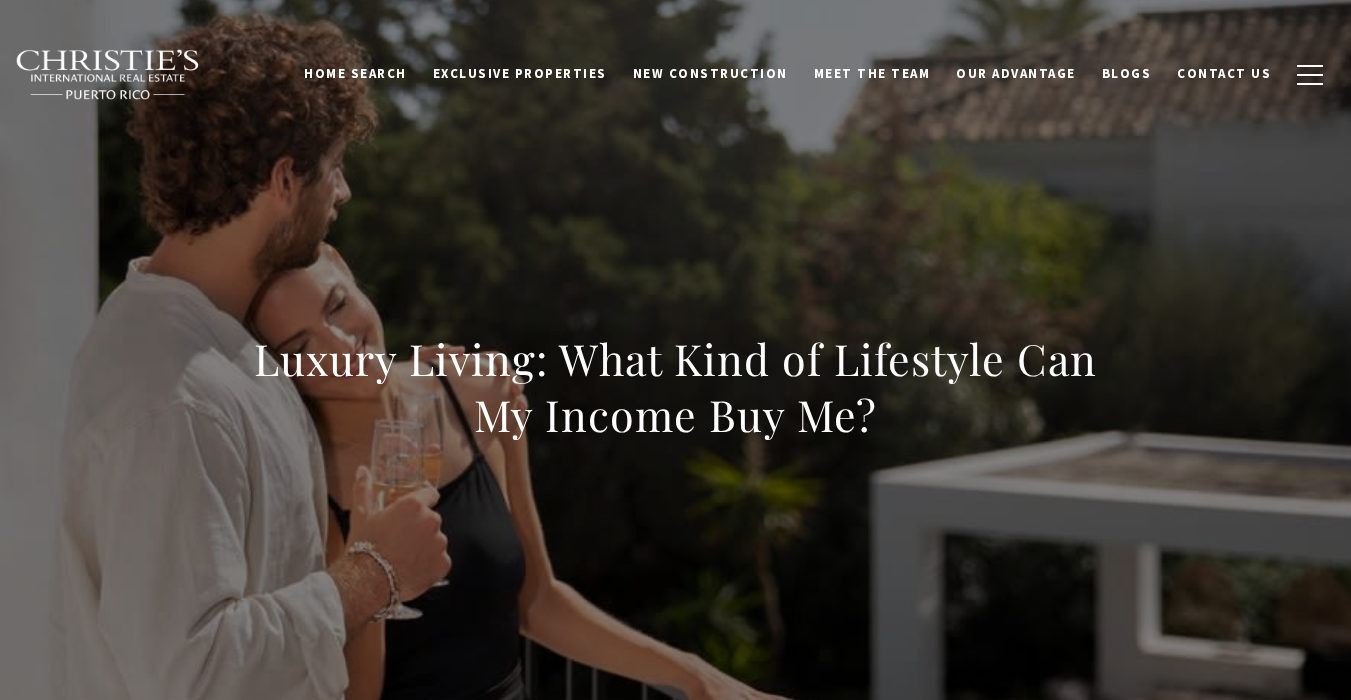 scroll, scrollTop: 0, scrollLeft: 0, axis: both 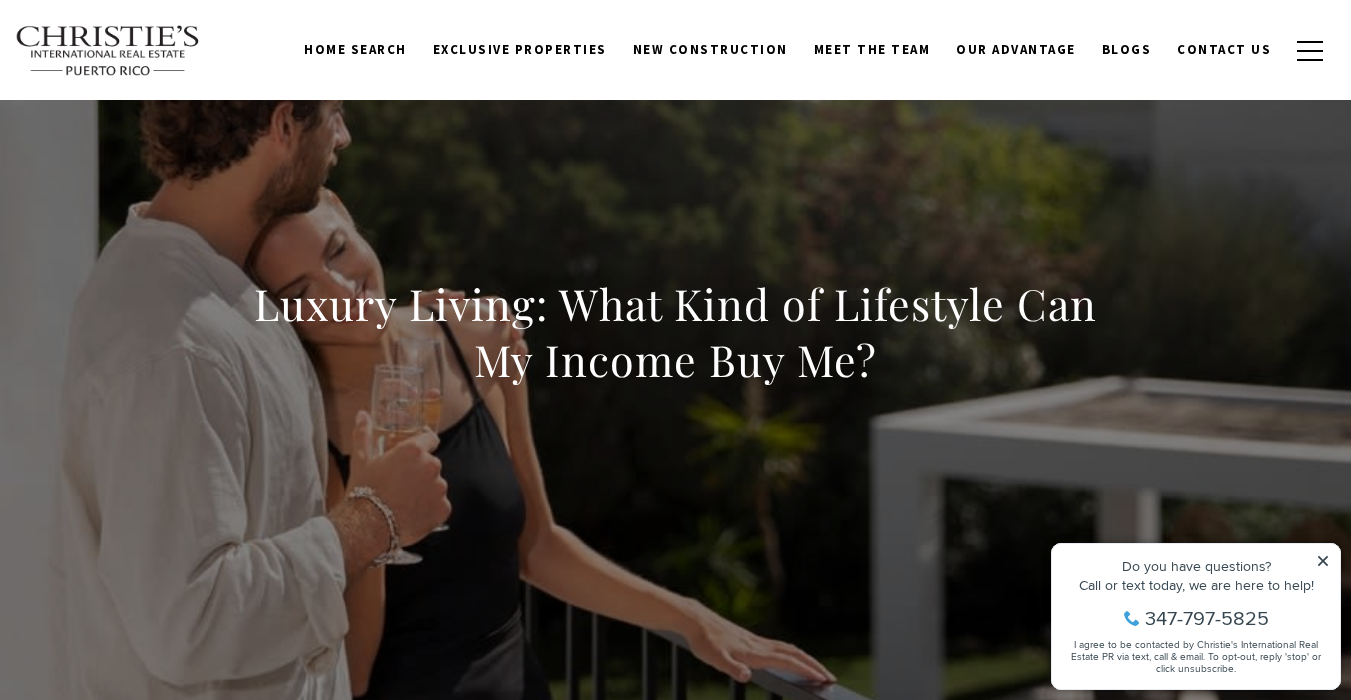 click 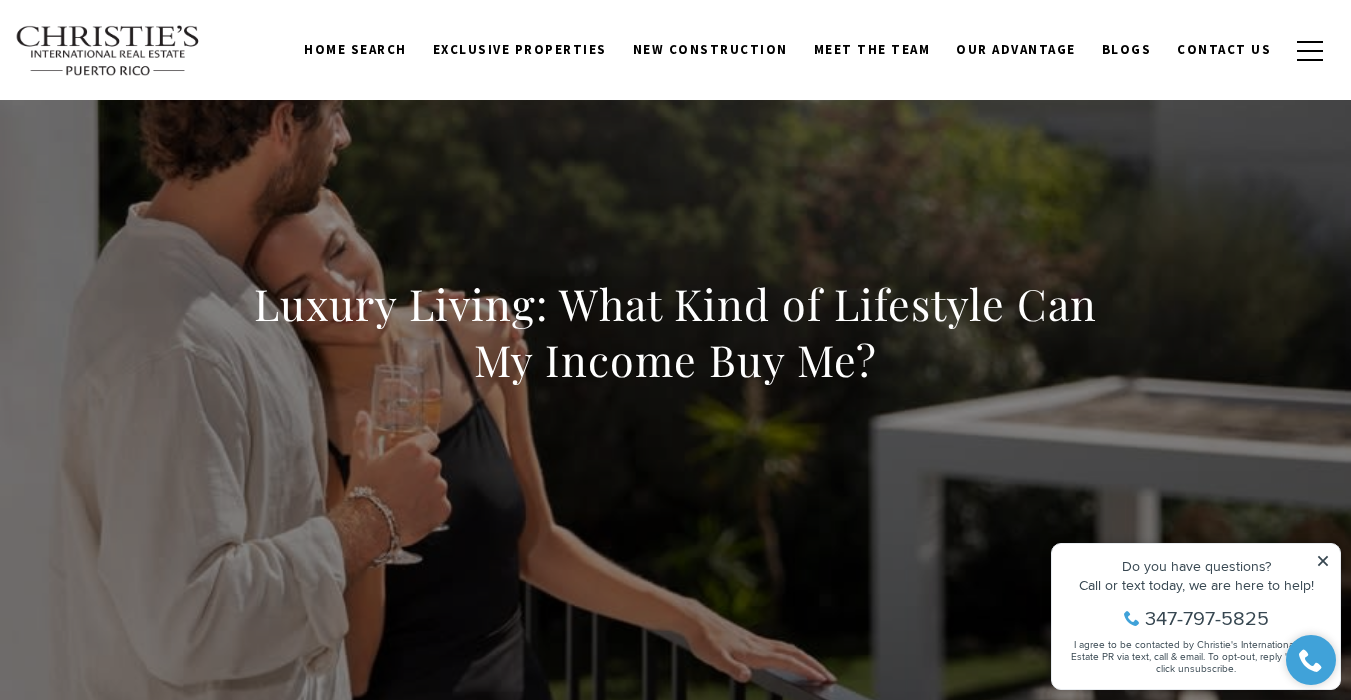 click 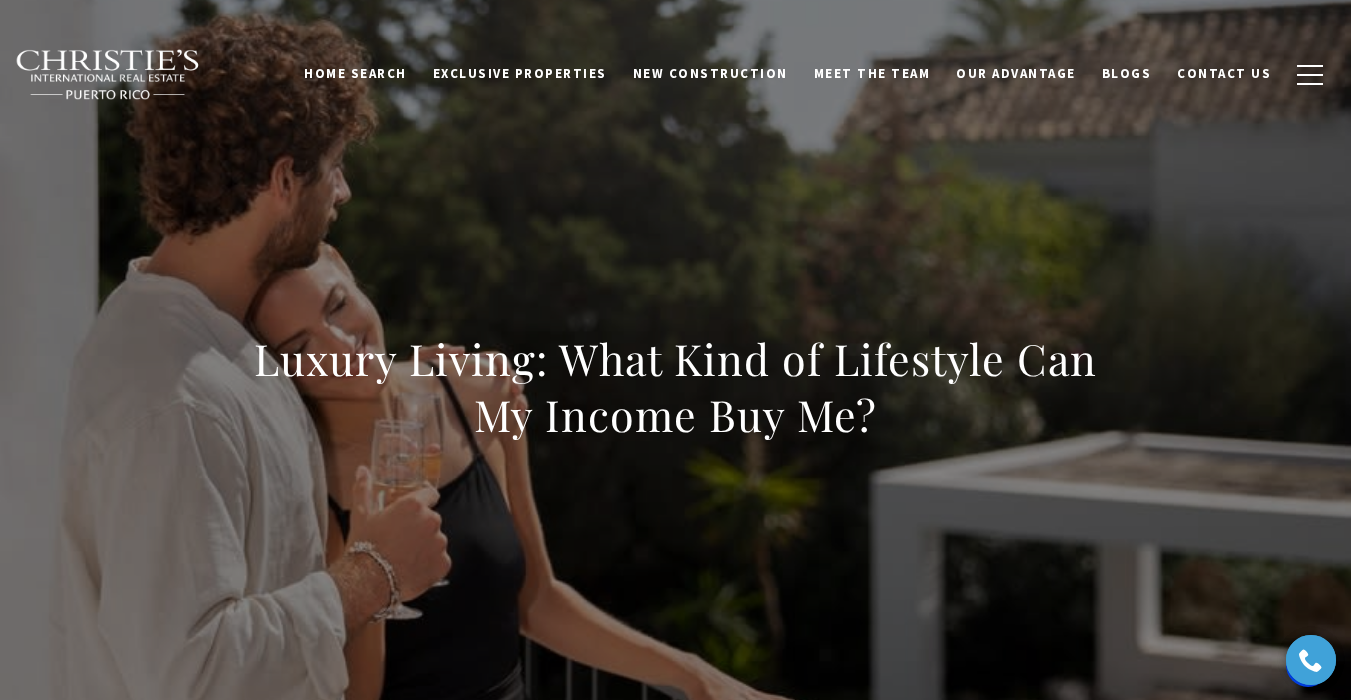 scroll, scrollTop: 0, scrollLeft: 0, axis: both 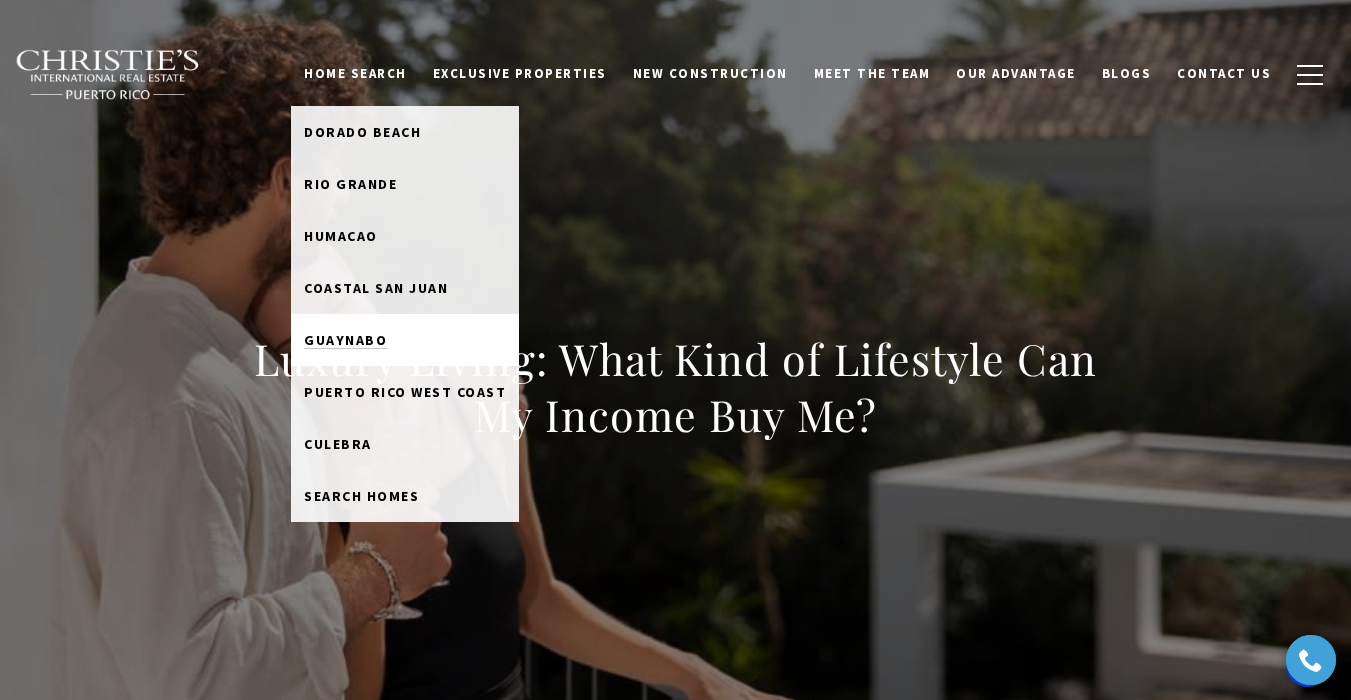 click on "Guaynabo" at bounding box center (345, 340) 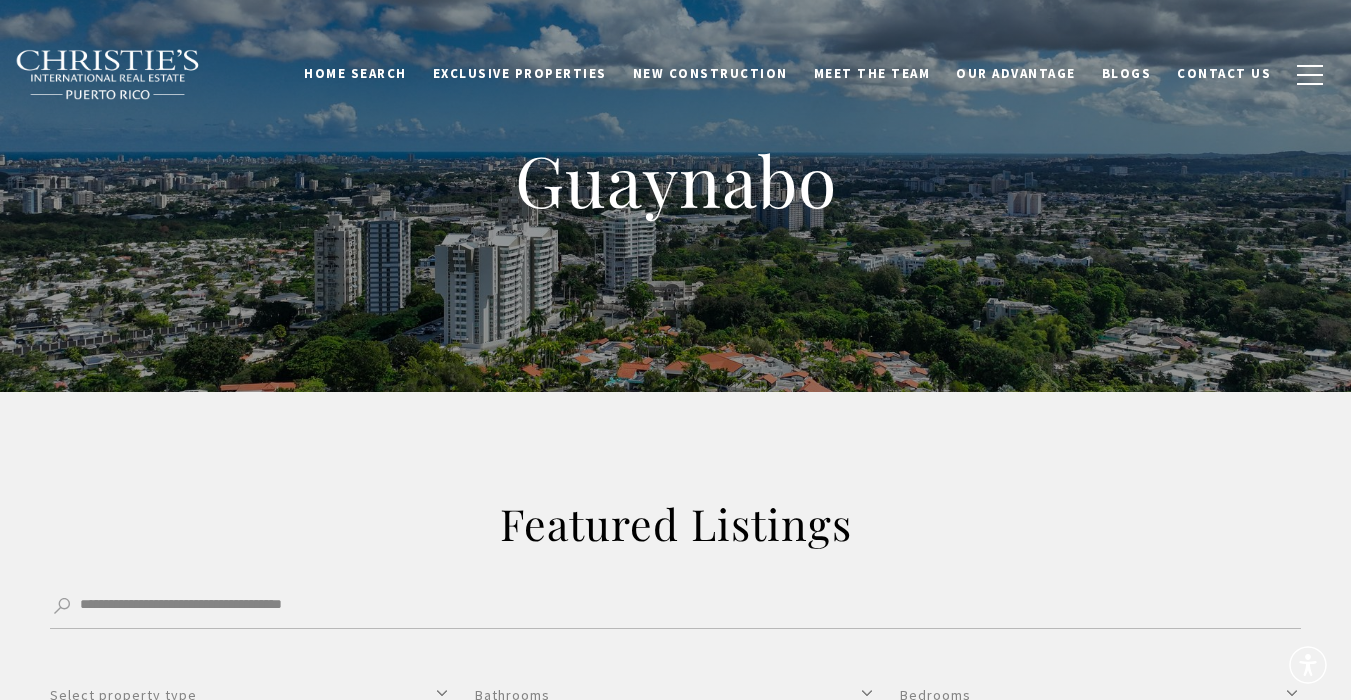 scroll, scrollTop: 8, scrollLeft: 0, axis: vertical 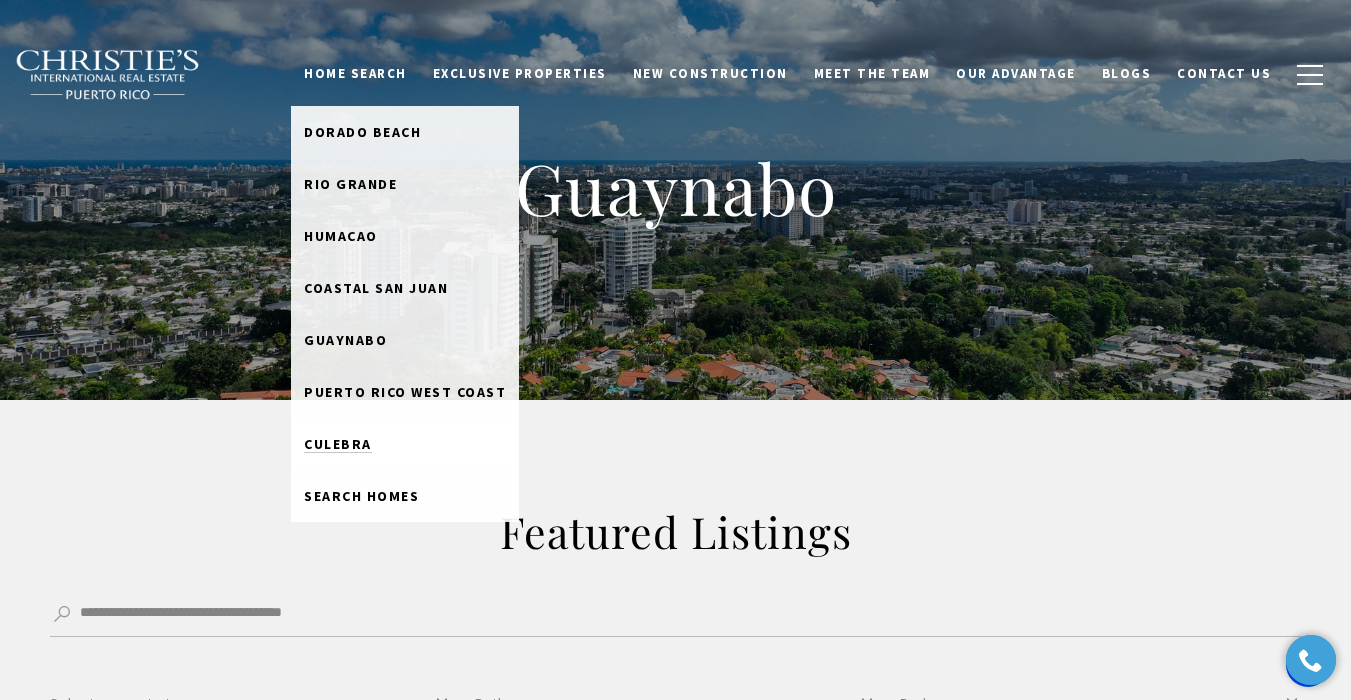 click on "Culebra" at bounding box center [338, 444] 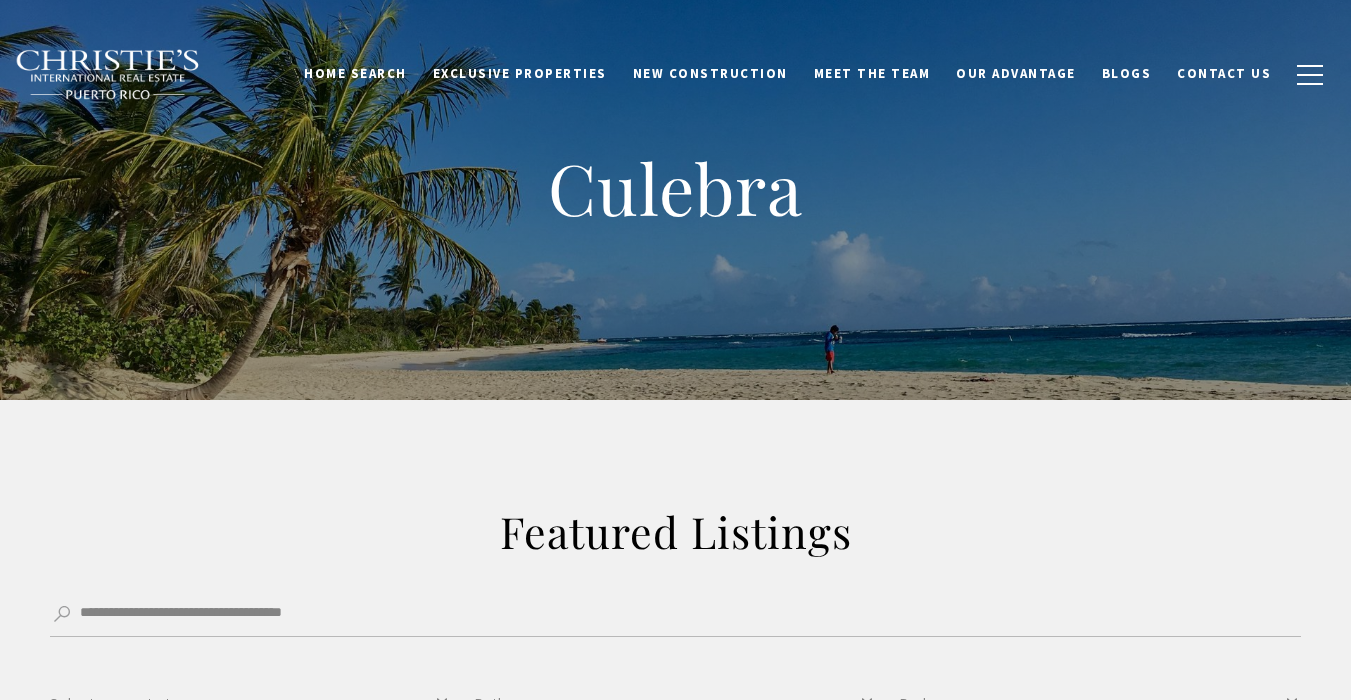 scroll, scrollTop: 0, scrollLeft: 0, axis: both 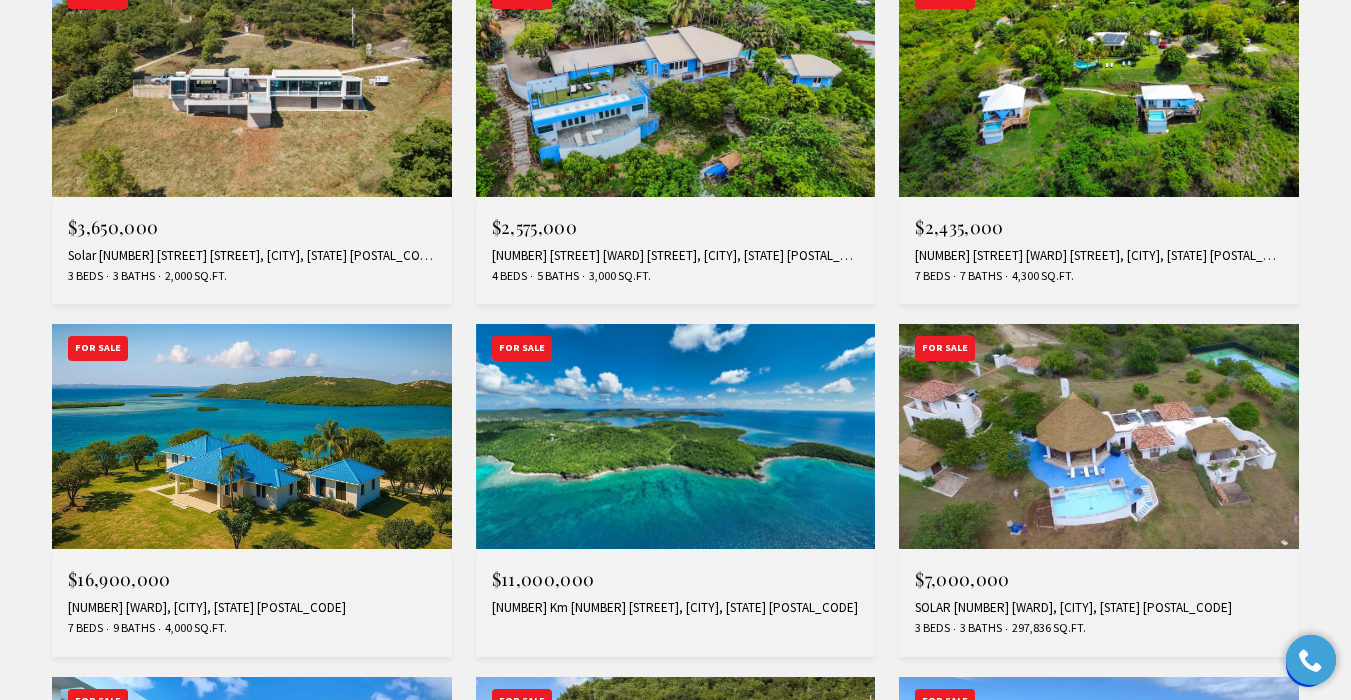 click at bounding box center [252, 436] 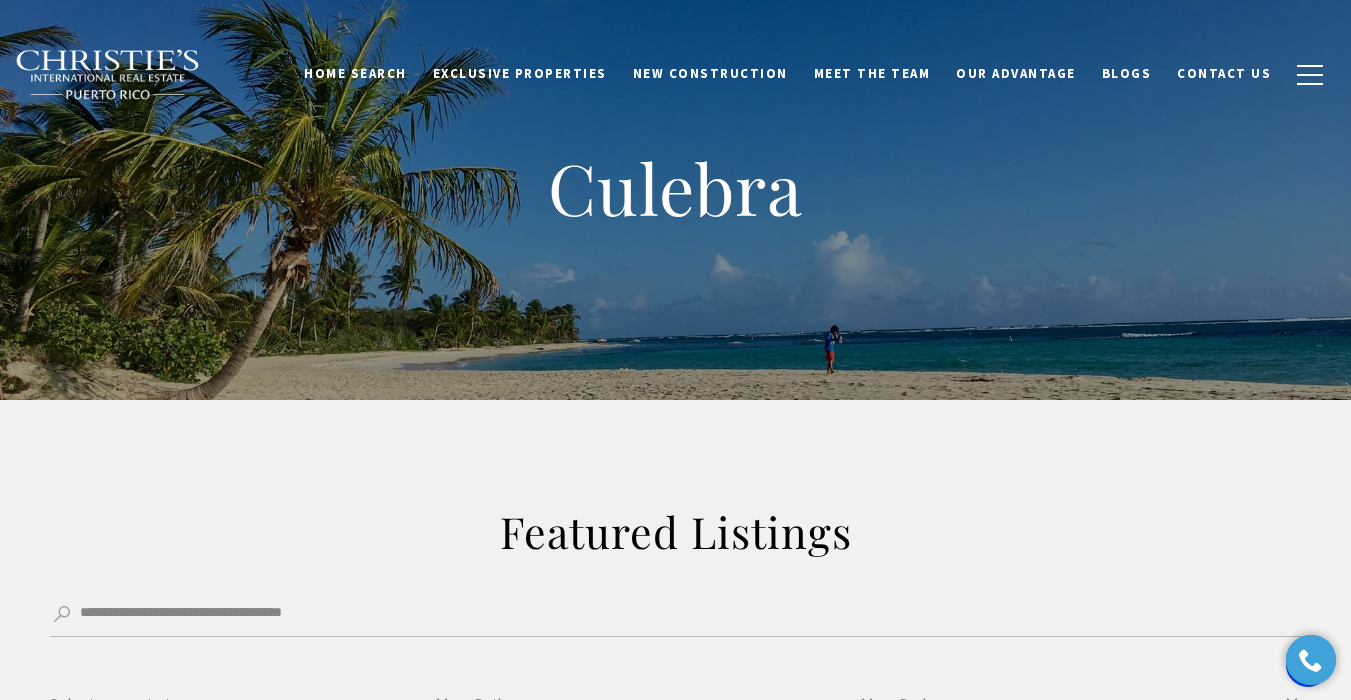 scroll, scrollTop: 0, scrollLeft: 0, axis: both 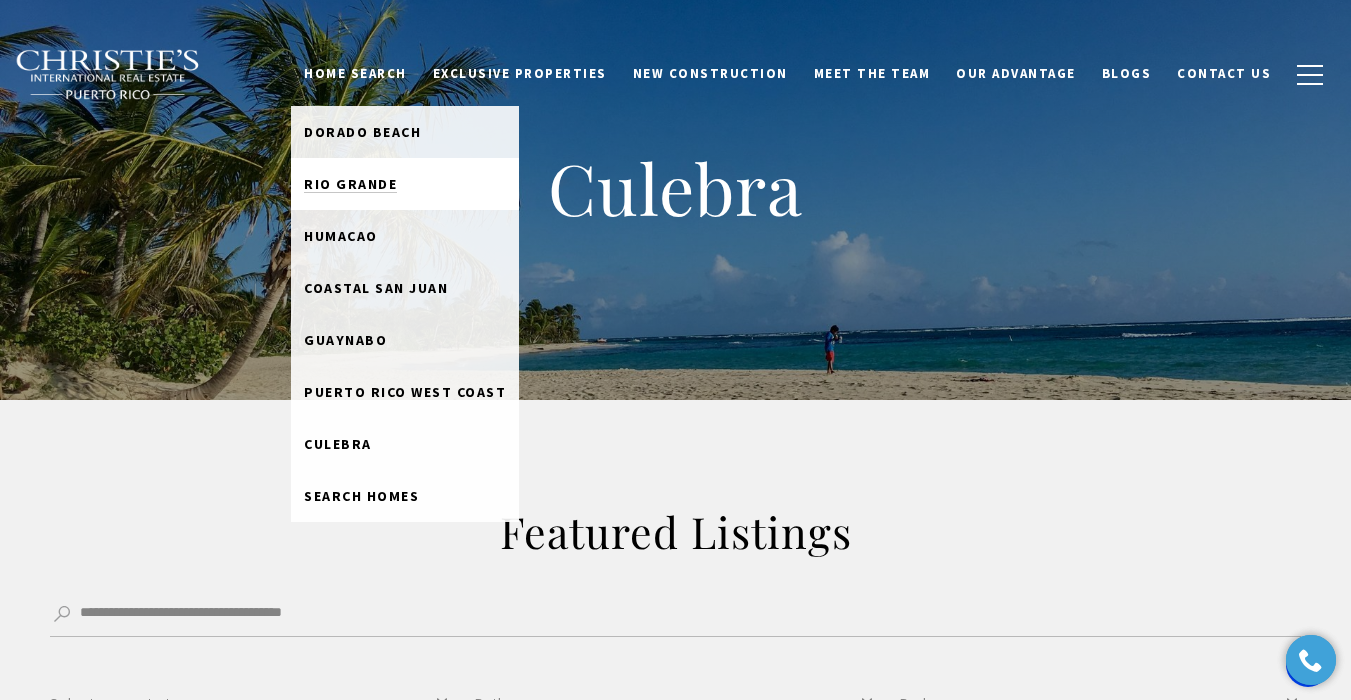 click on "Rio Grande" at bounding box center (350, 184) 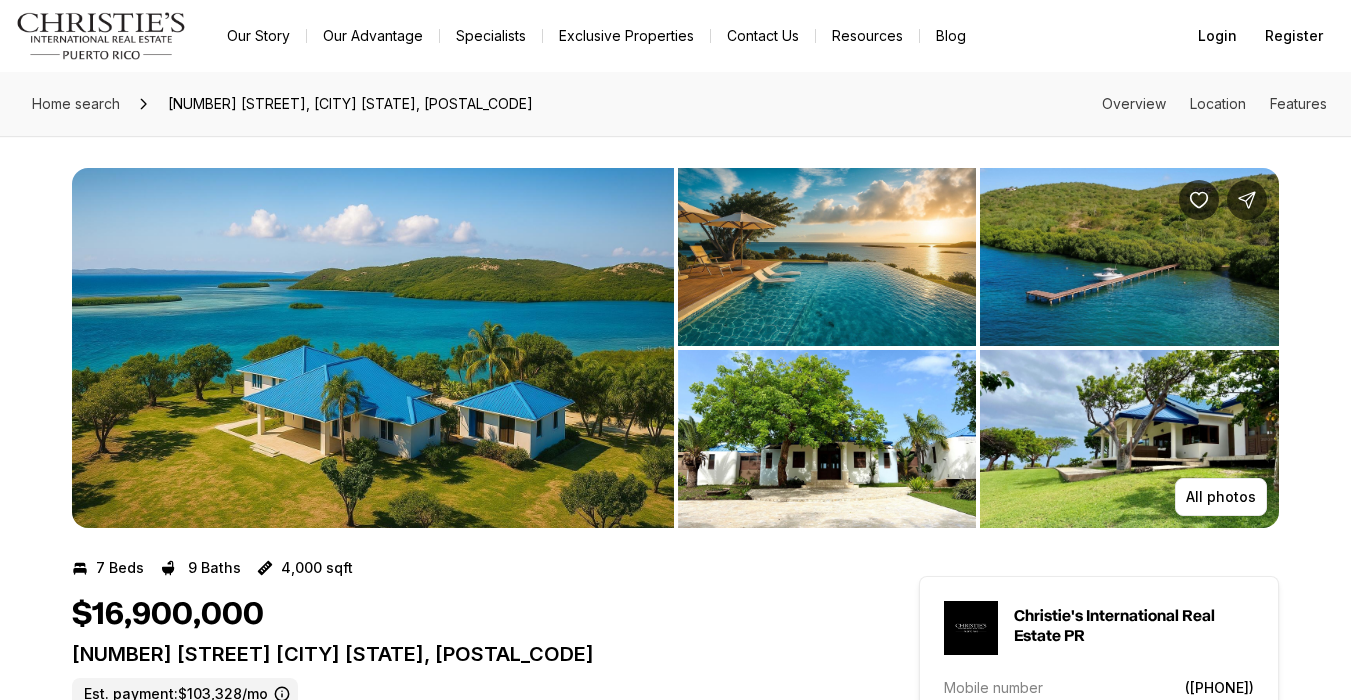scroll, scrollTop: 0, scrollLeft: 0, axis: both 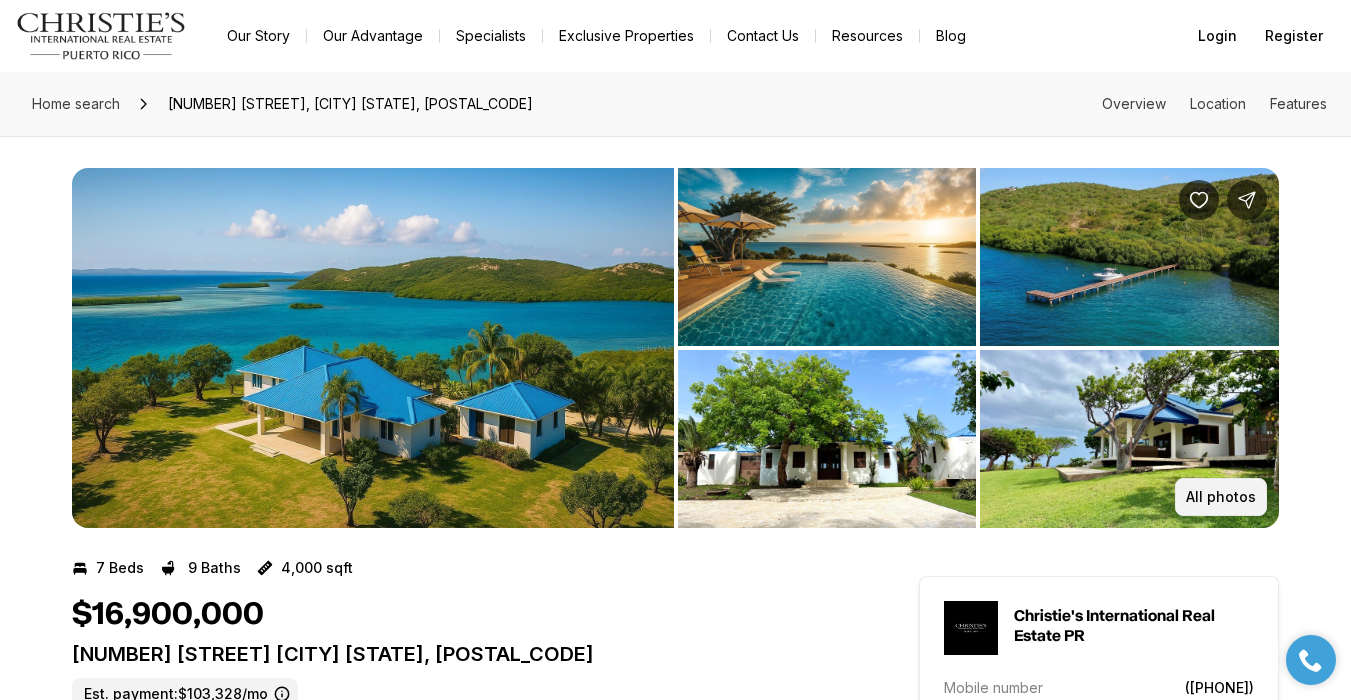 click on "All photos" at bounding box center (1221, 497) 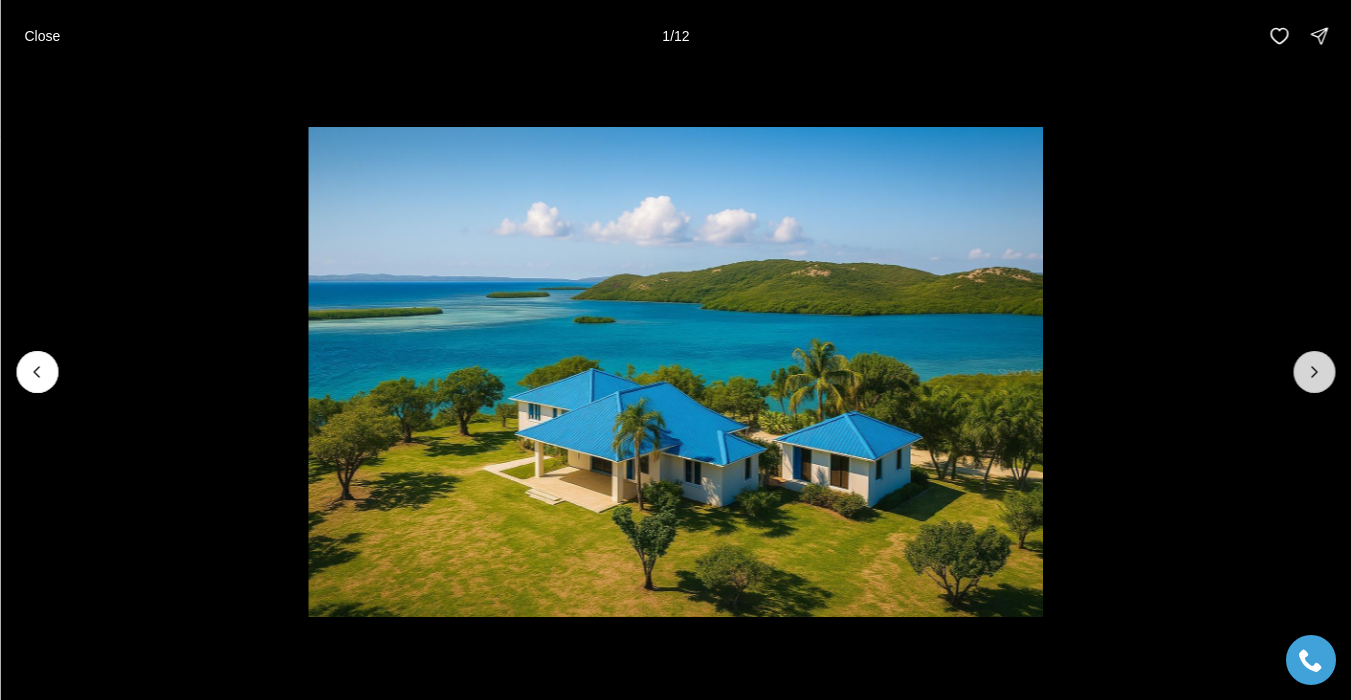 click 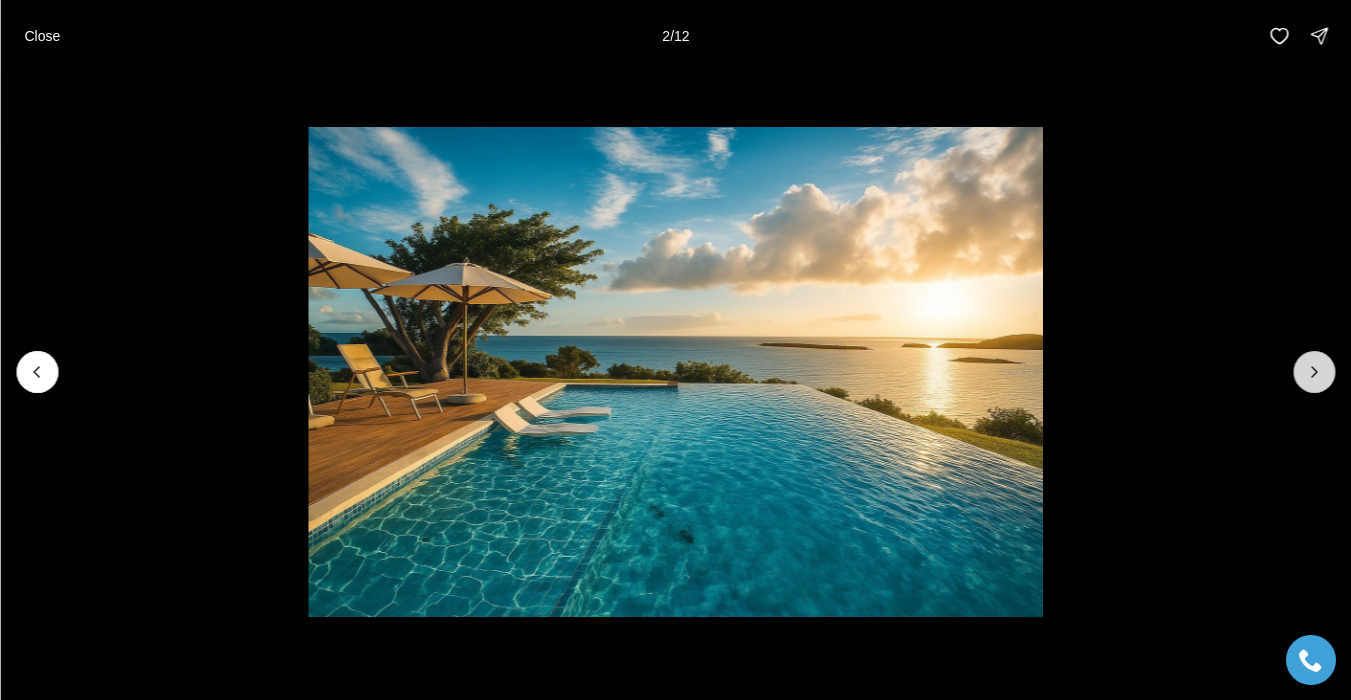 click 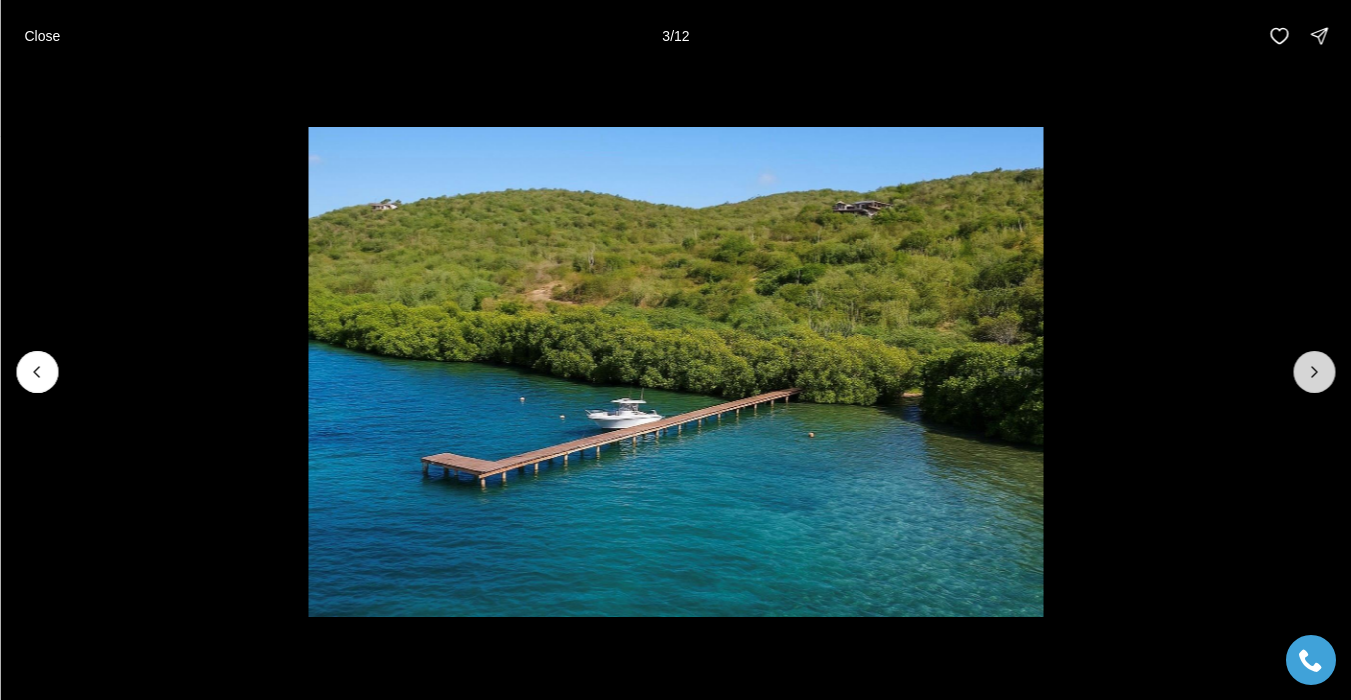 click 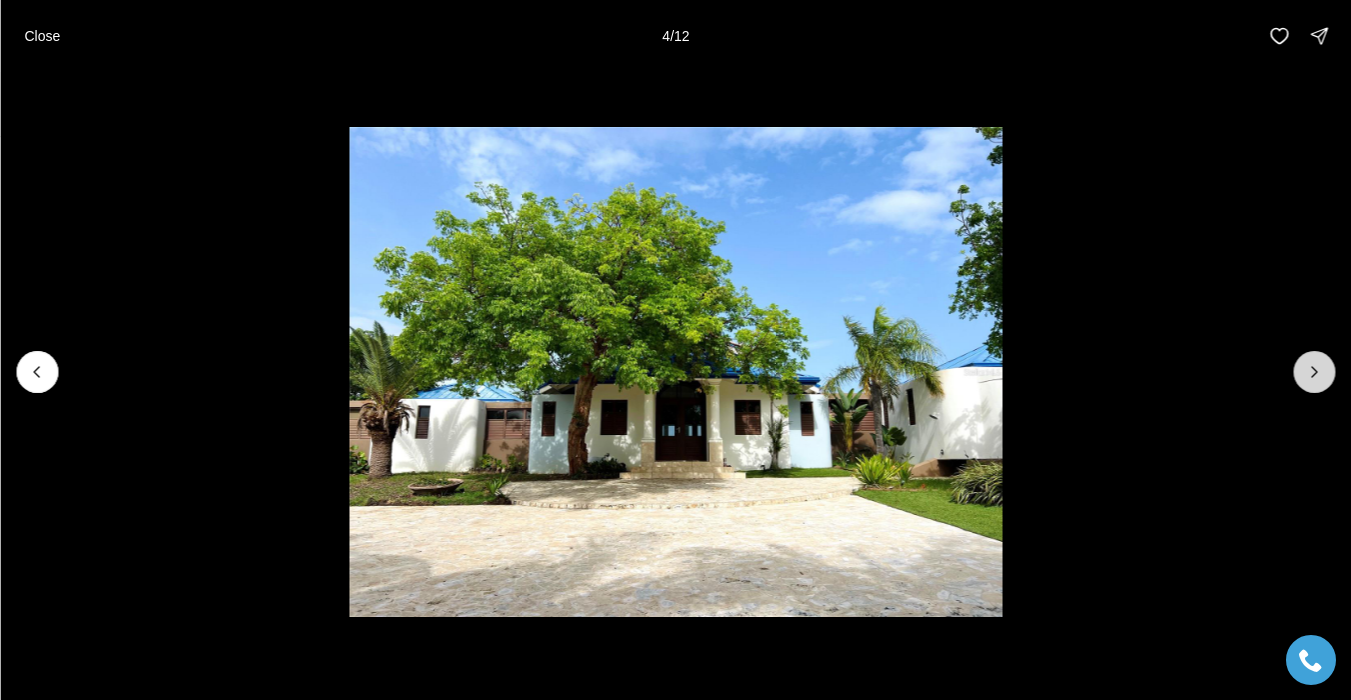 click 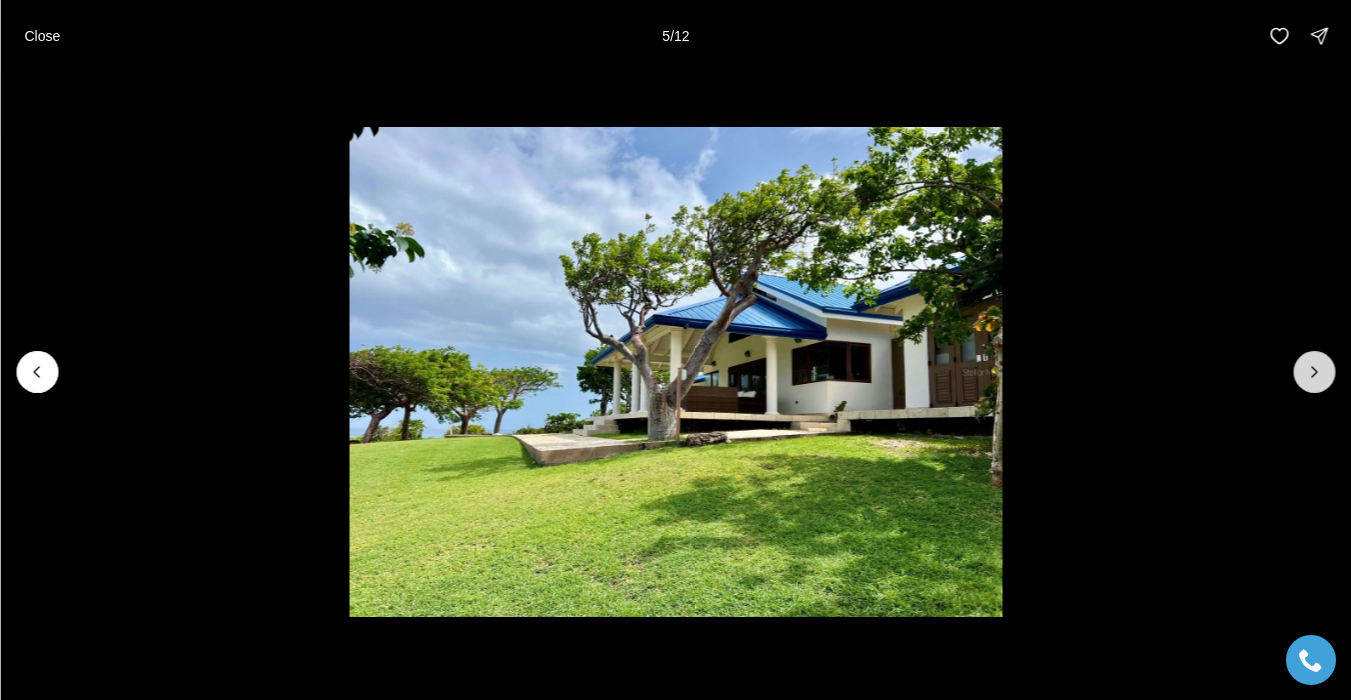 click 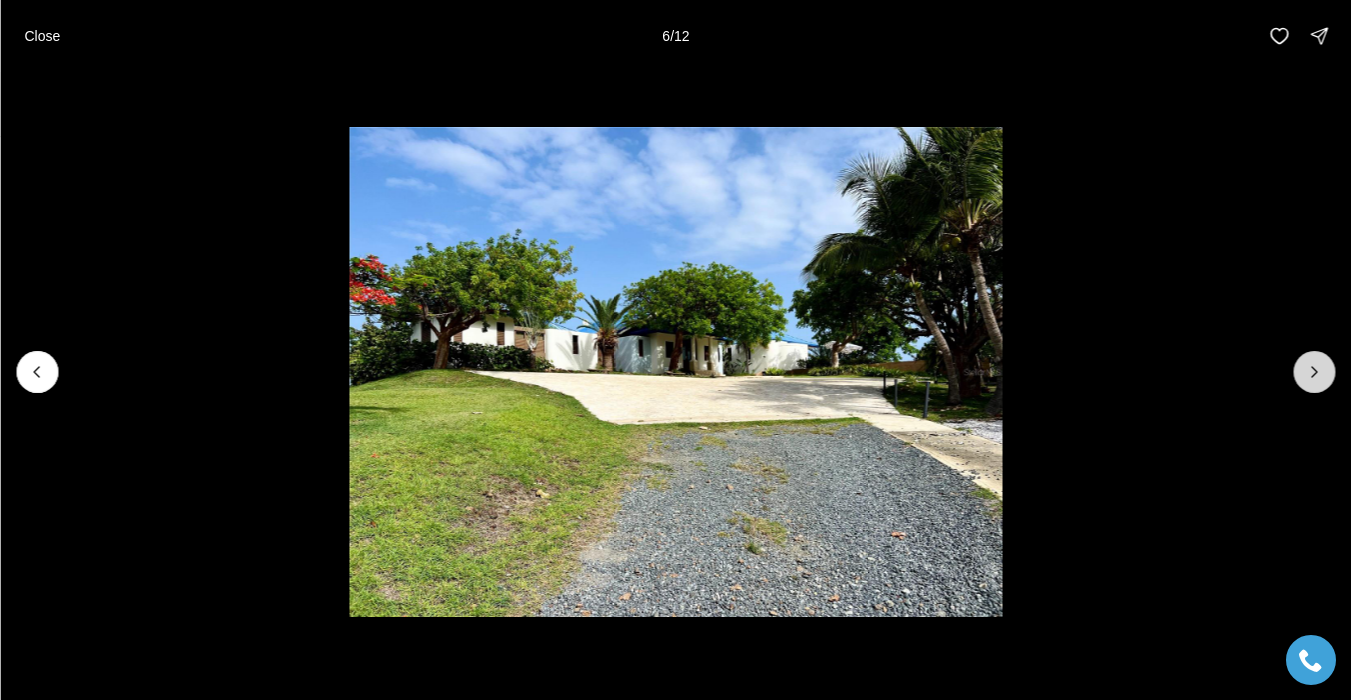click 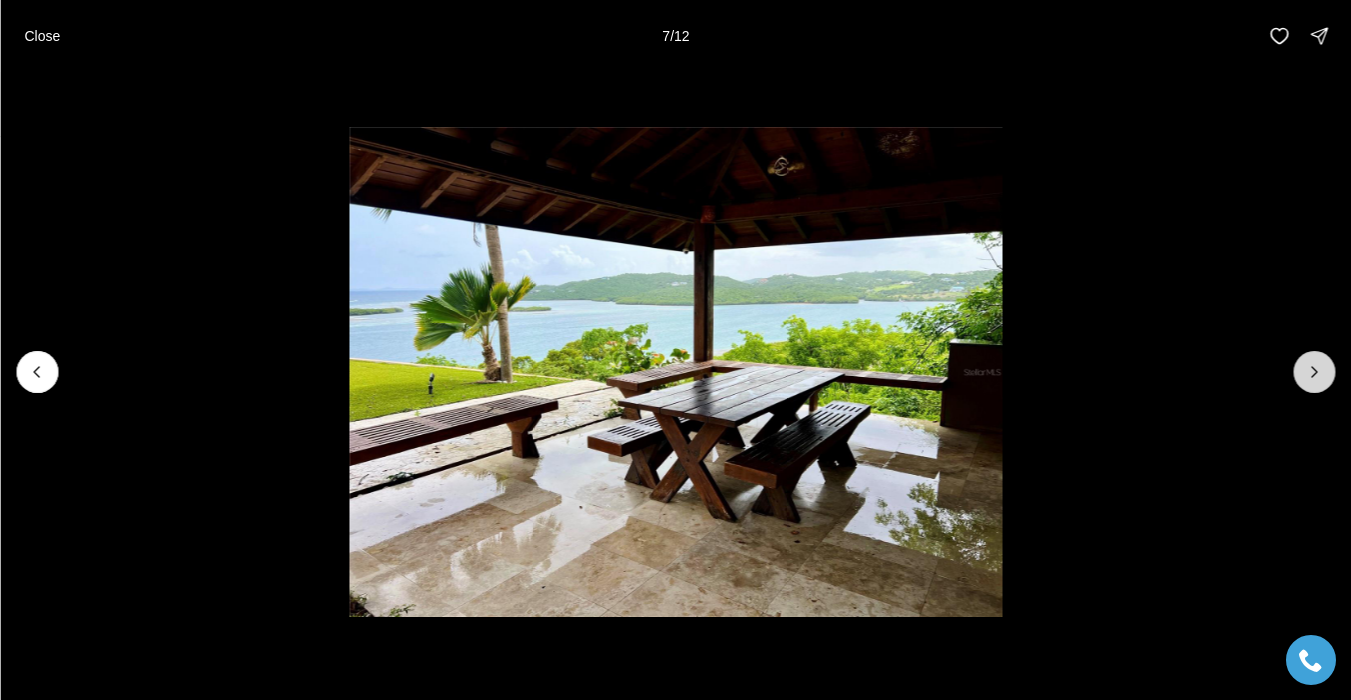 click 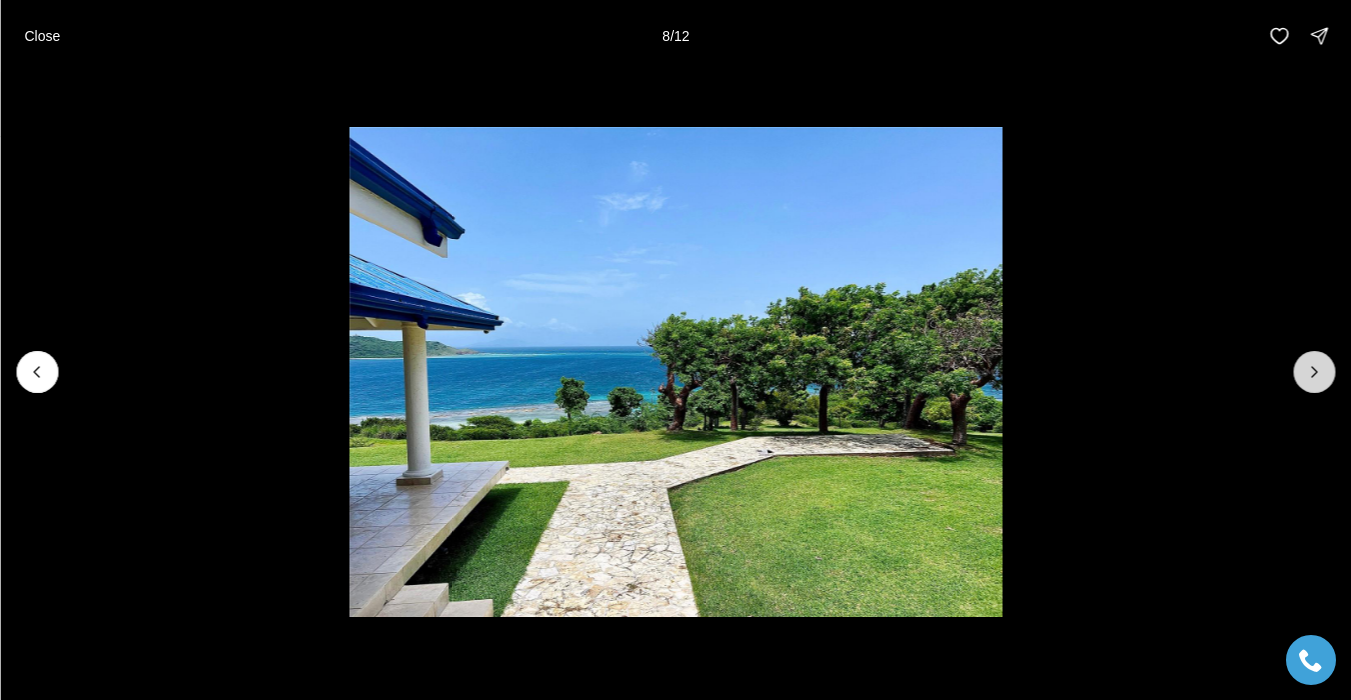 click 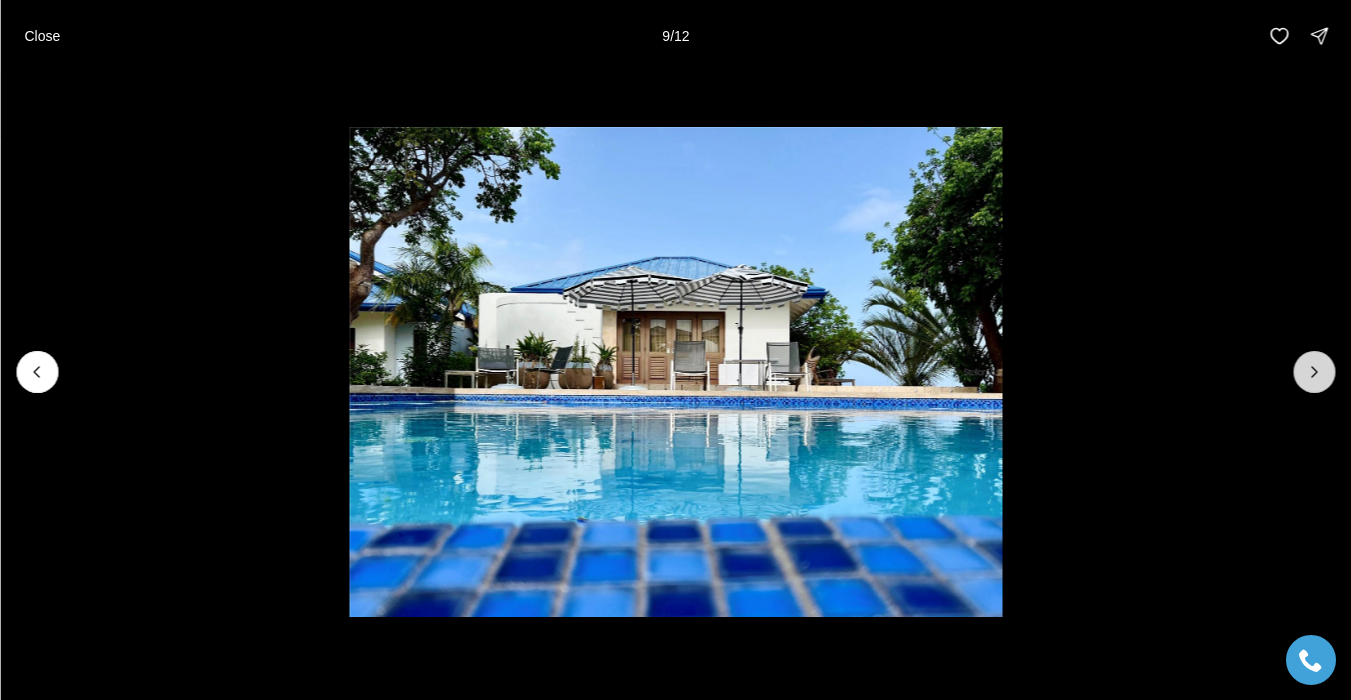 click 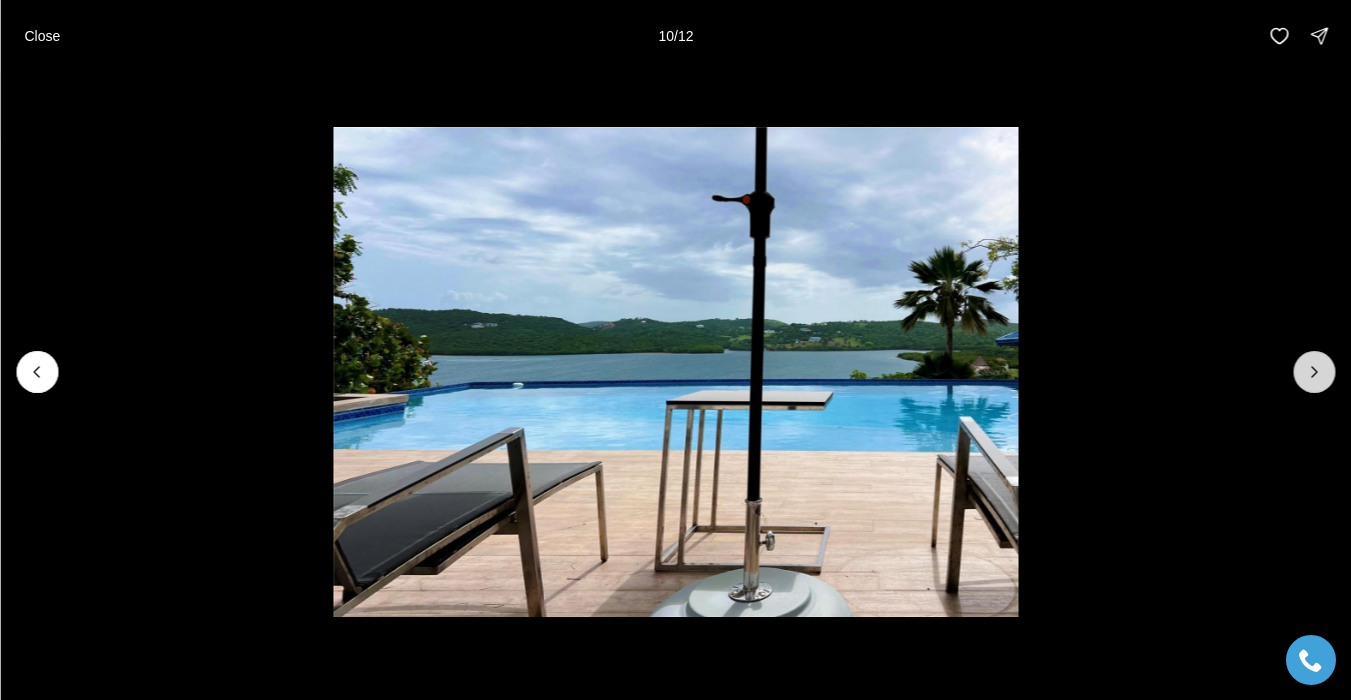 click 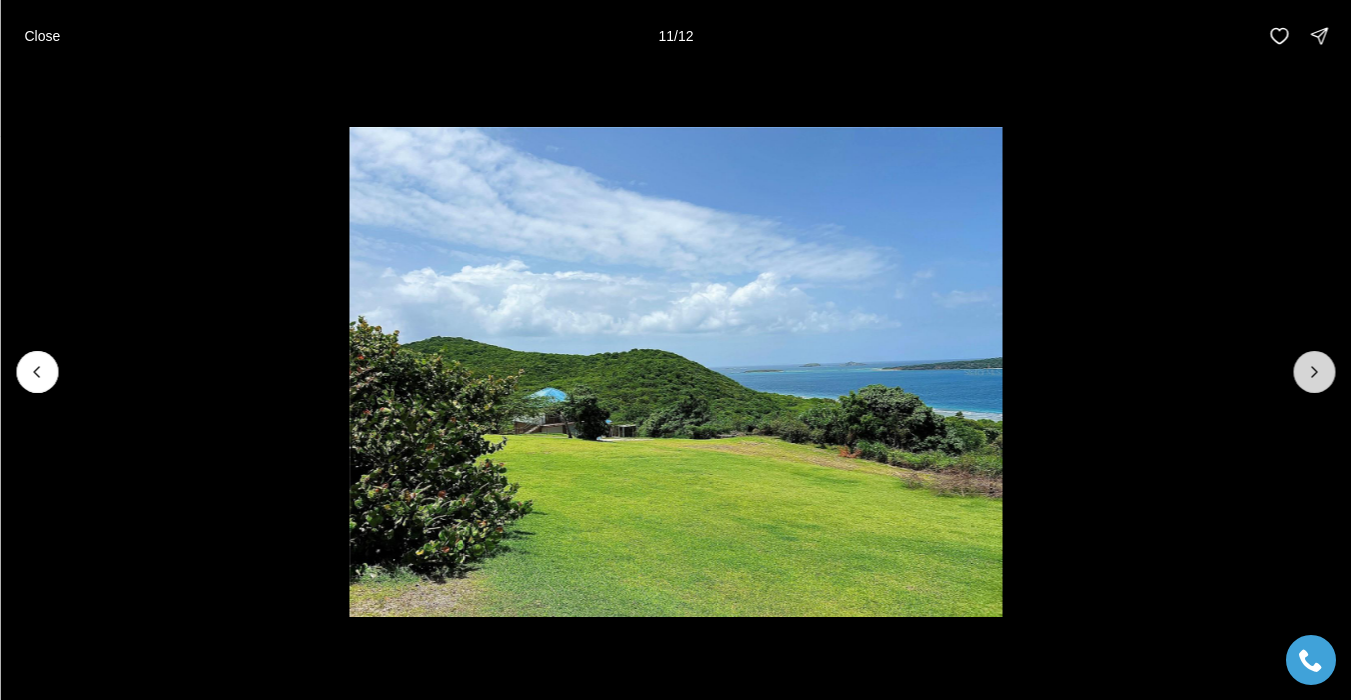 click 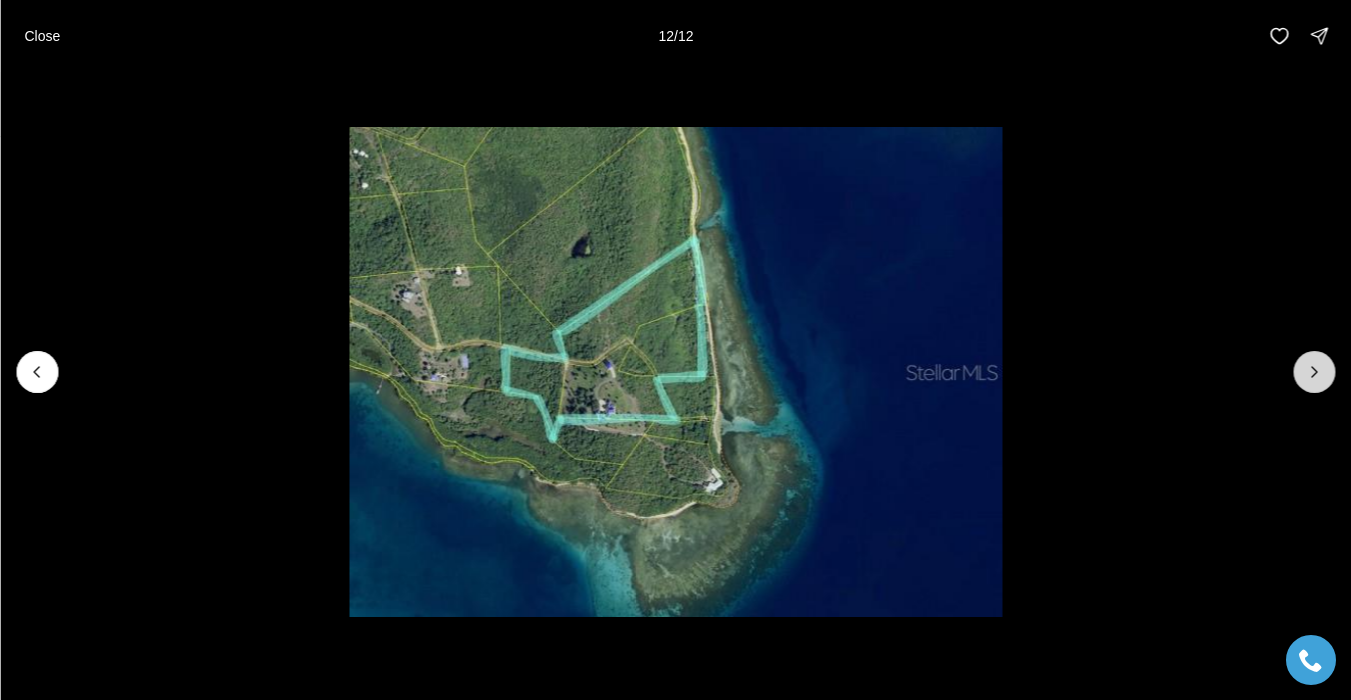 click at bounding box center (1314, 372) 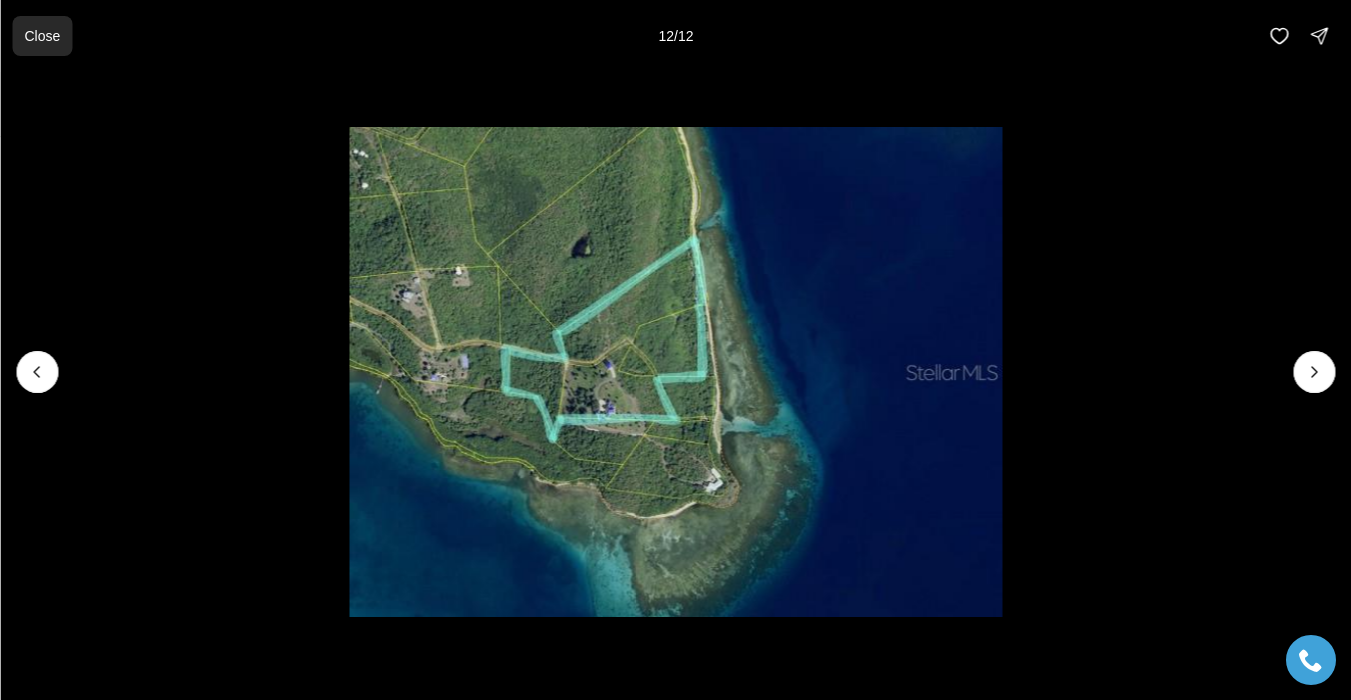 click on "Close" at bounding box center (42, 36) 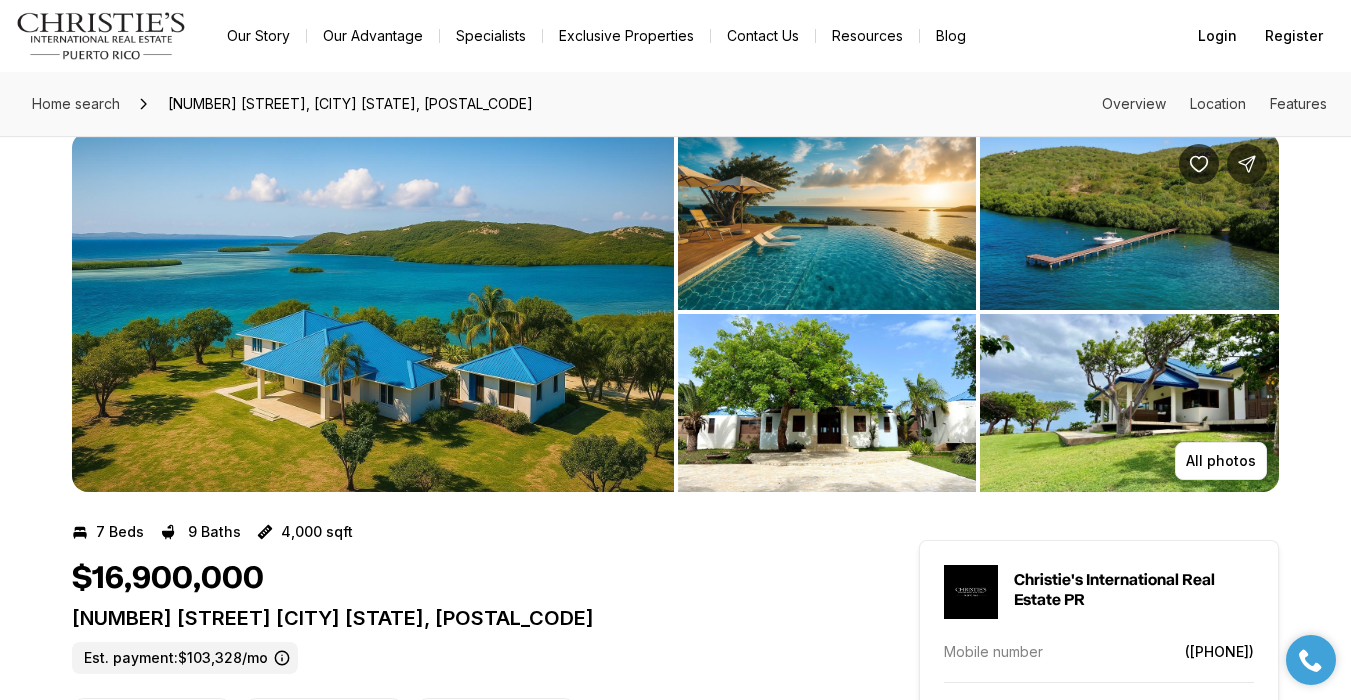 scroll, scrollTop: 62, scrollLeft: 0, axis: vertical 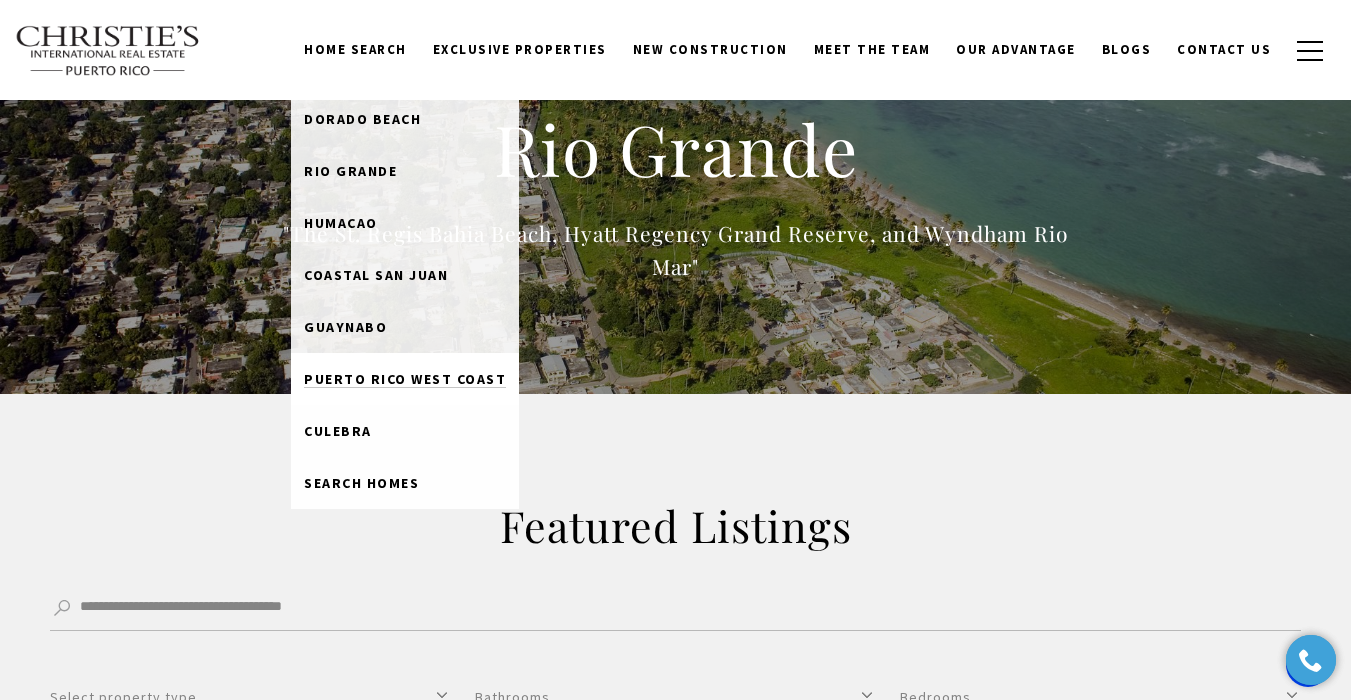 click on "Puerto Rico West Coast" at bounding box center (405, 379) 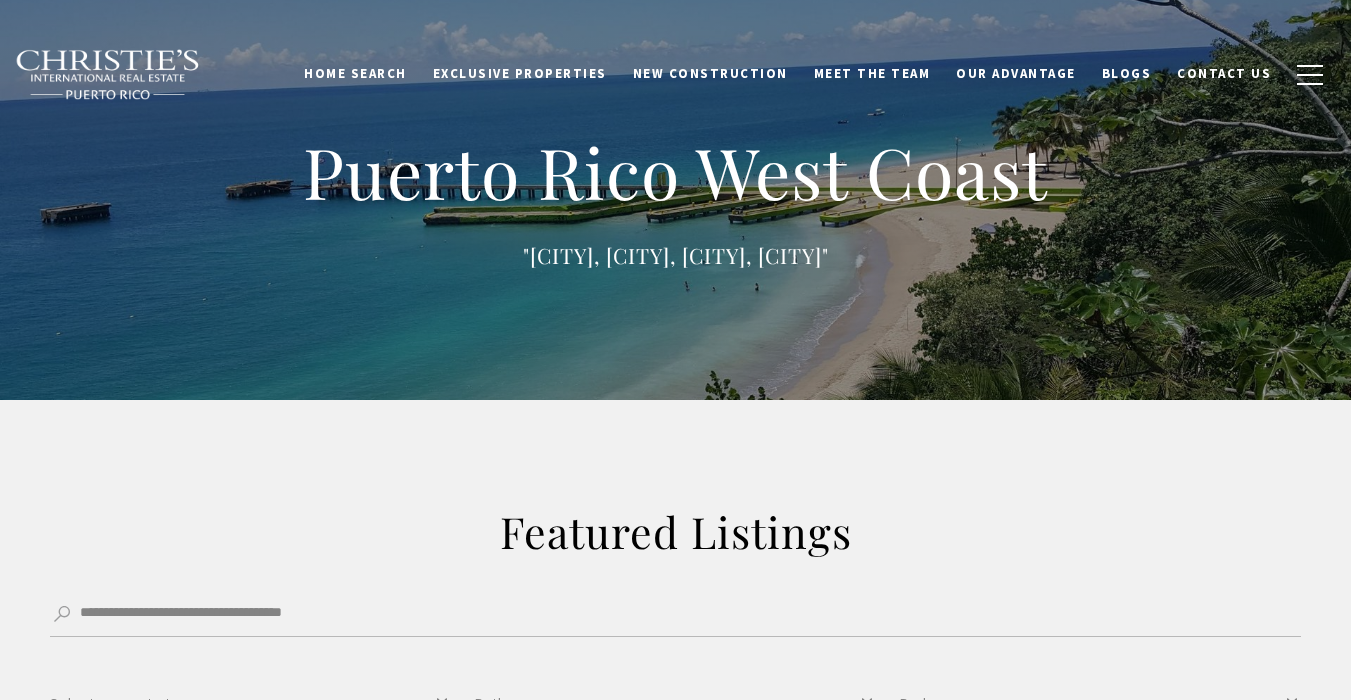 scroll, scrollTop: 0, scrollLeft: 0, axis: both 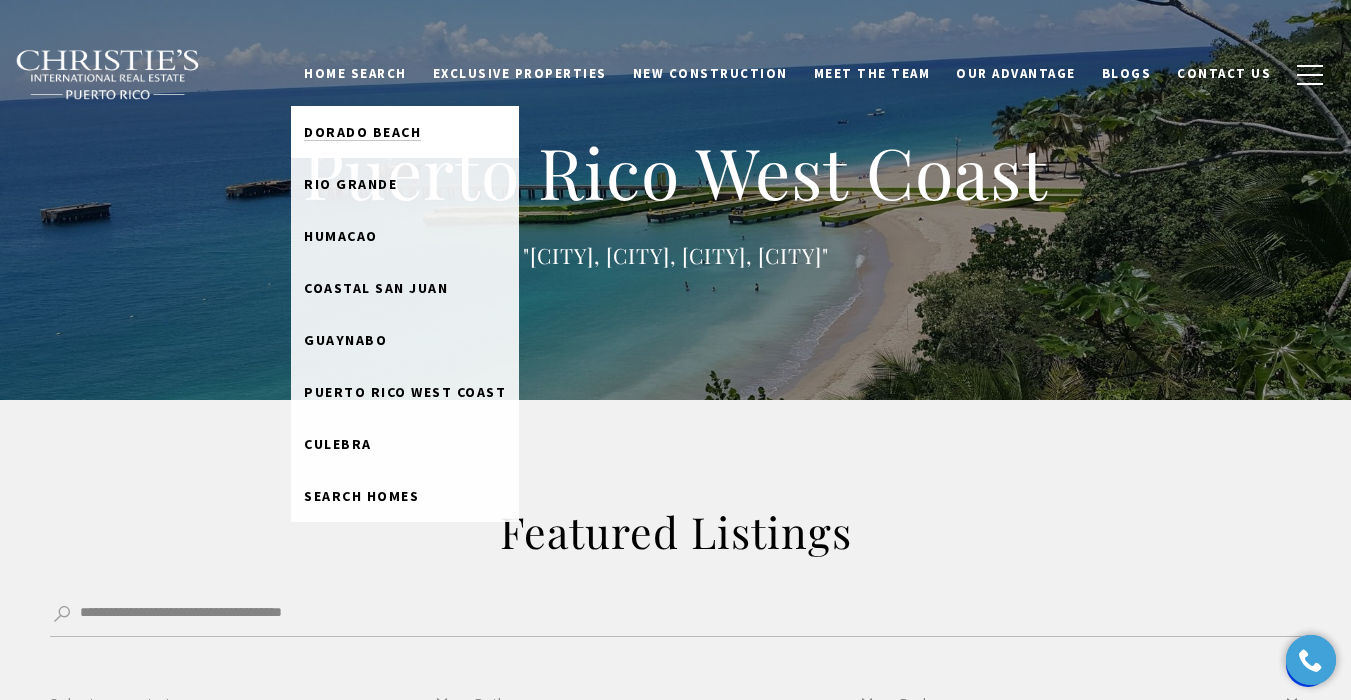 click on "Dorado Beach" at bounding box center (362, 132) 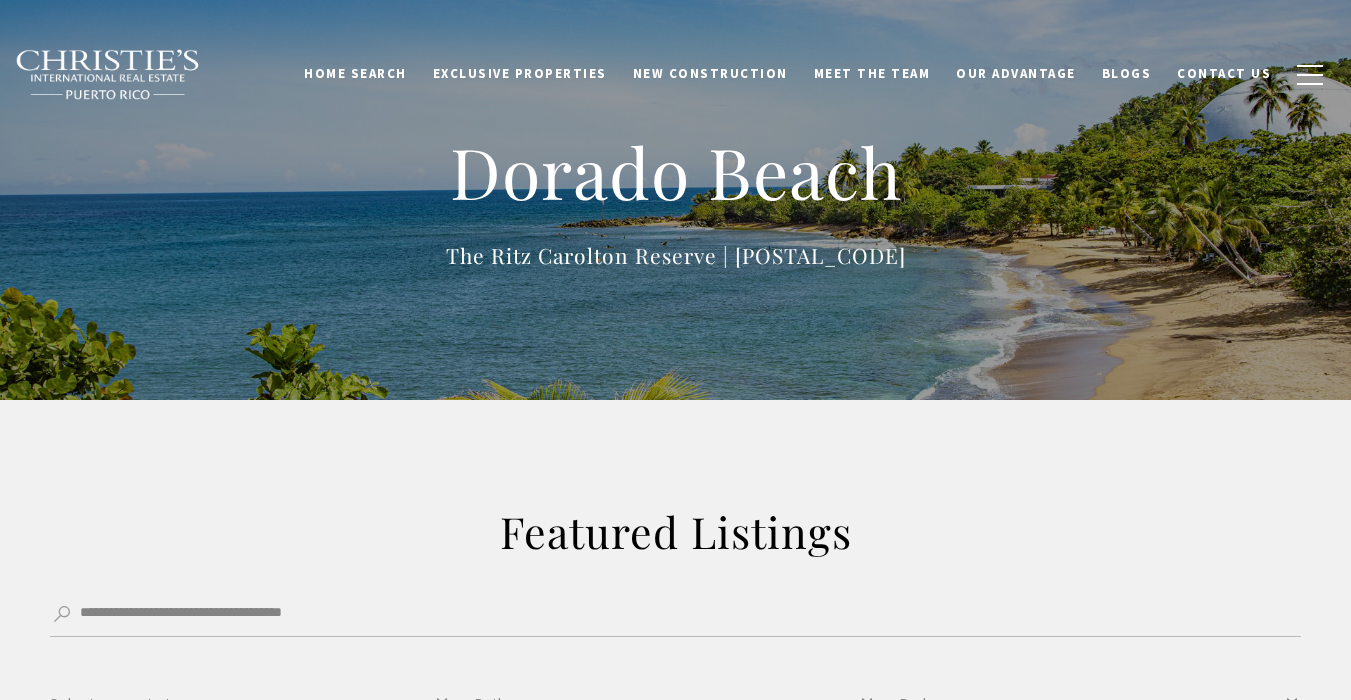 scroll, scrollTop: 0, scrollLeft: 0, axis: both 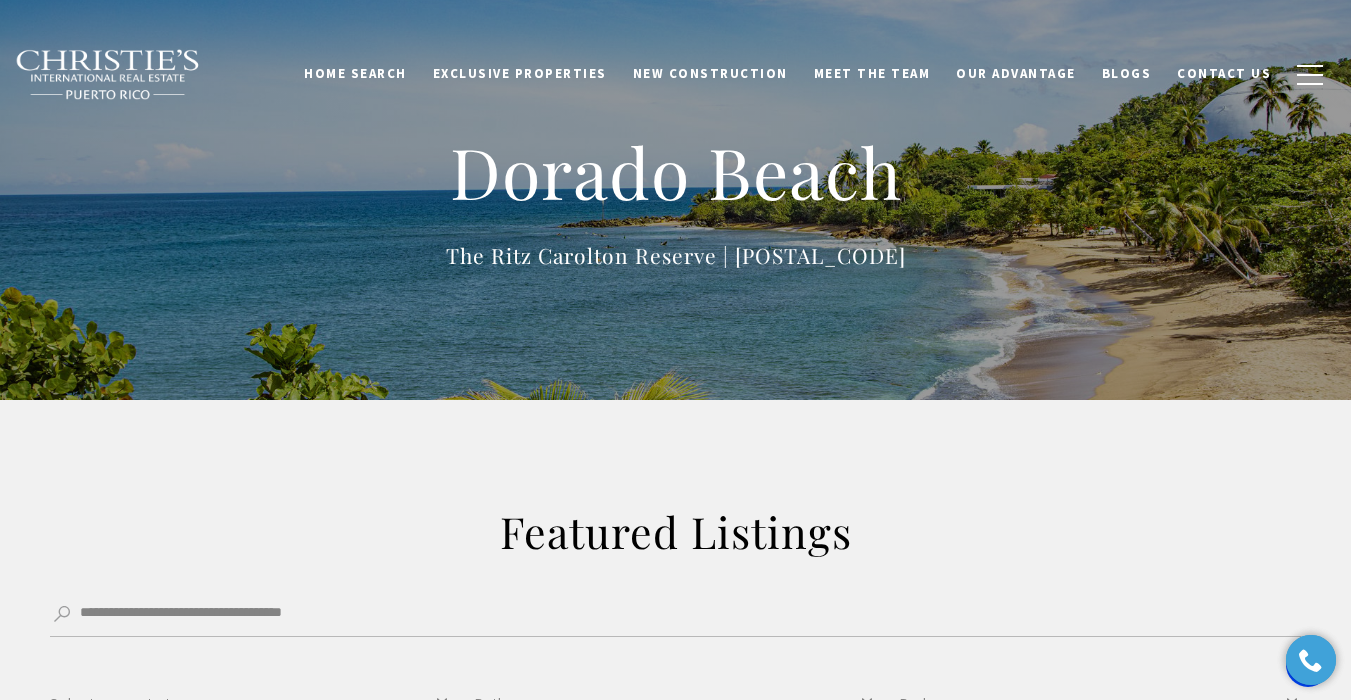 click on "Home Search" at bounding box center [355, 74] 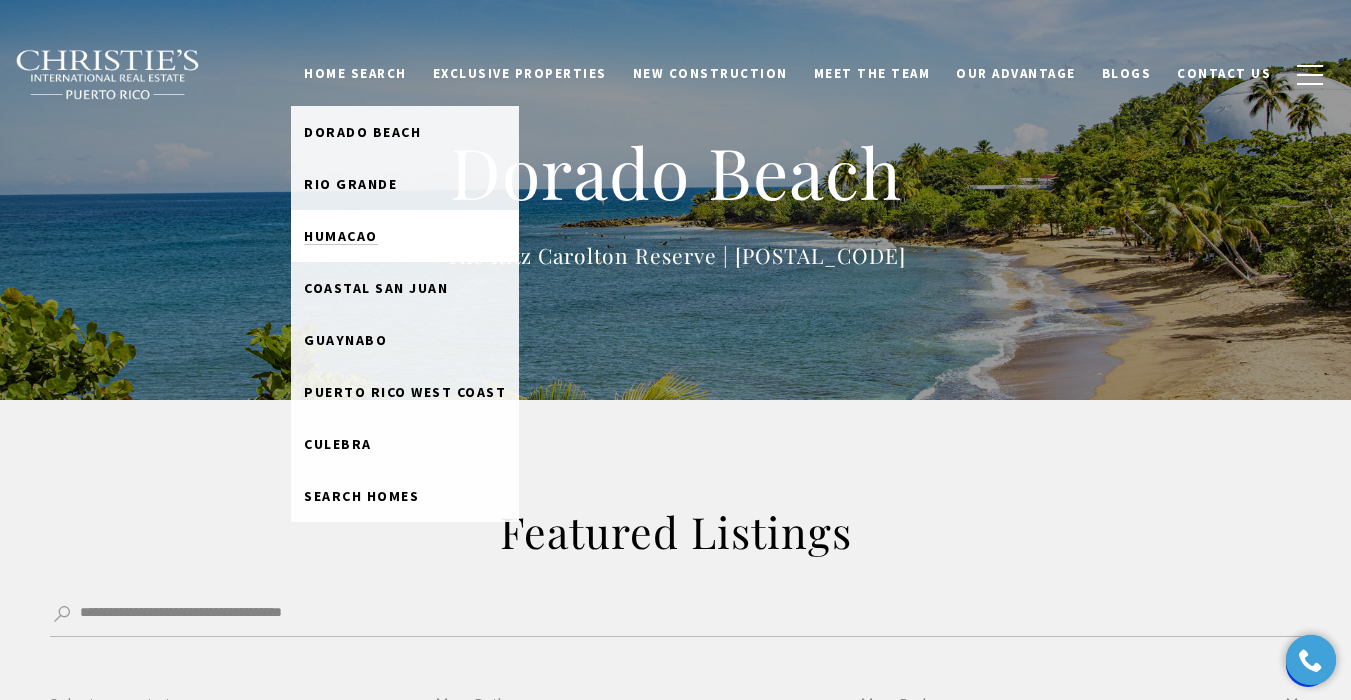 click on "Humacao" at bounding box center [341, 236] 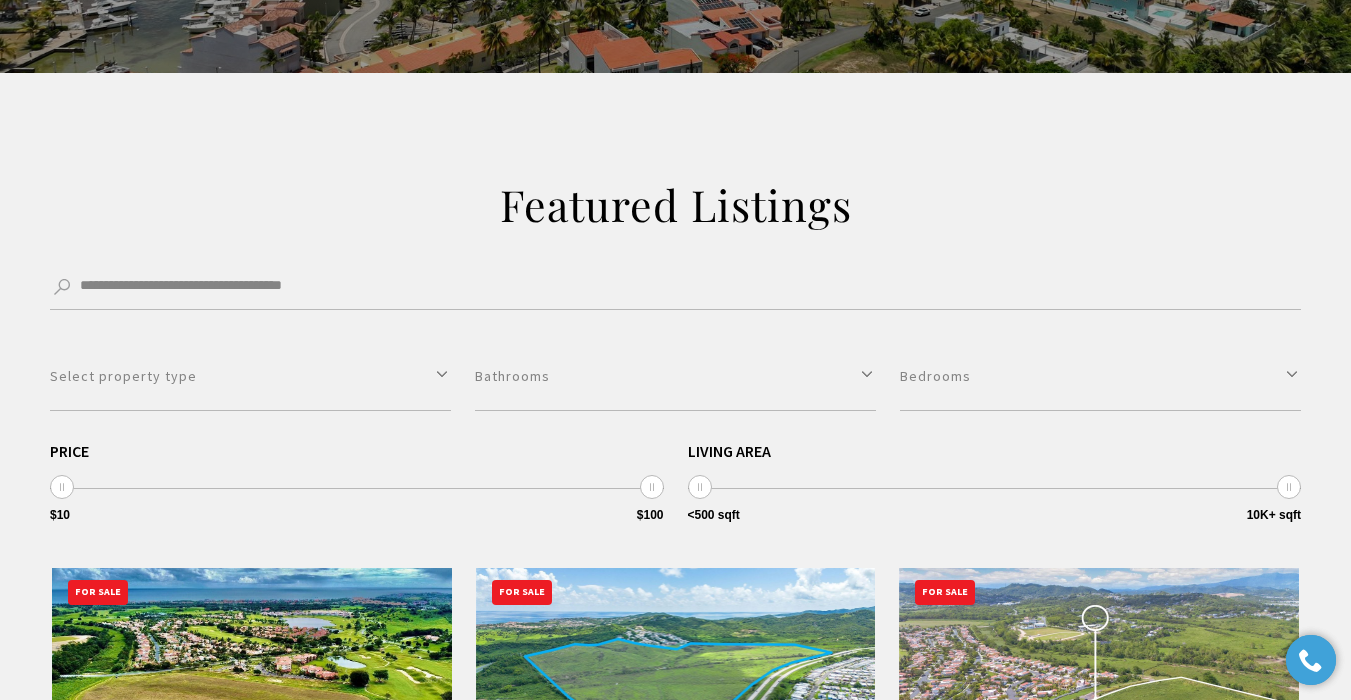 scroll, scrollTop: 0, scrollLeft: 0, axis: both 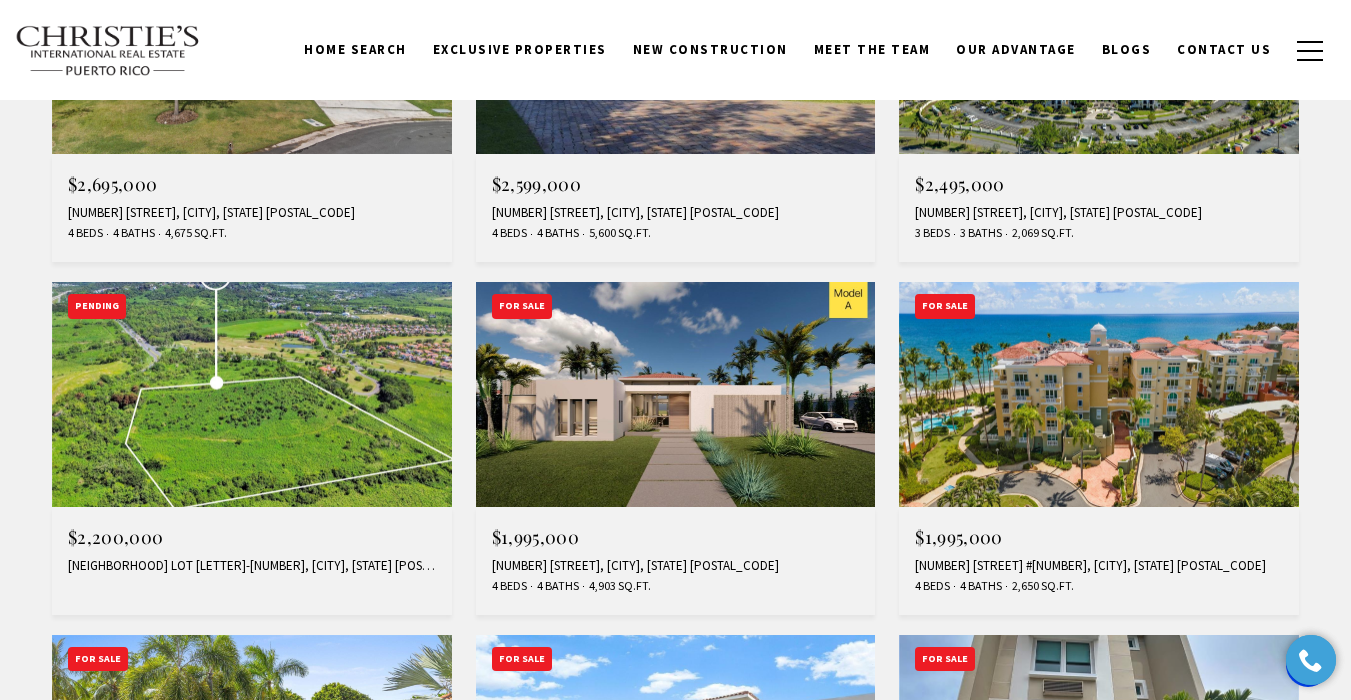click at bounding box center (676, 394) 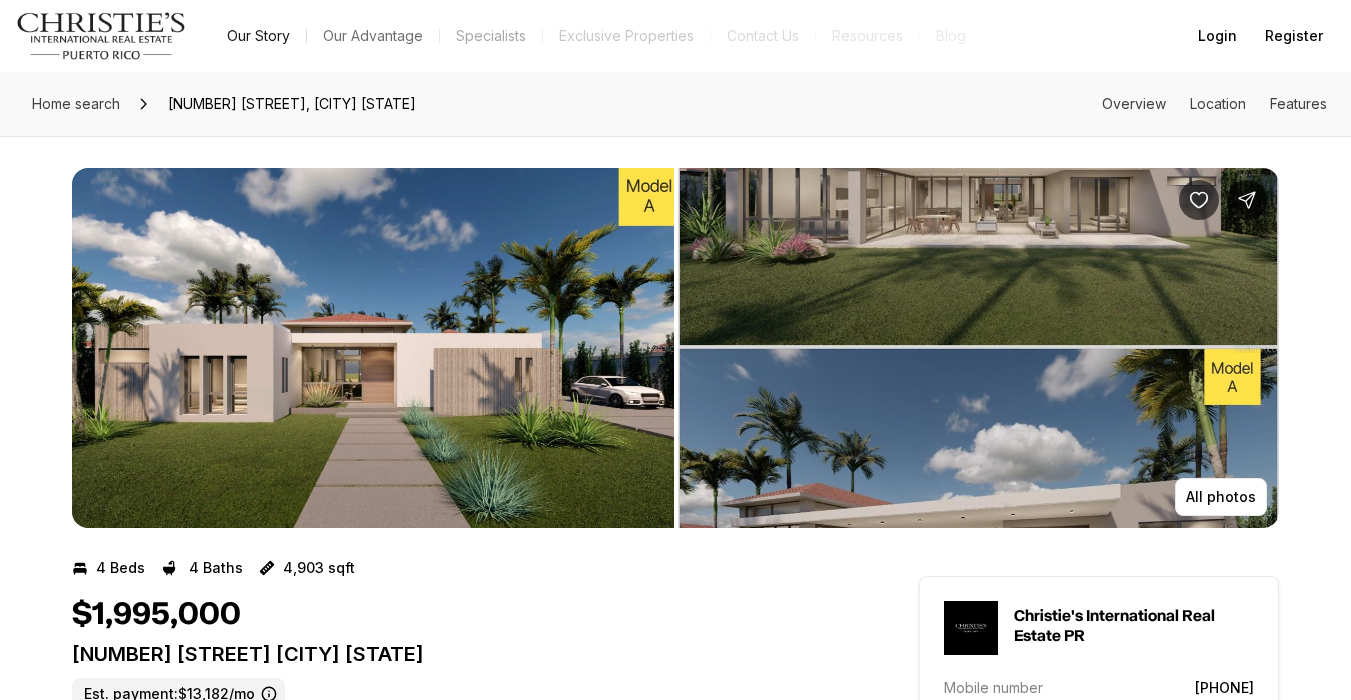 scroll, scrollTop: 0, scrollLeft: 0, axis: both 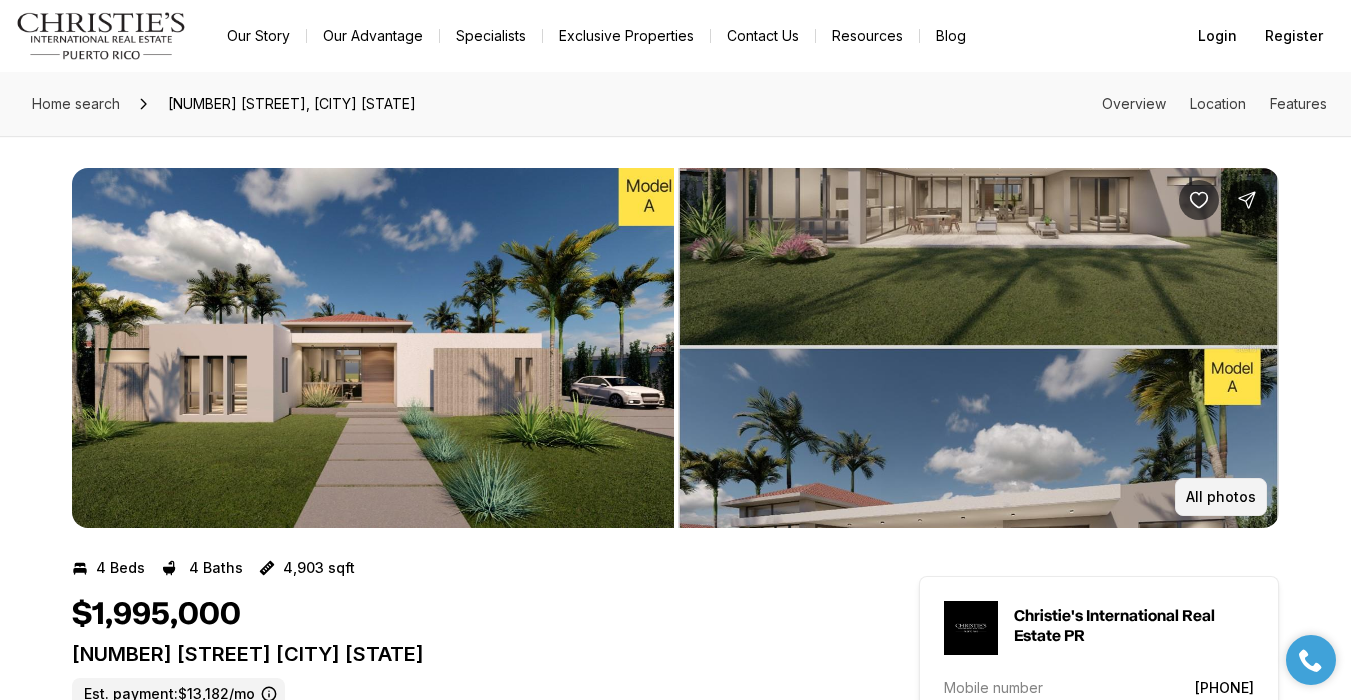 click on "All photos" at bounding box center (1221, 497) 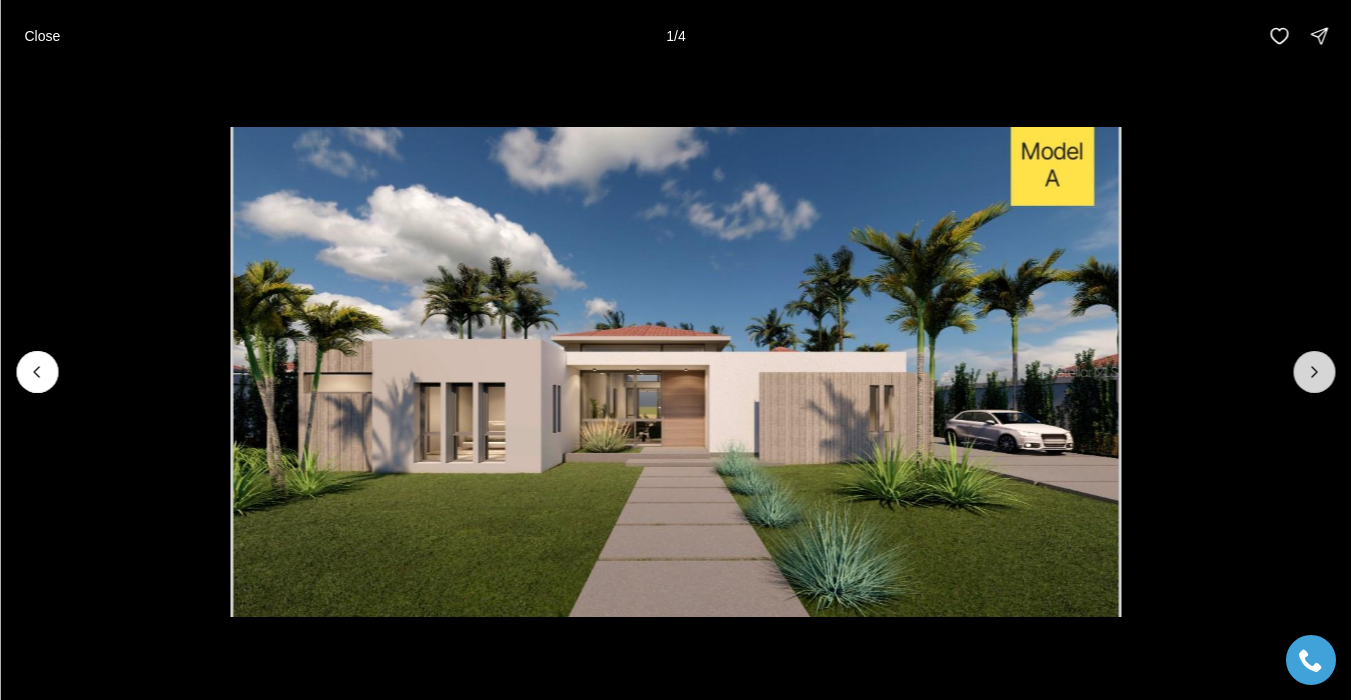 click 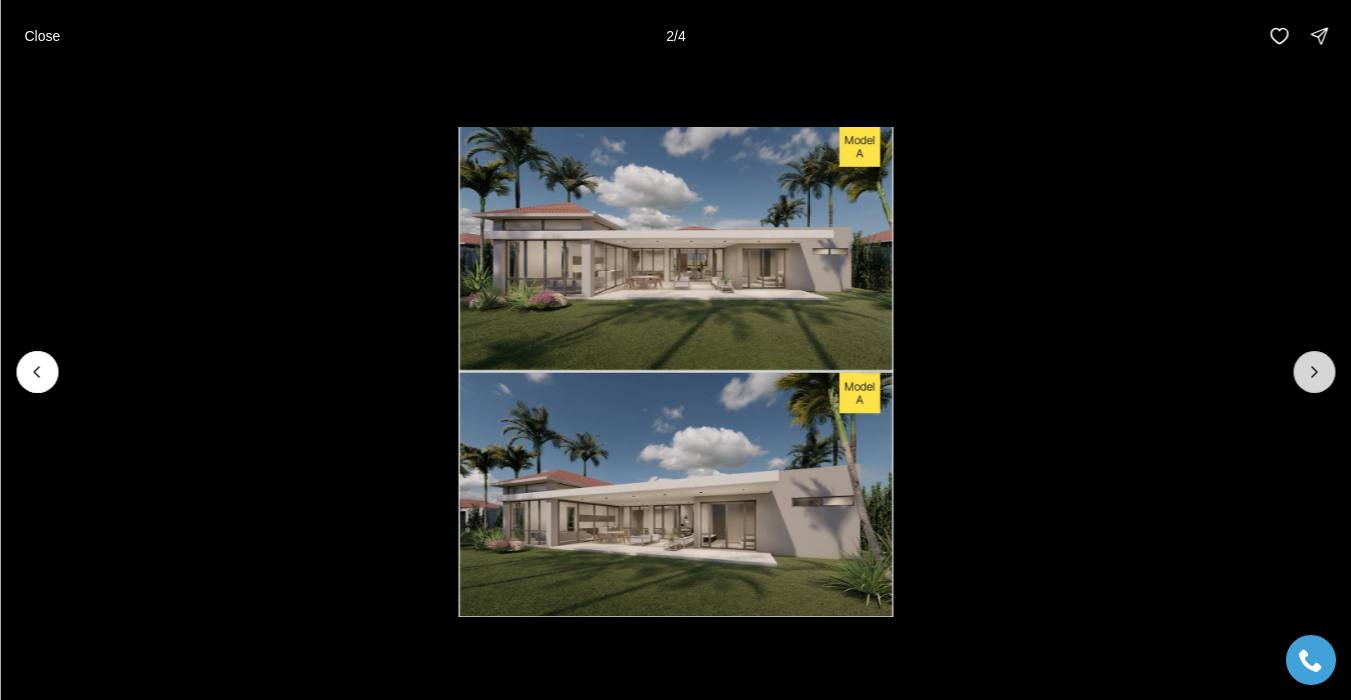 click 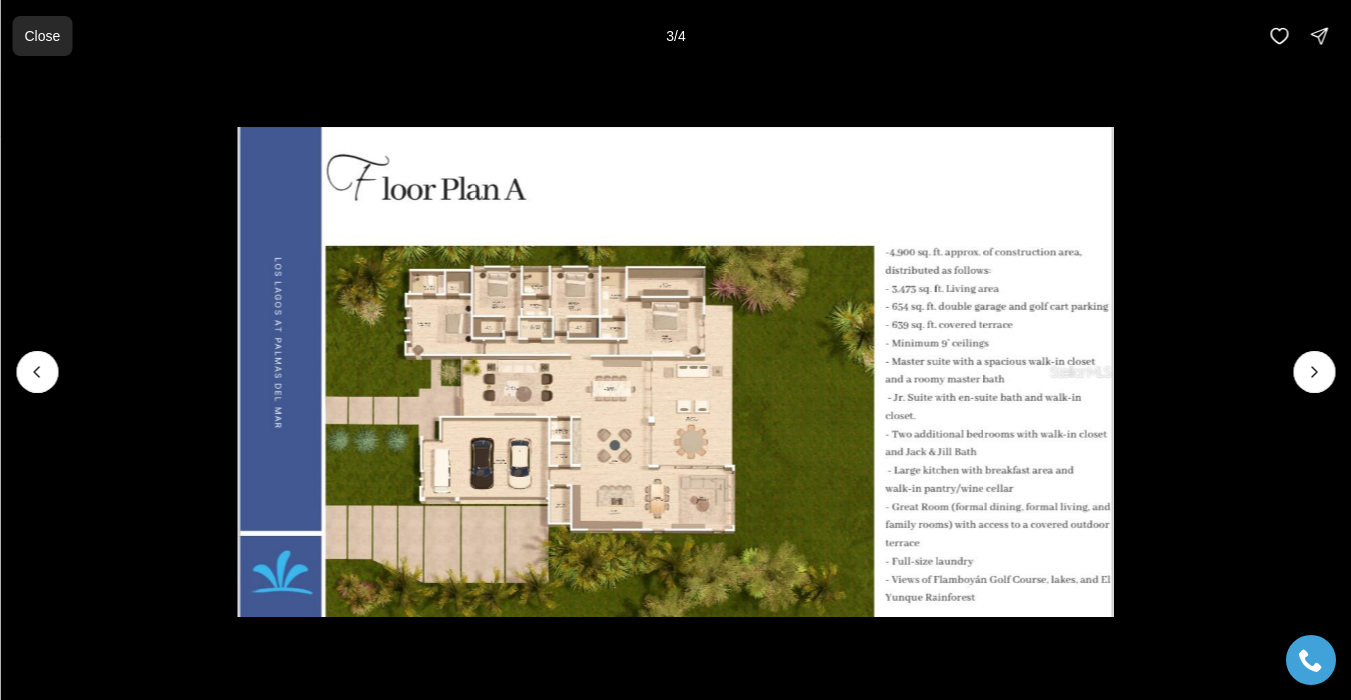 click on "Close" at bounding box center (42, 36) 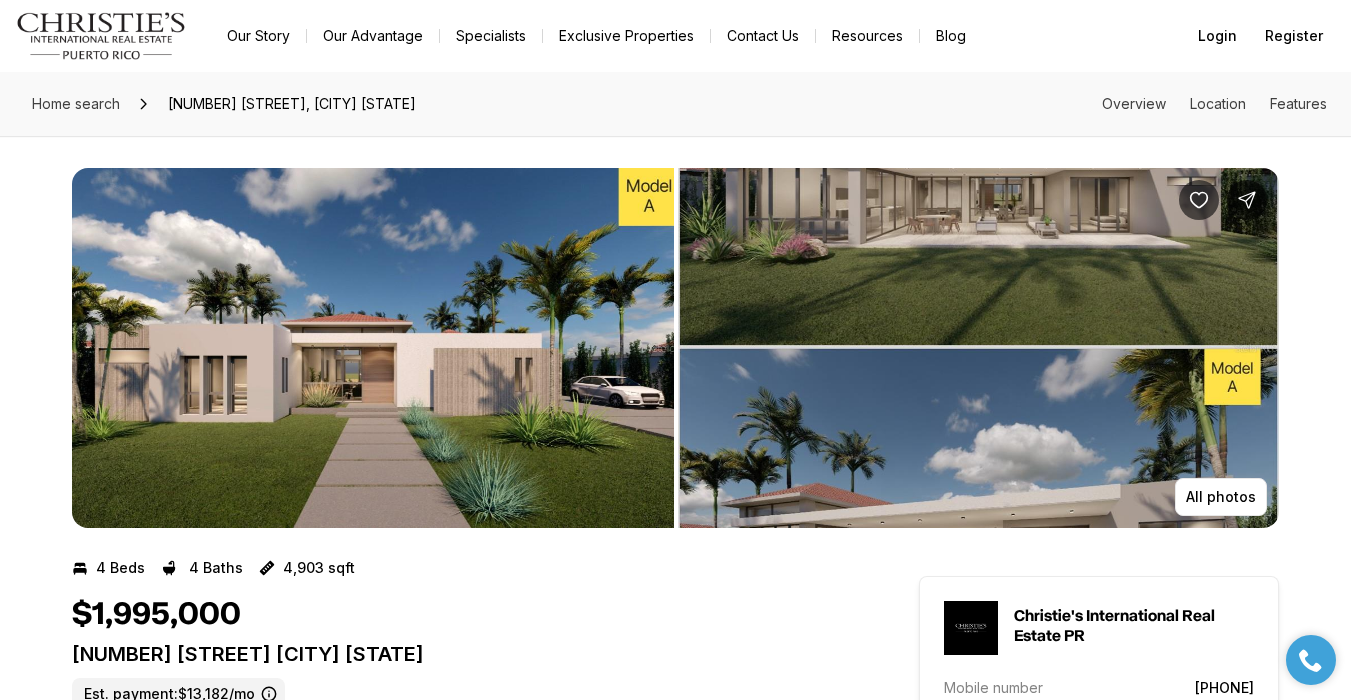 click at bounding box center [101, 36] 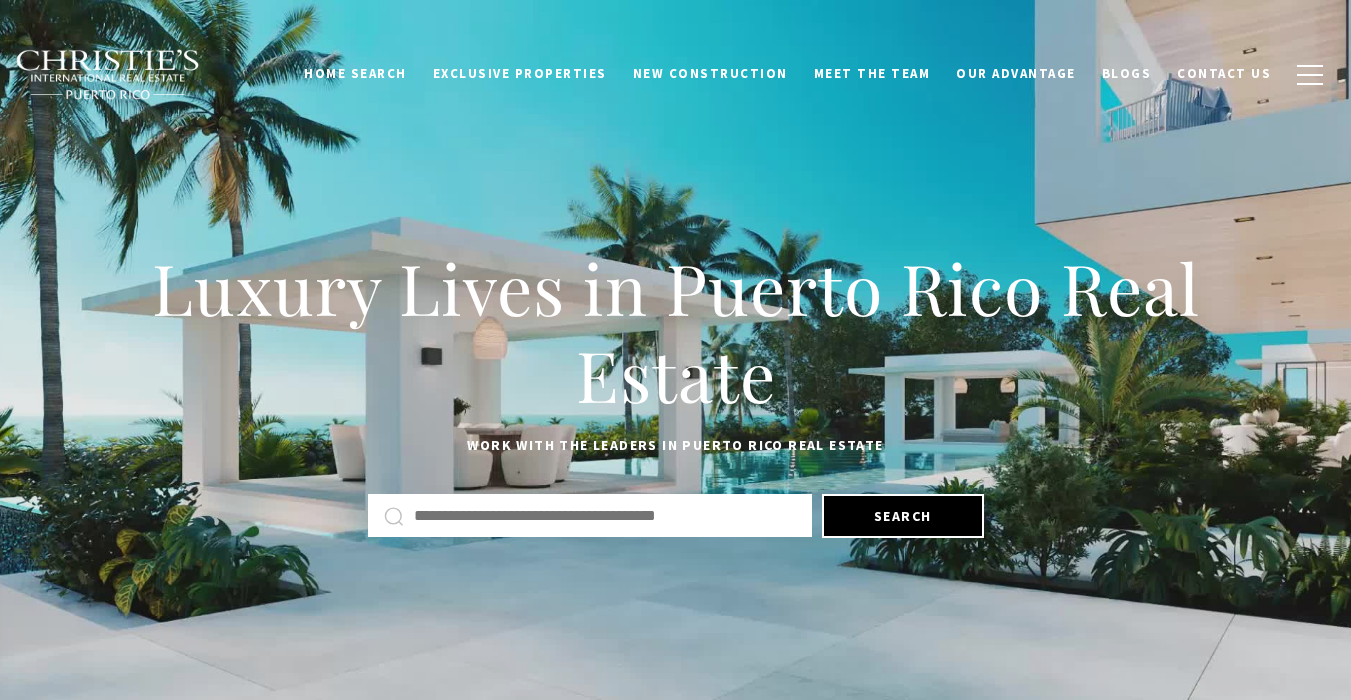 scroll, scrollTop: 0, scrollLeft: 0, axis: both 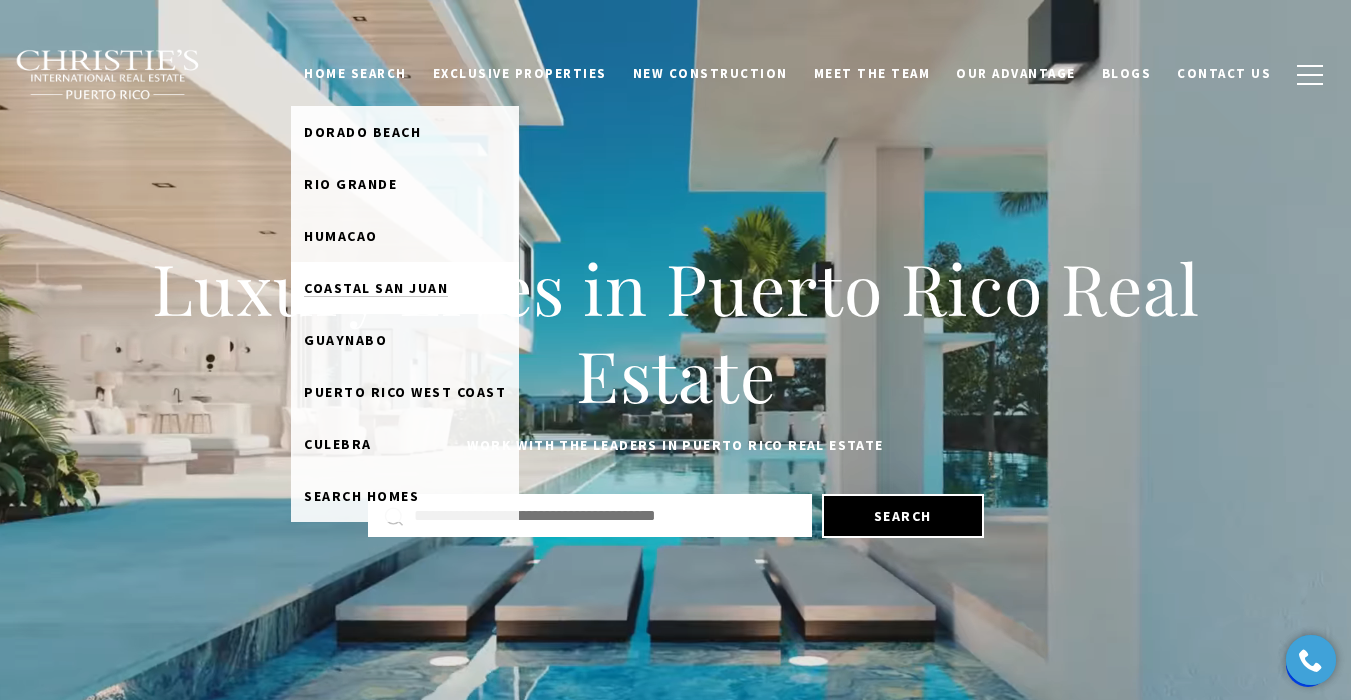 click on "Coastal San Juan" at bounding box center [376, 288] 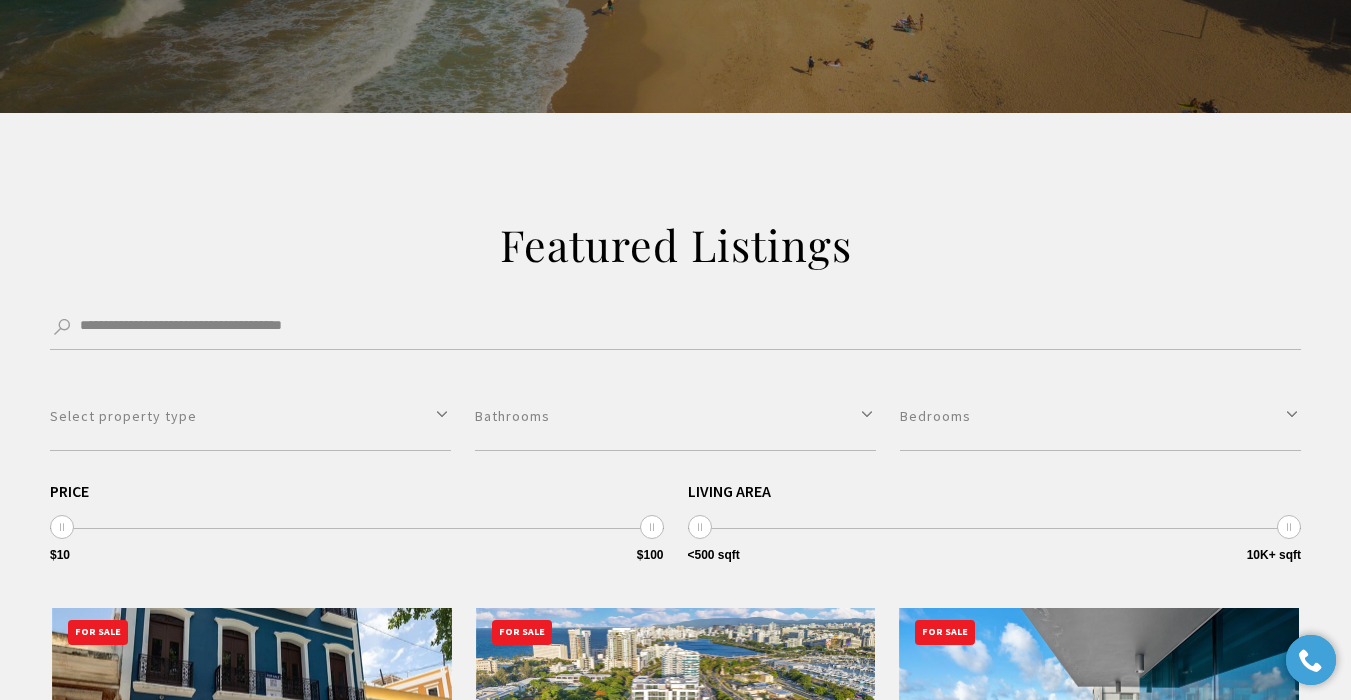 scroll, scrollTop: 324, scrollLeft: 0, axis: vertical 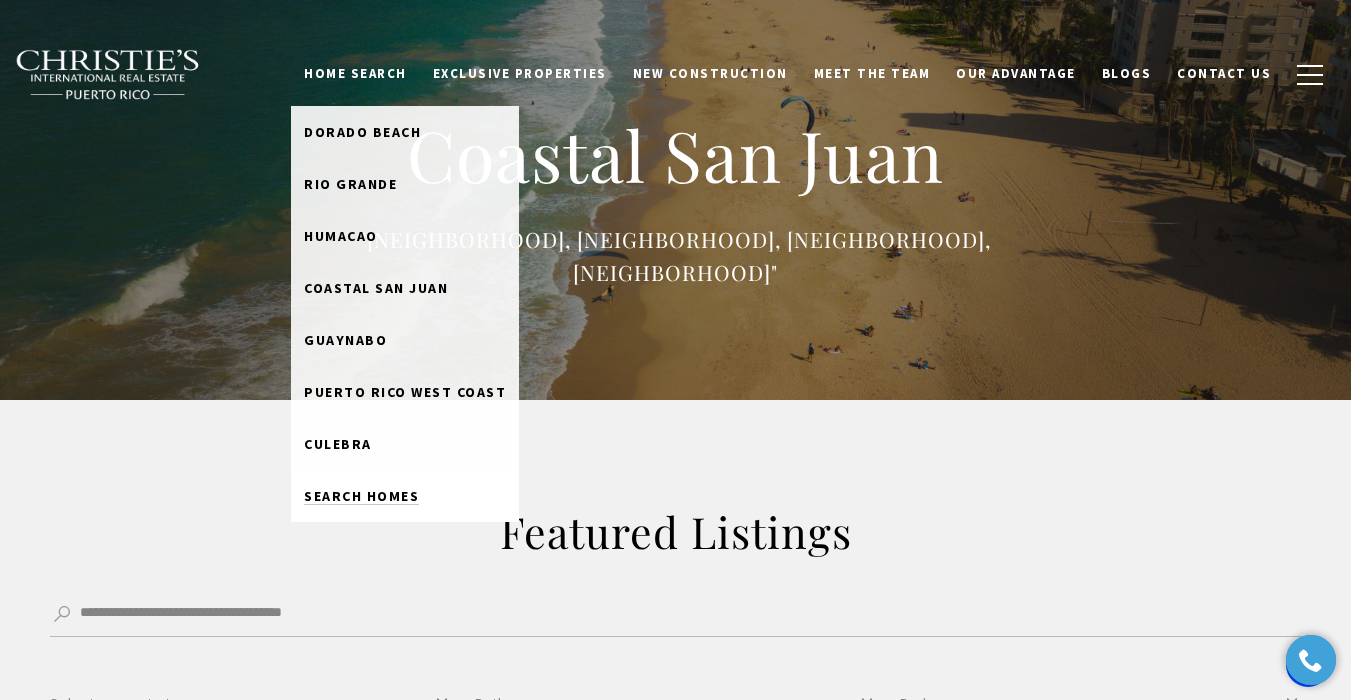 click on "Search Homes" at bounding box center (361, 496) 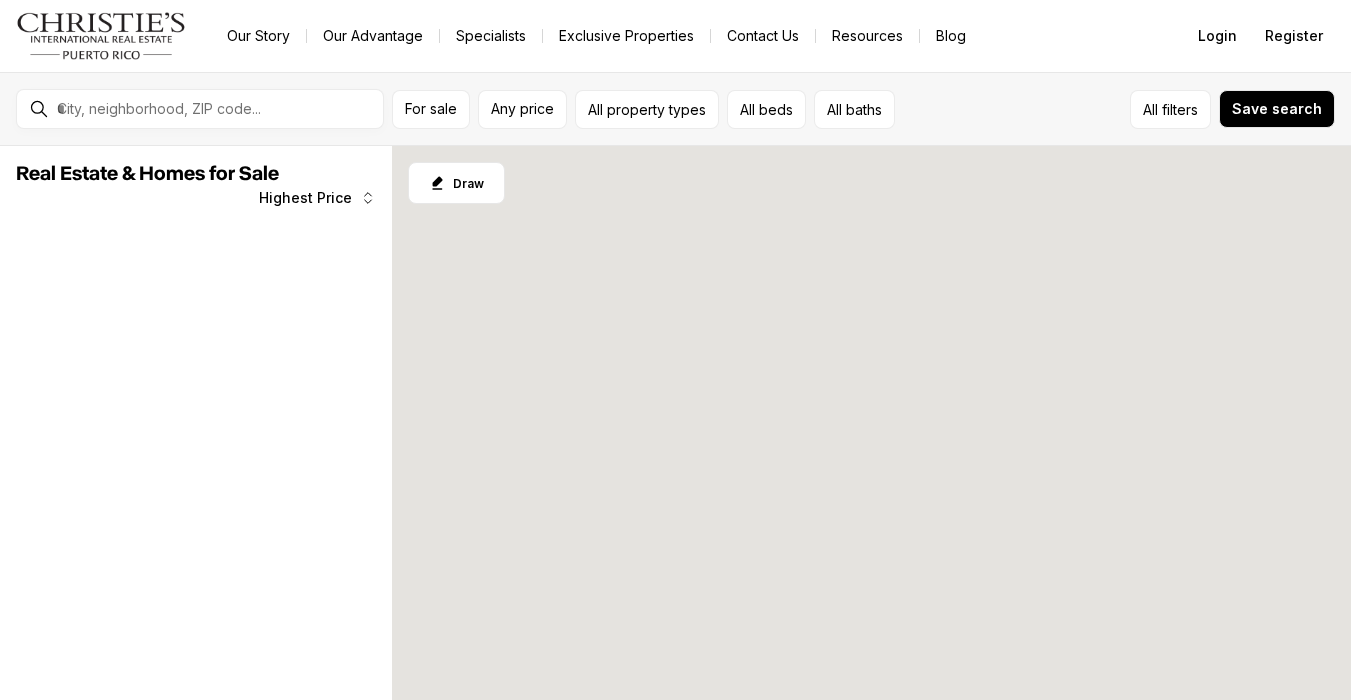 scroll, scrollTop: 0, scrollLeft: 0, axis: both 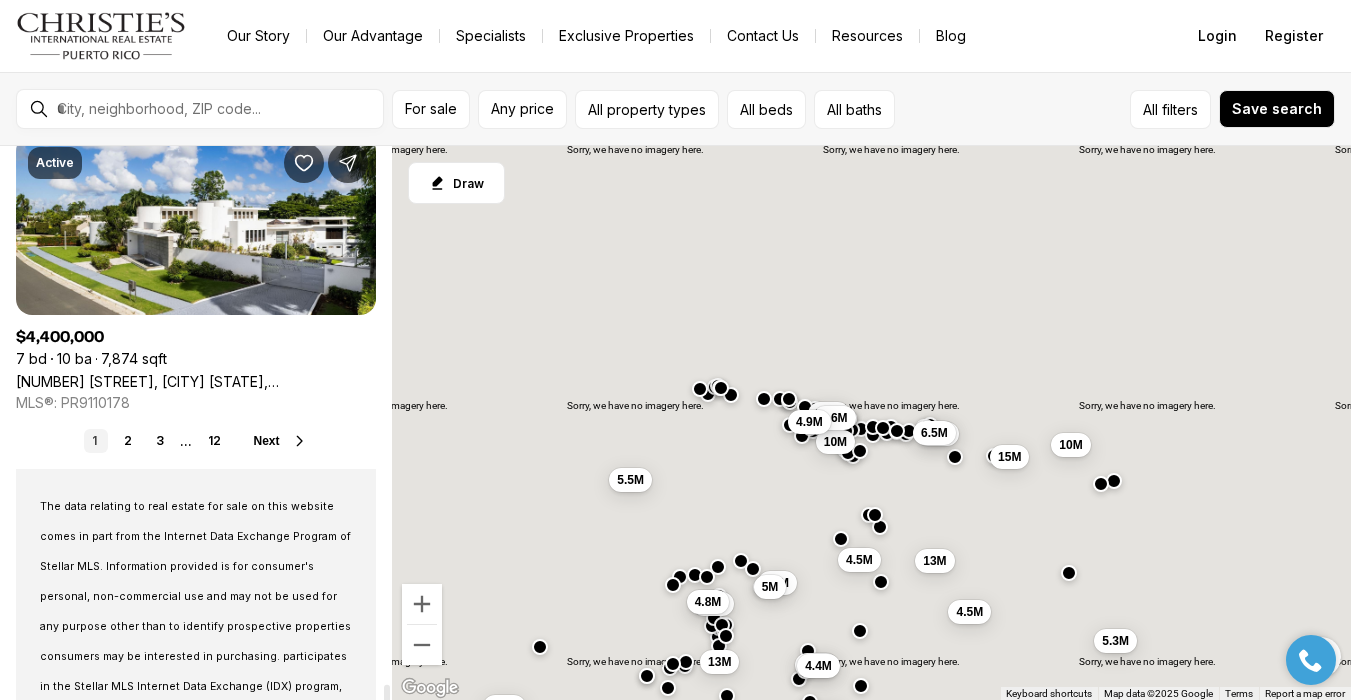 click on "Next" at bounding box center (266, 441) 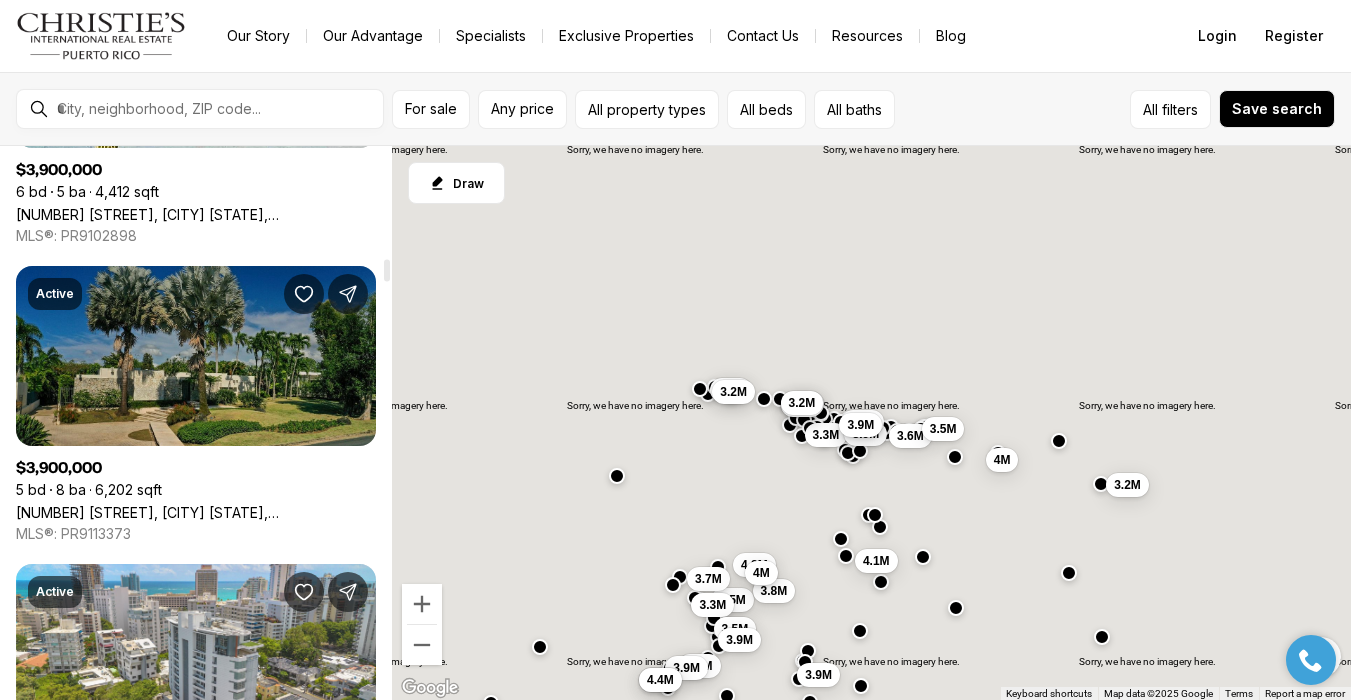scroll, scrollTop: 2944, scrollLeft: 0, axis: vertical 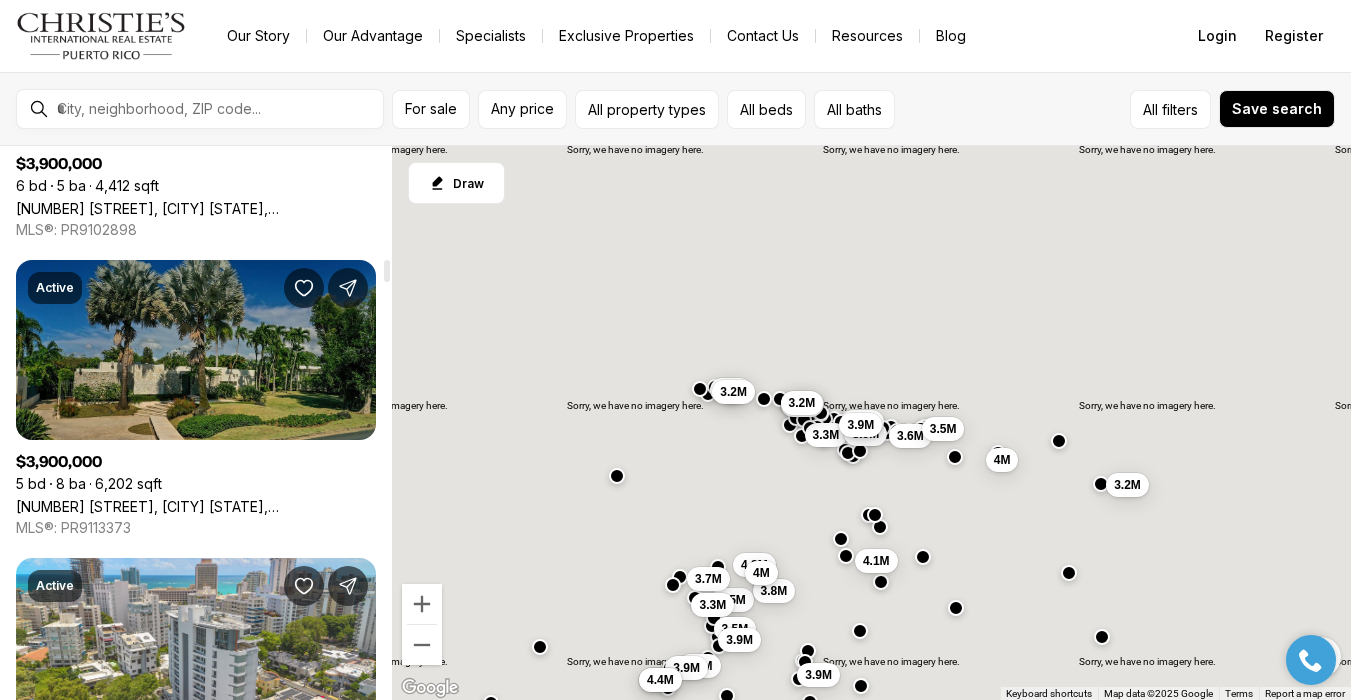 click on "[NUMBER] [STREET], [CITY] [STATE], [POSTAL_CODE]" at bounding box center [196, 506] 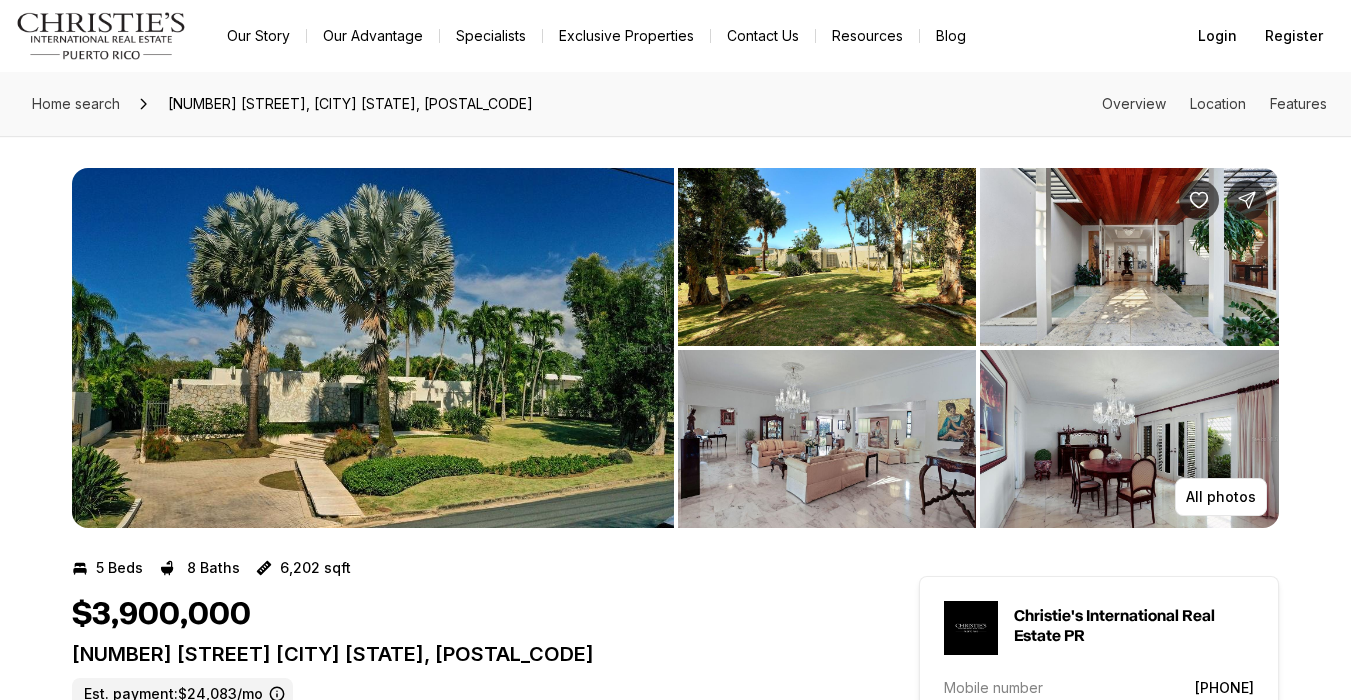 scroll, scrollTop: 0, scrollLeft: 0, axis: both 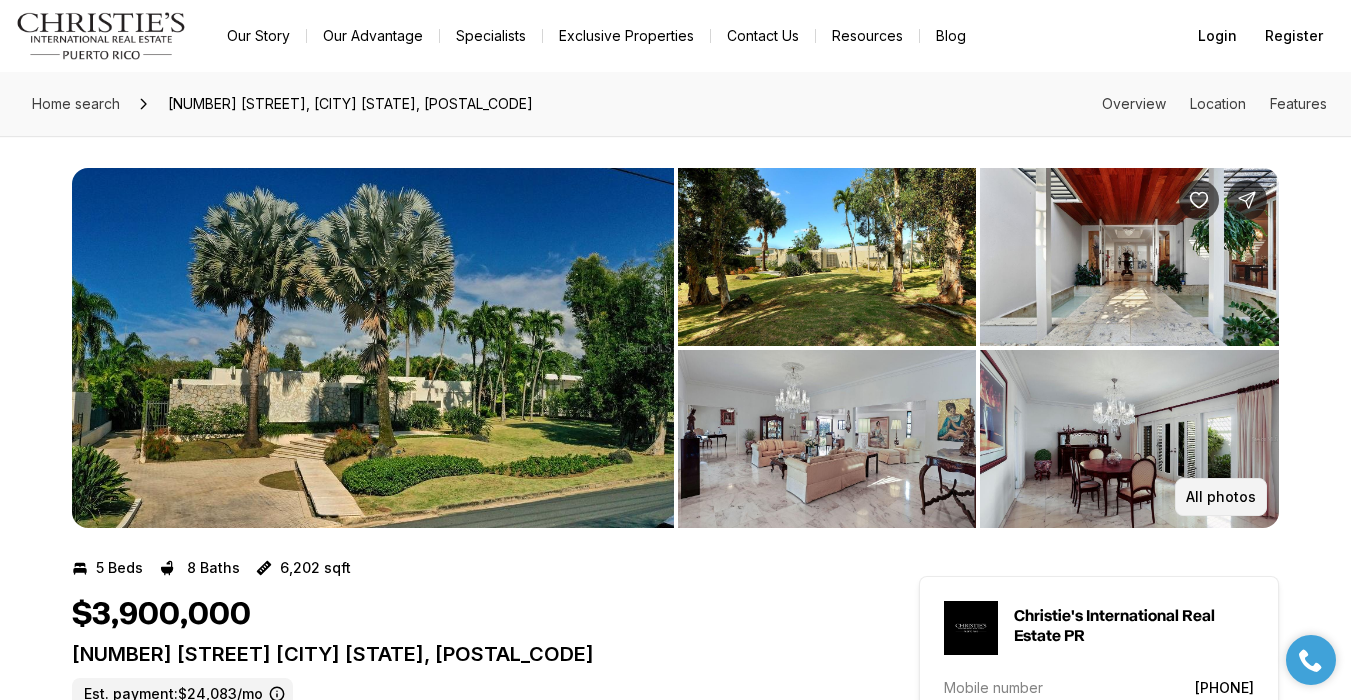 click on "All photos" at bounding box center [1221, 497] 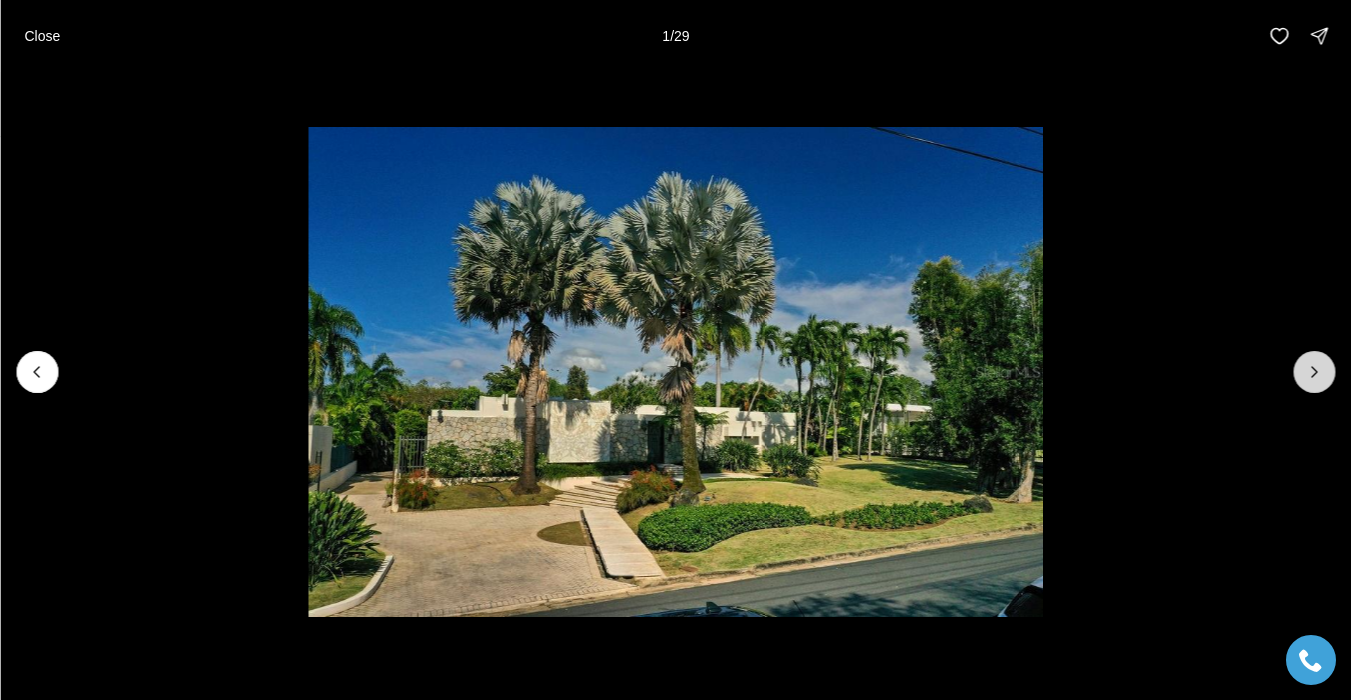 click 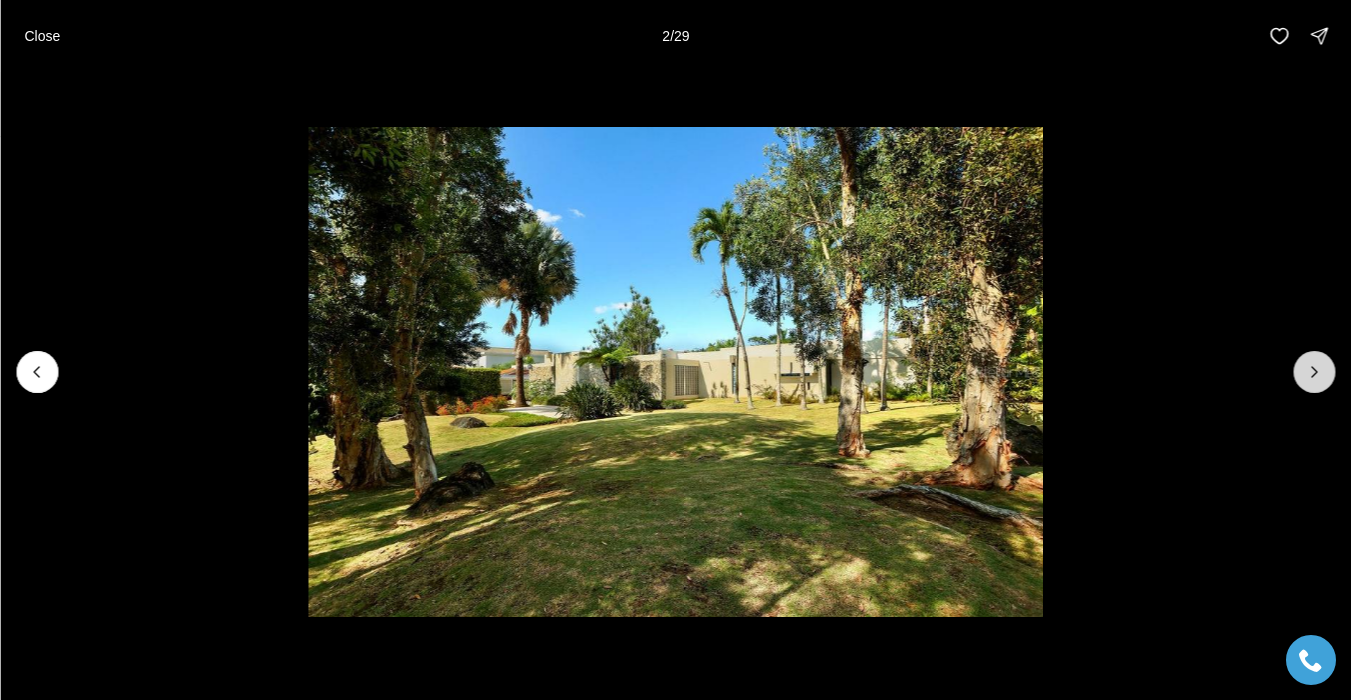 click 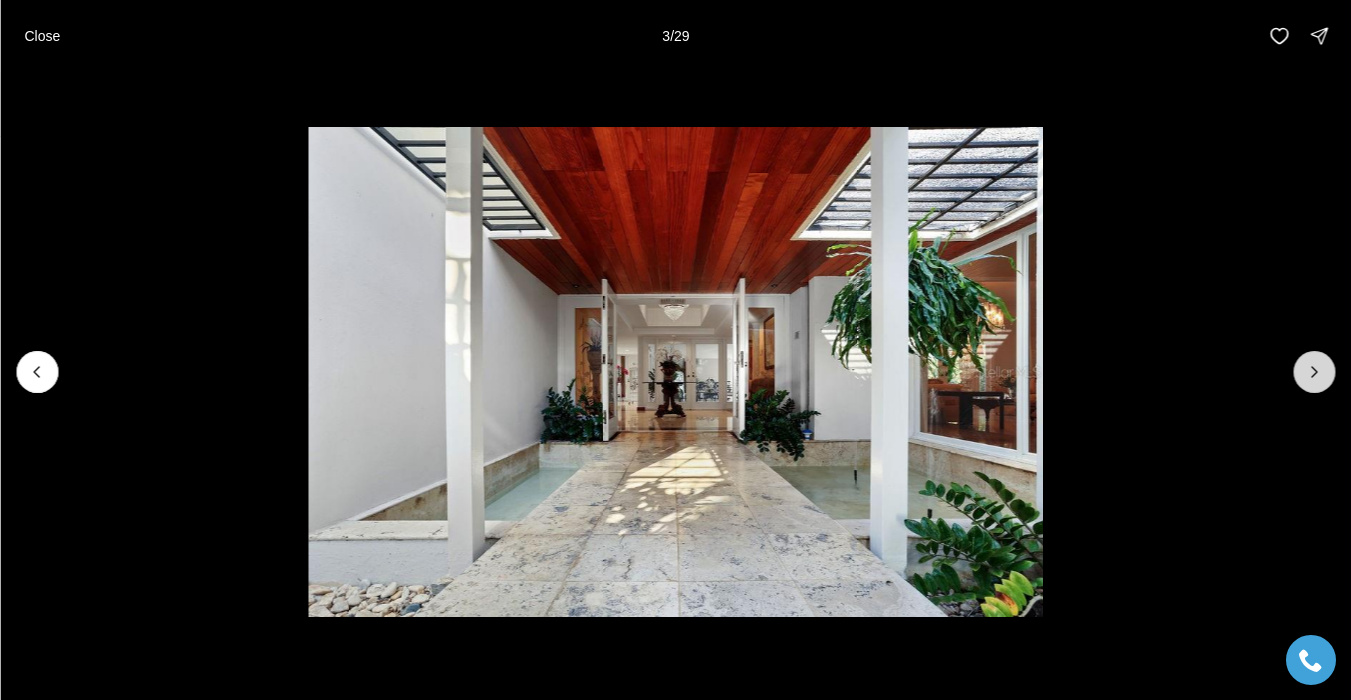 click 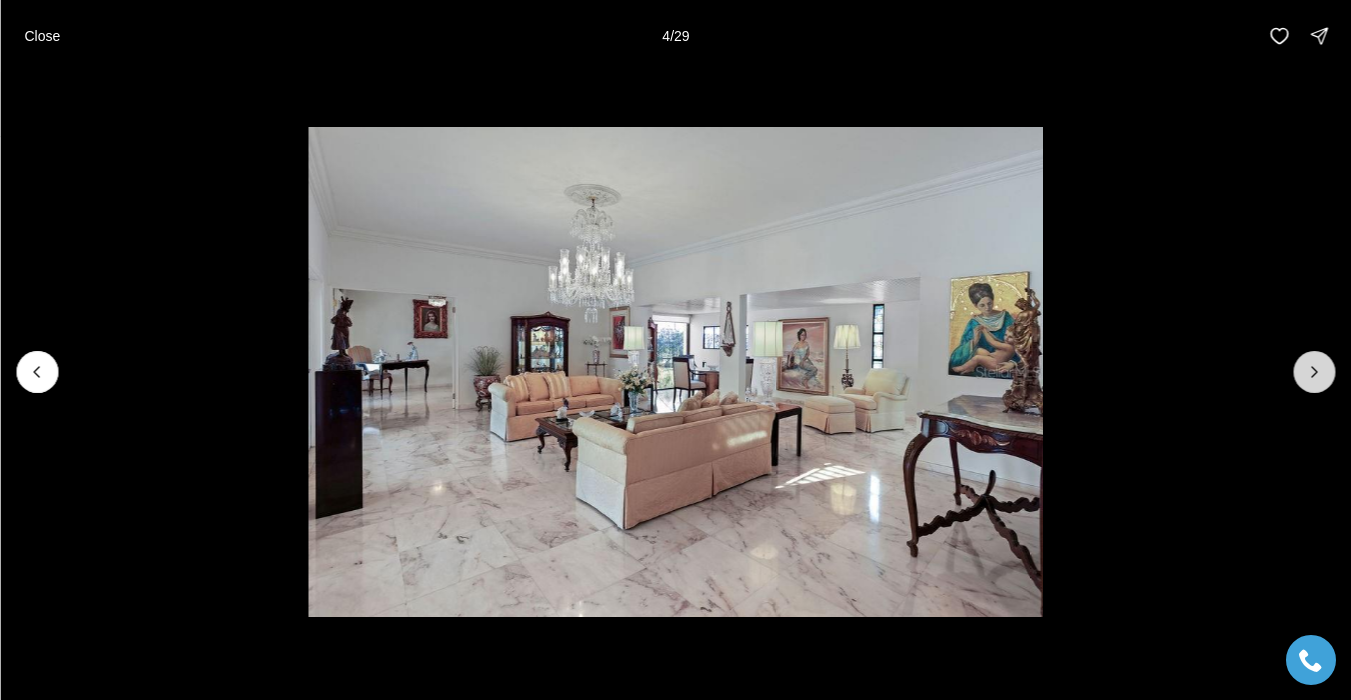 click 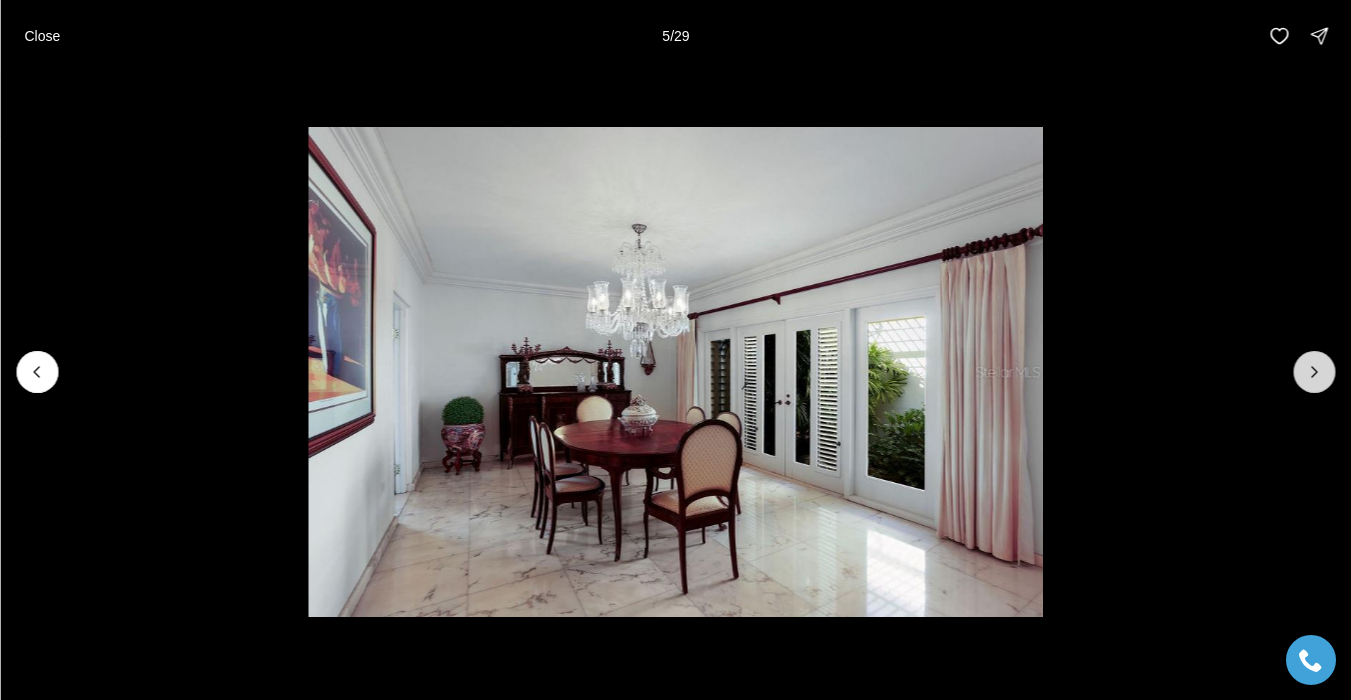 click 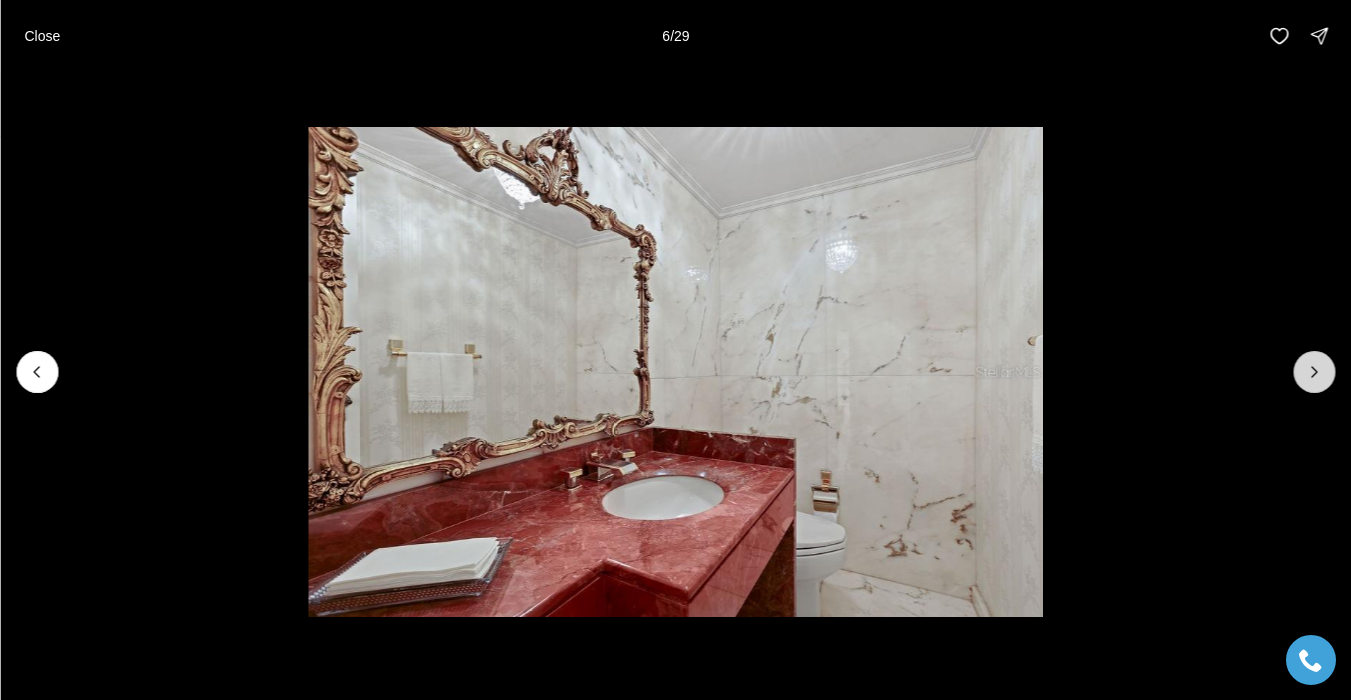 click 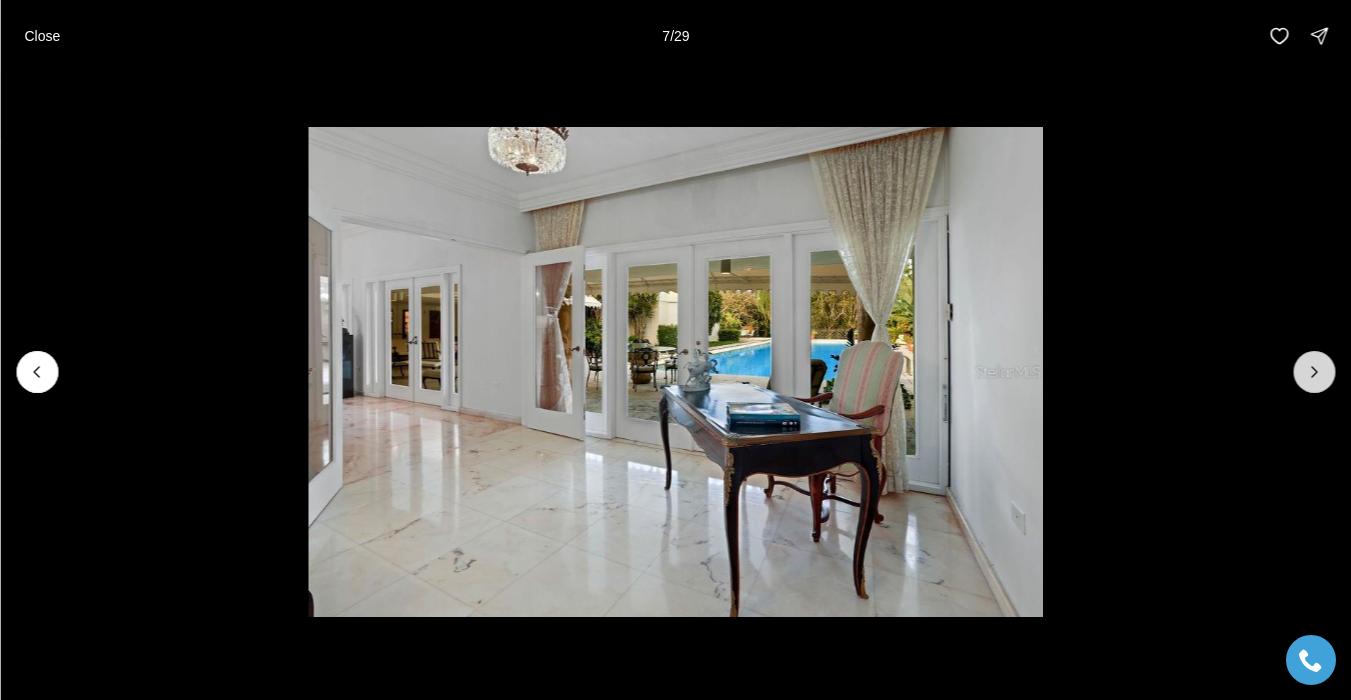 click 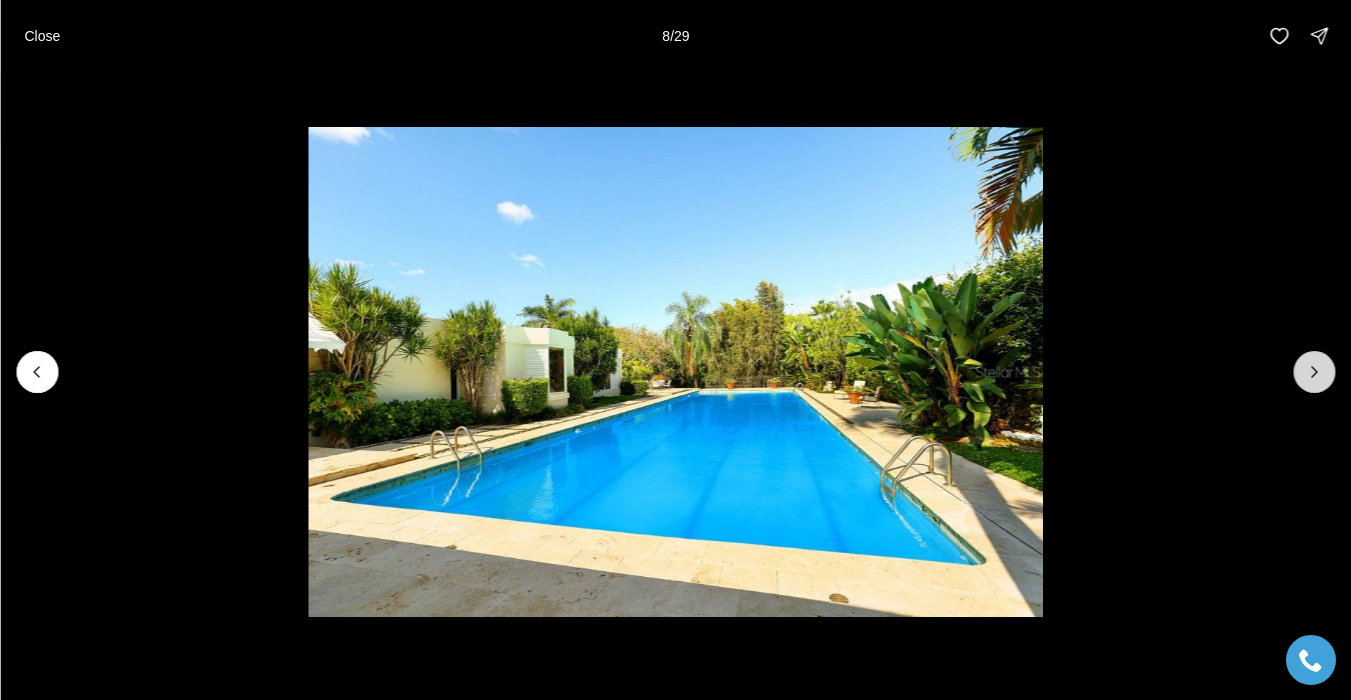 click 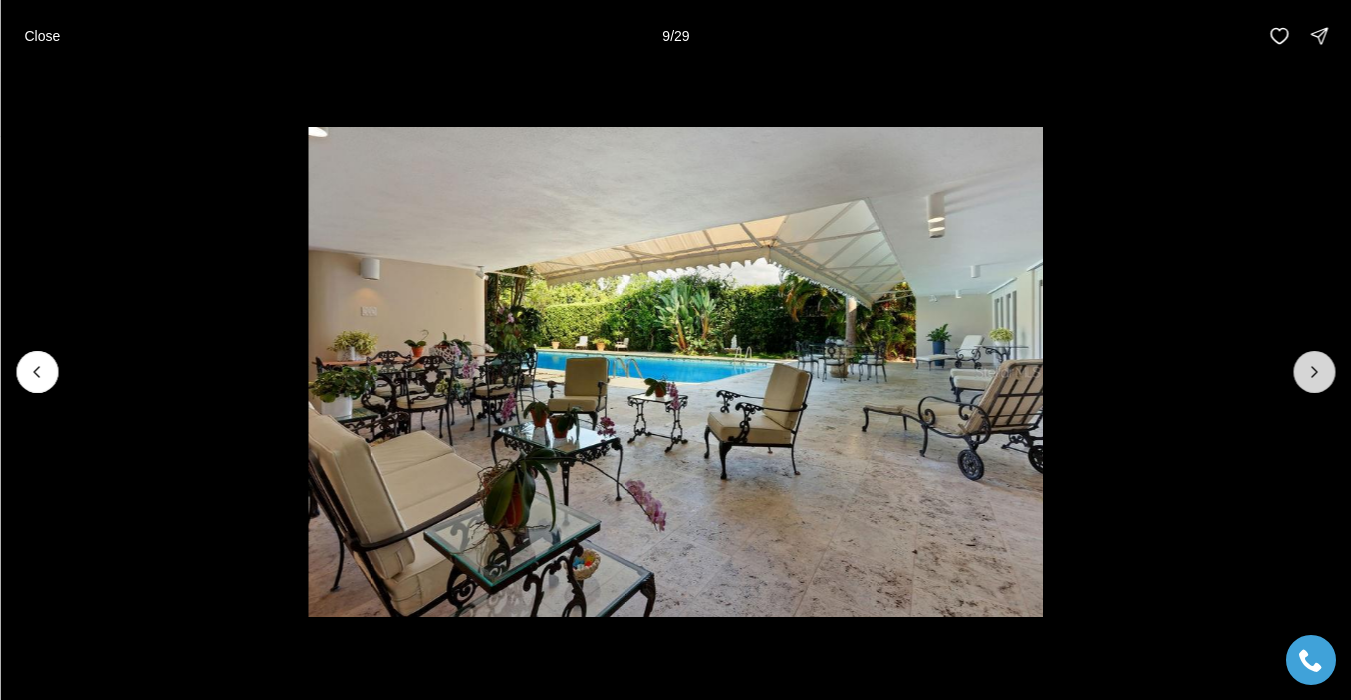 click 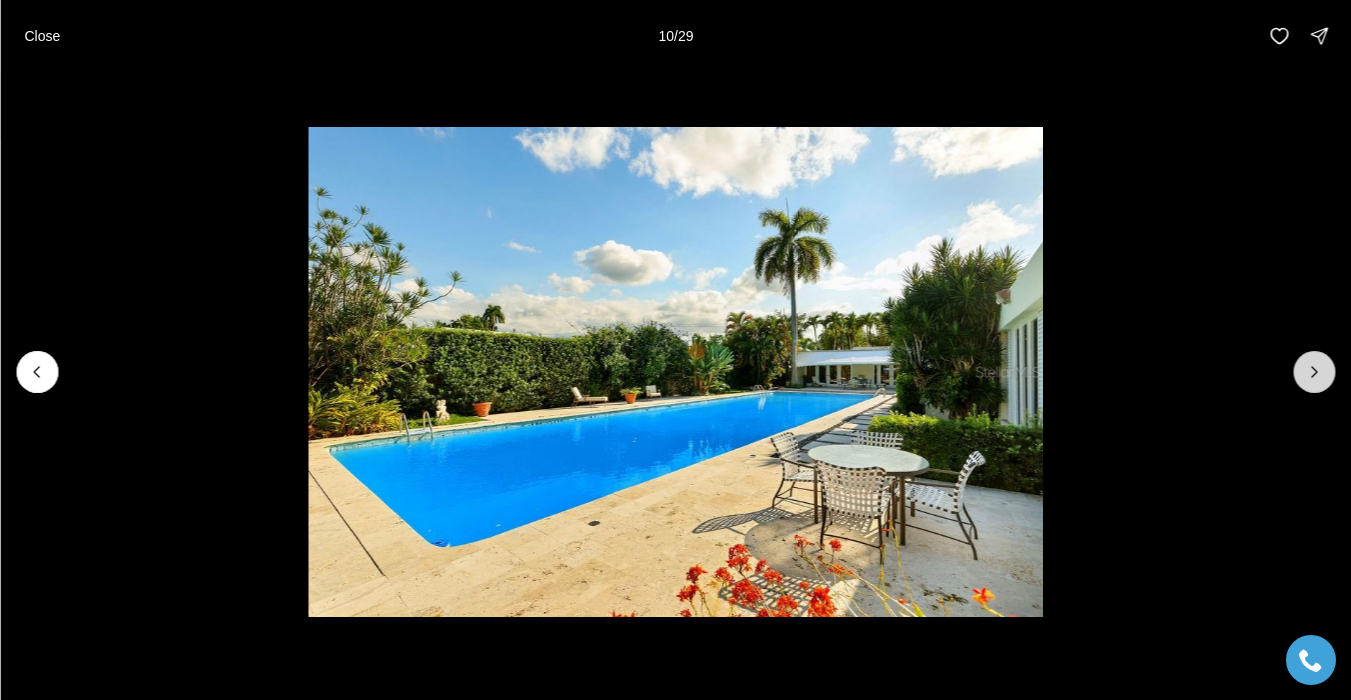click 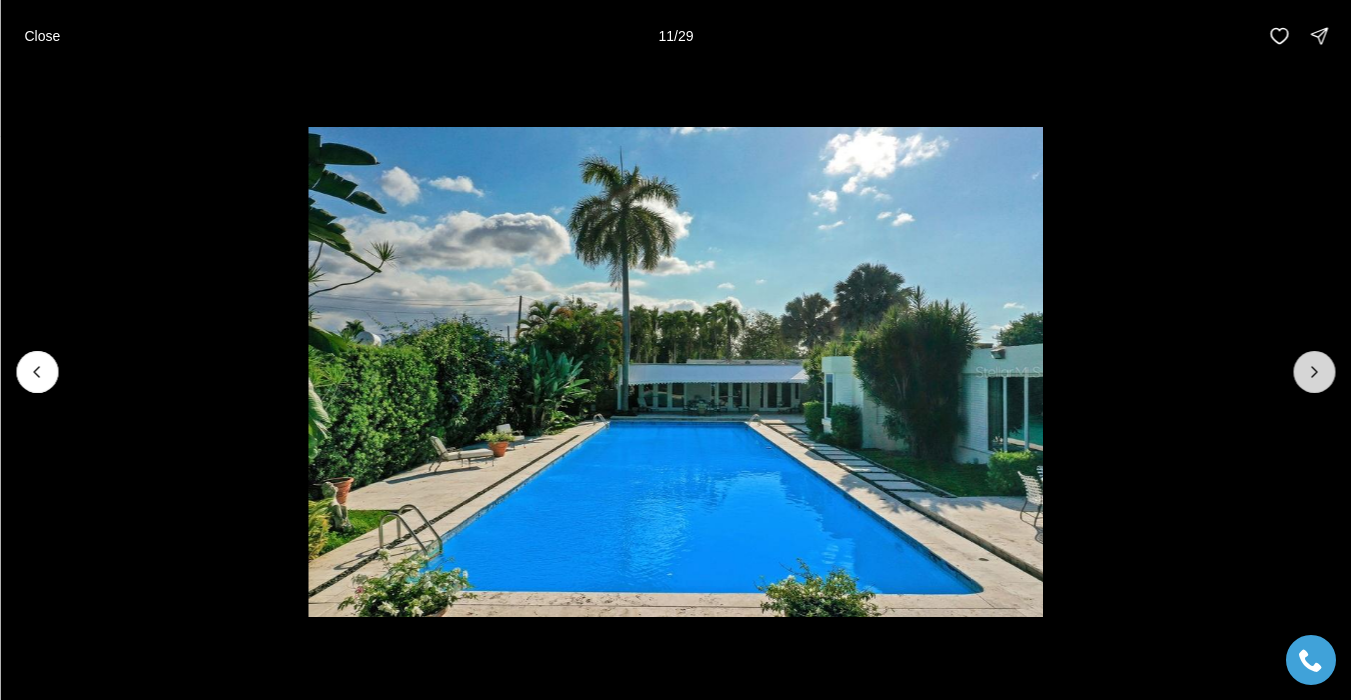 click 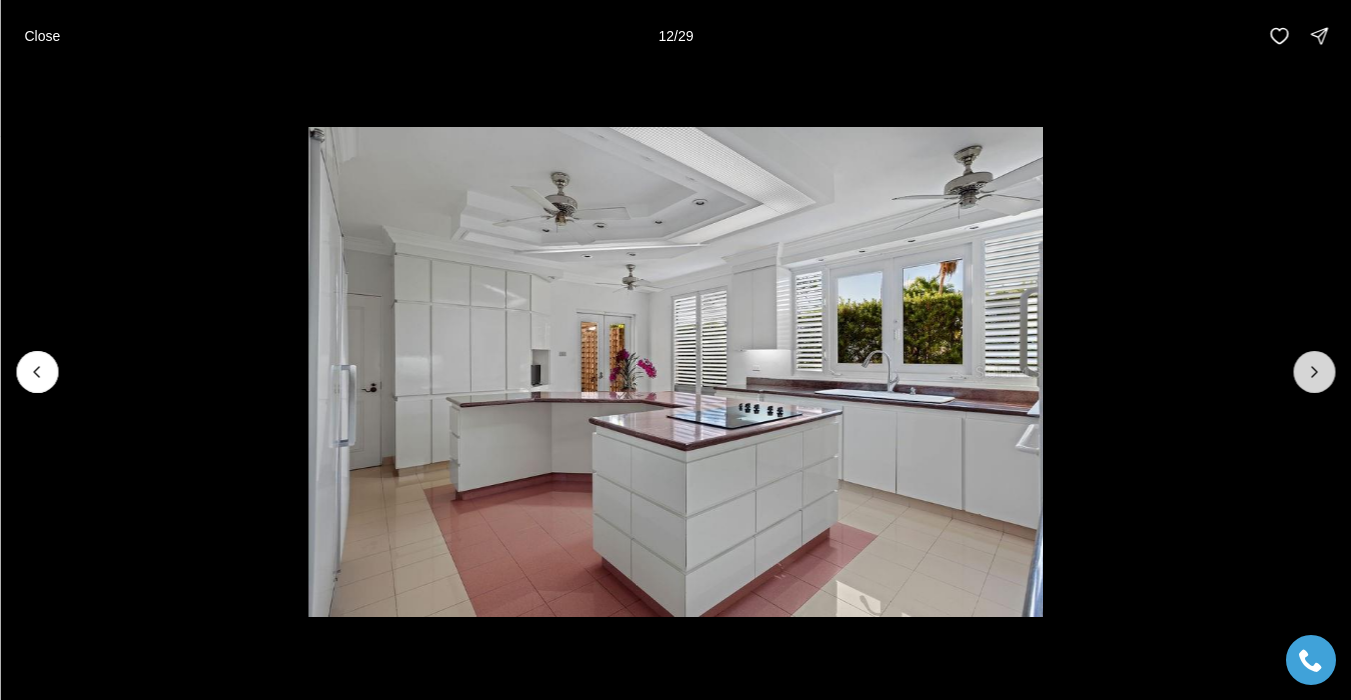 click 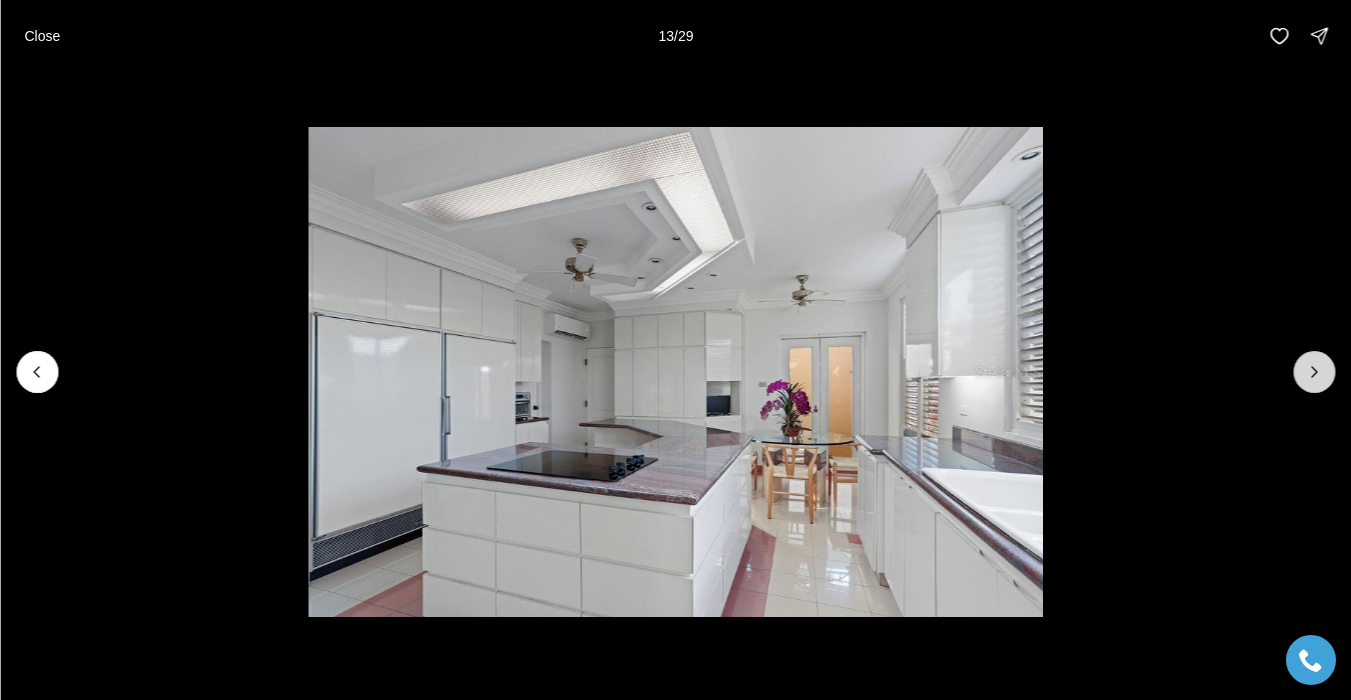 click 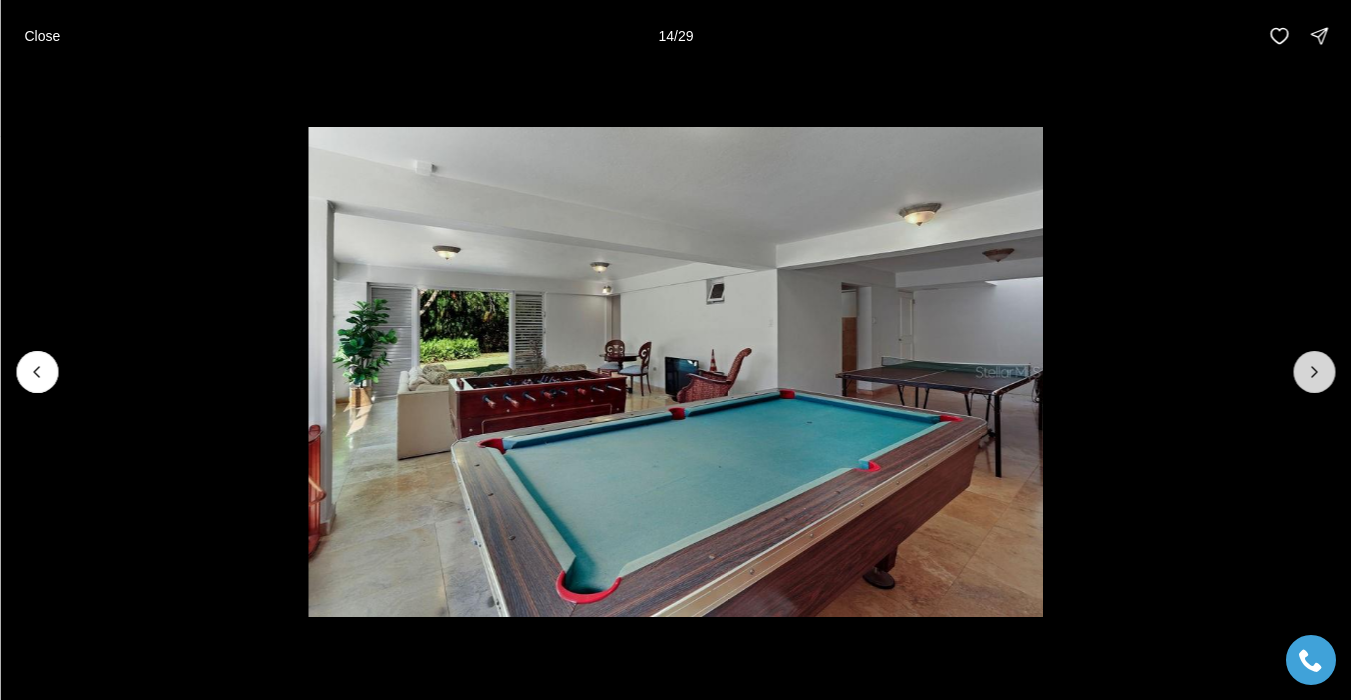 click 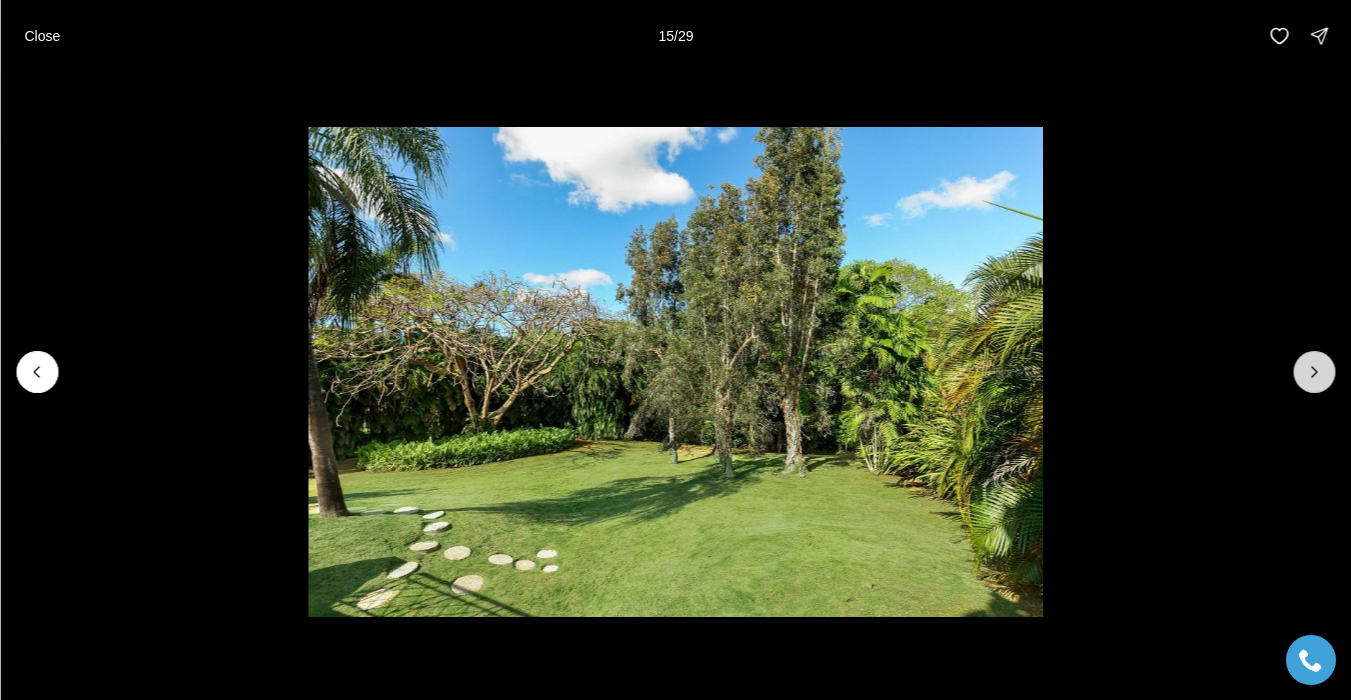 click 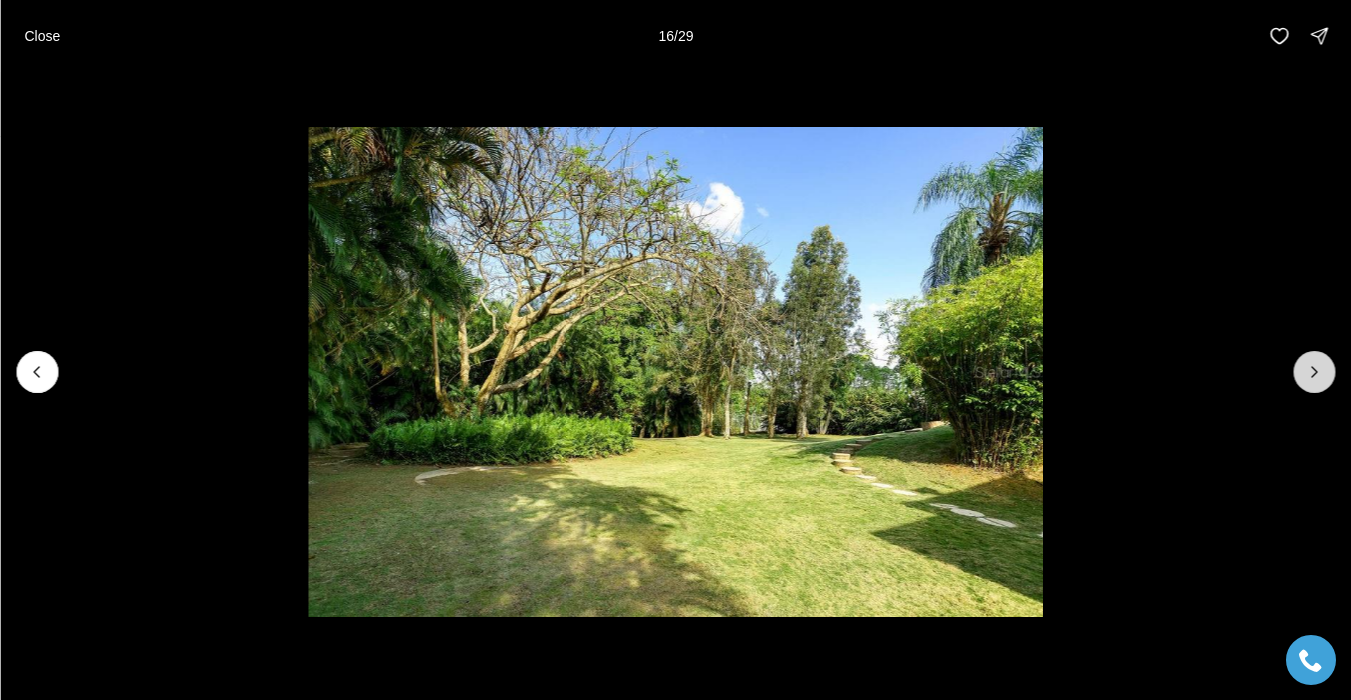 click 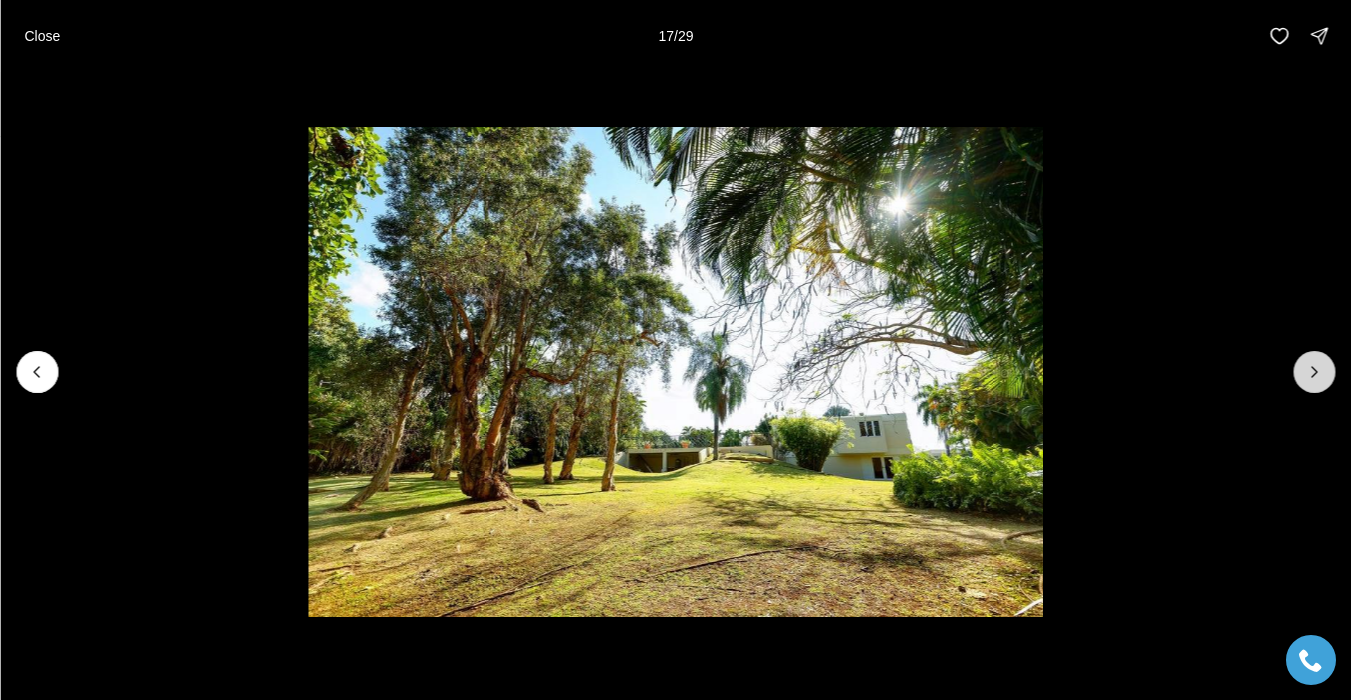 click 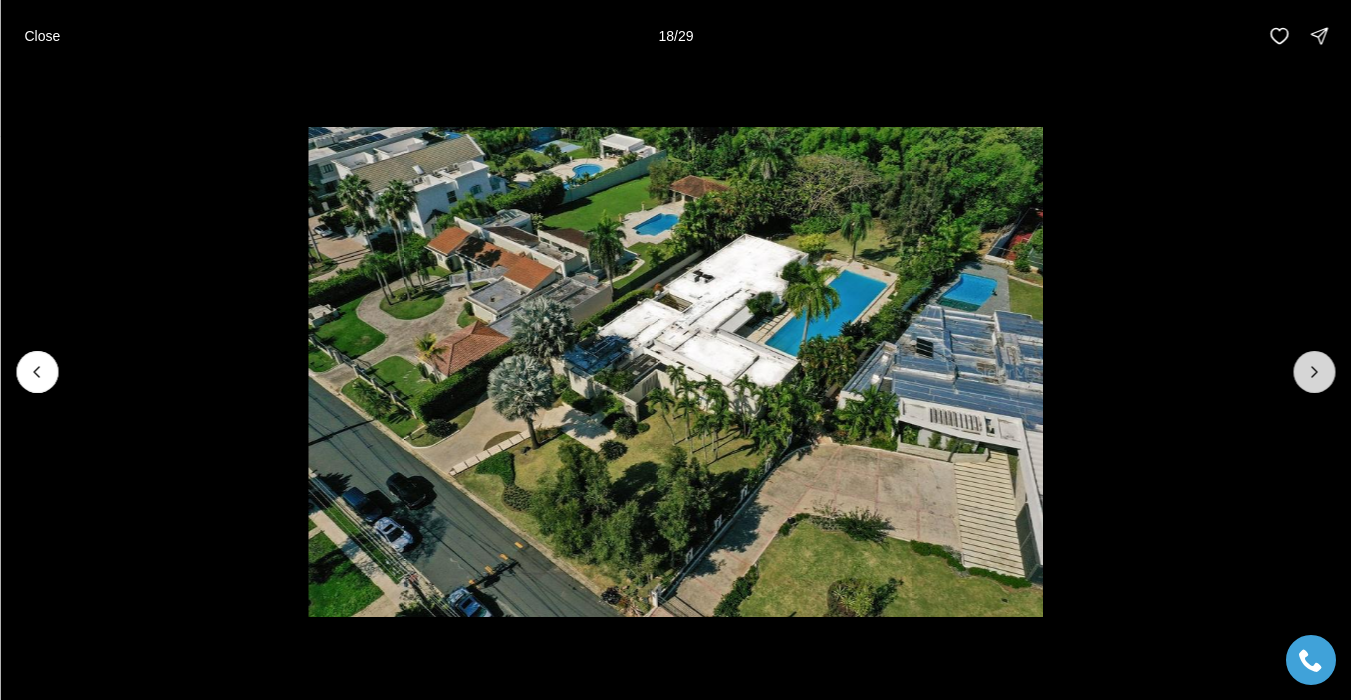 click 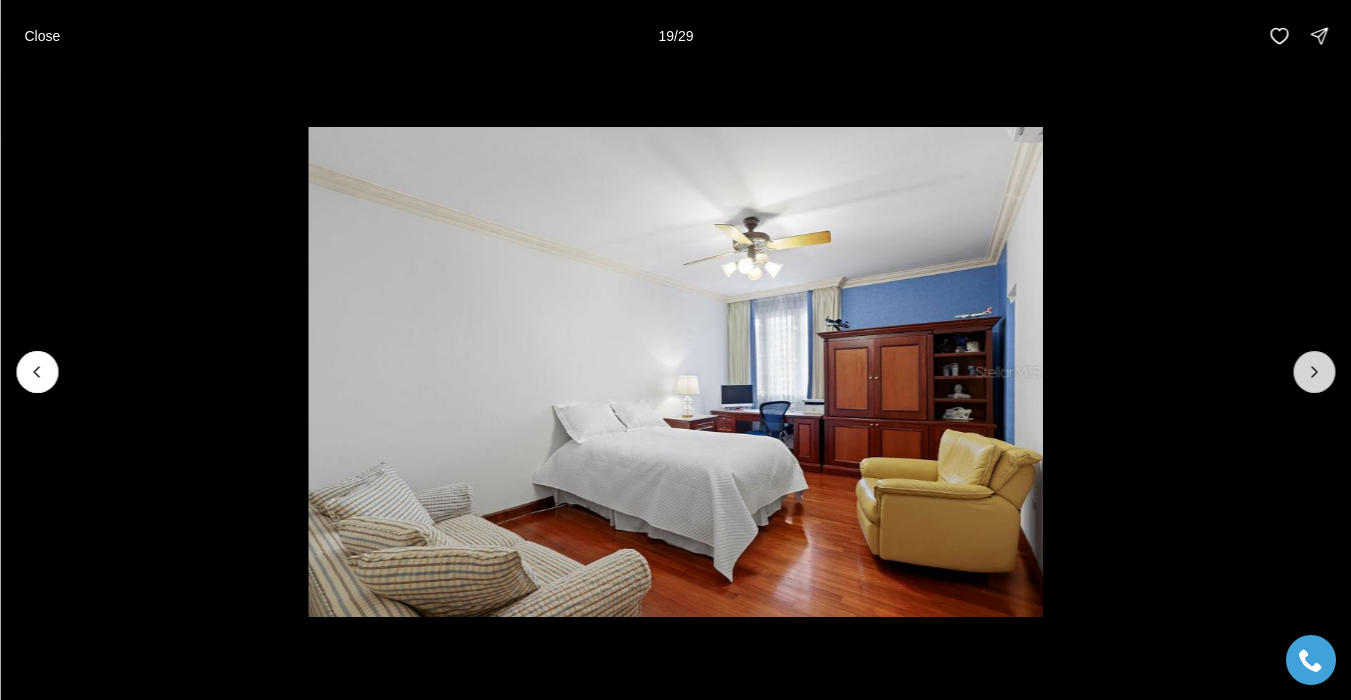 click 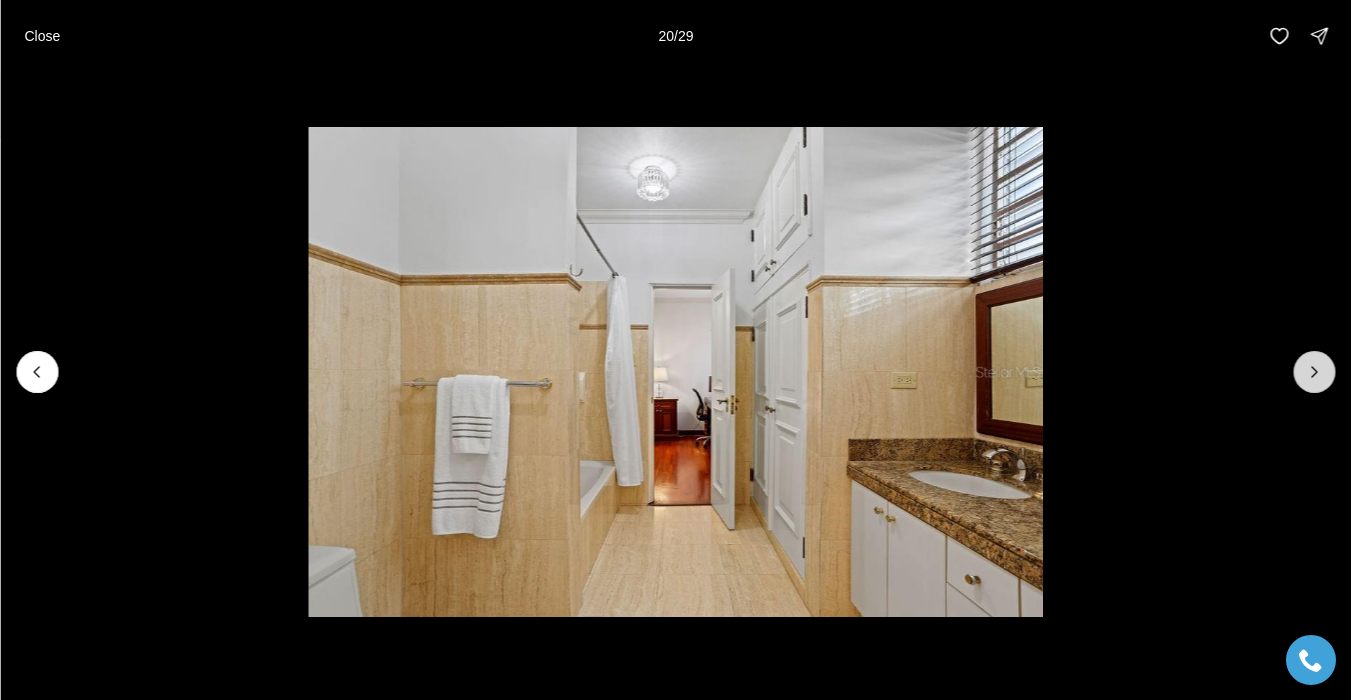 click 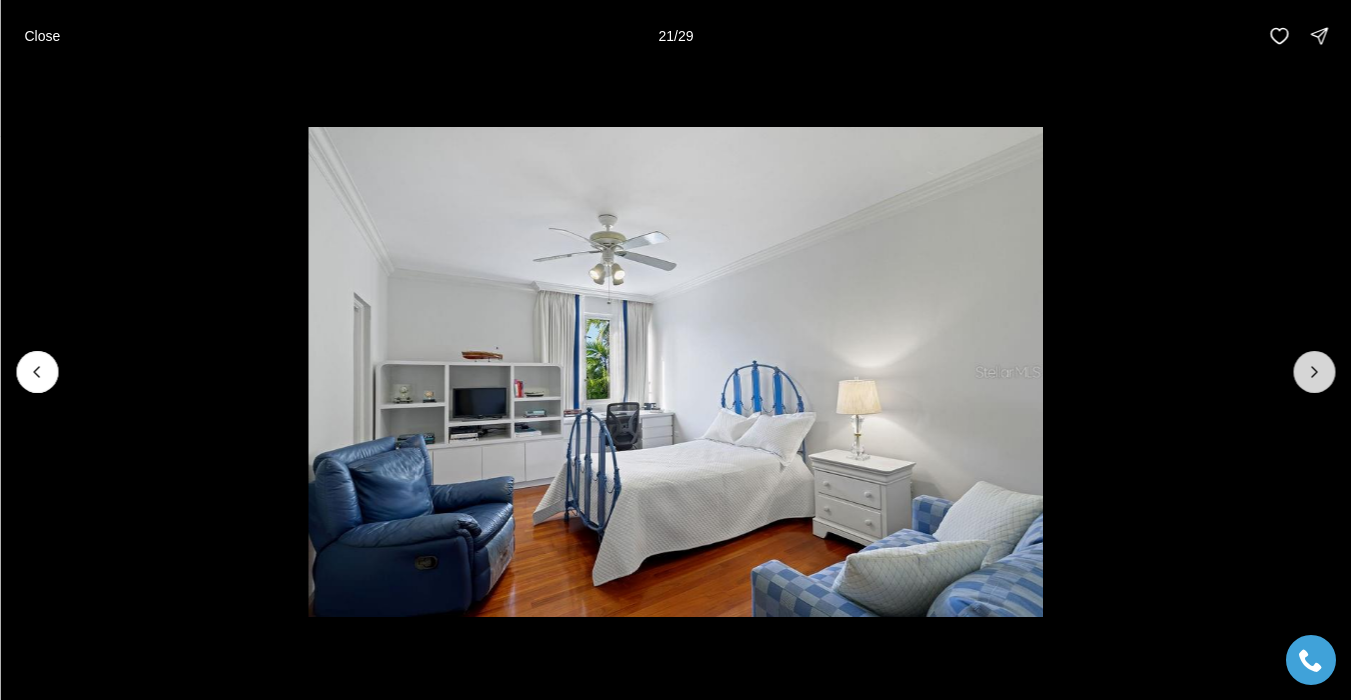 click 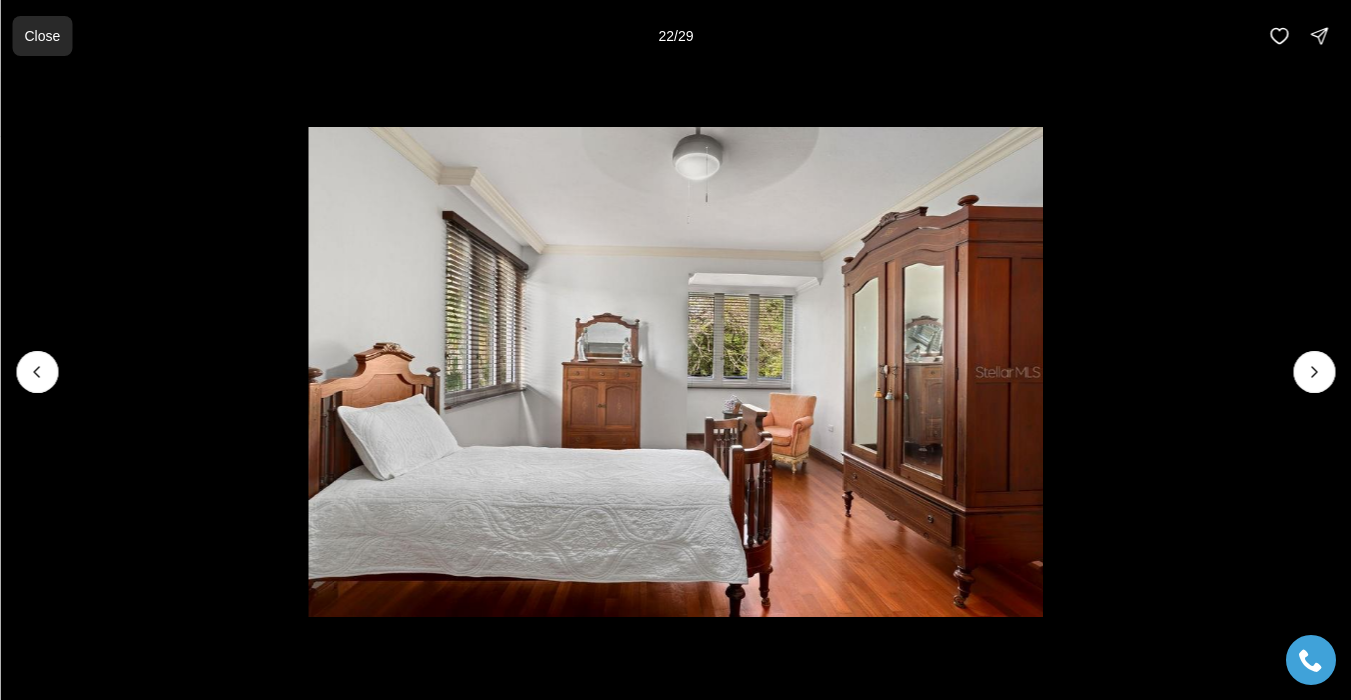 click on "Close" at bounding box center [42, 36] 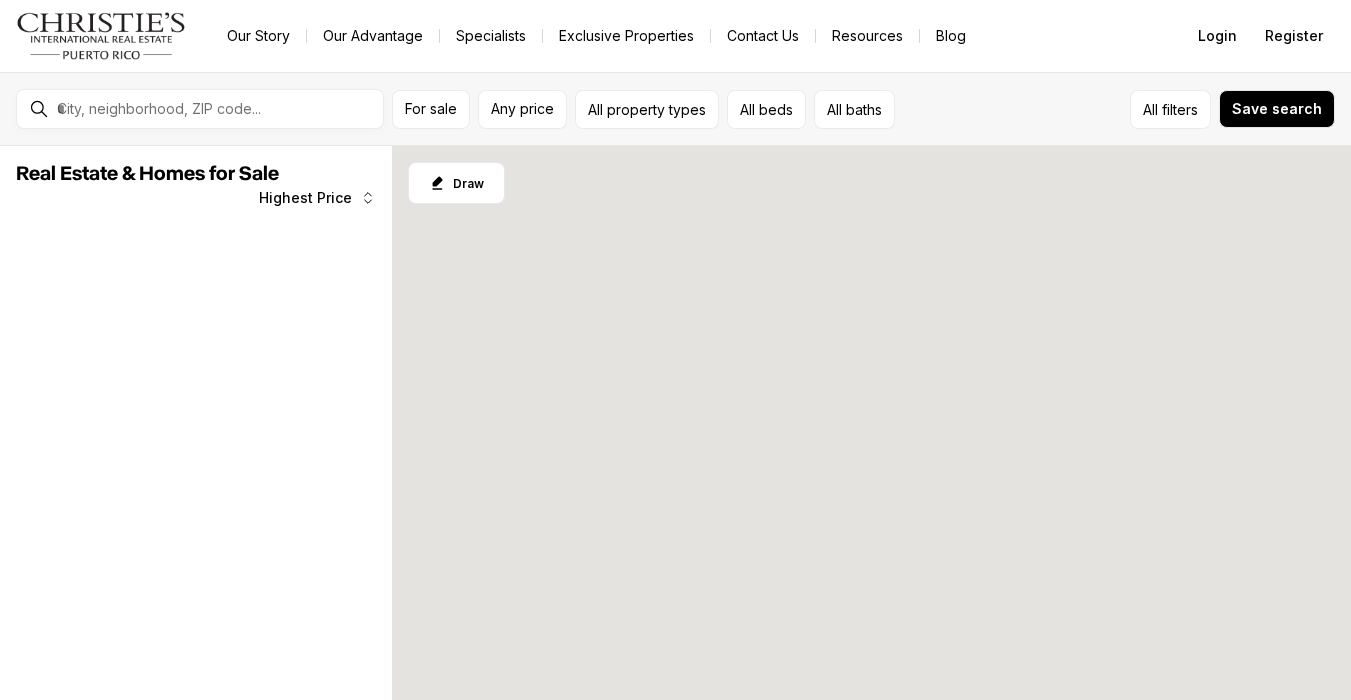 scroll, scrollTop: 0, scrollLeft: 0, axis: both 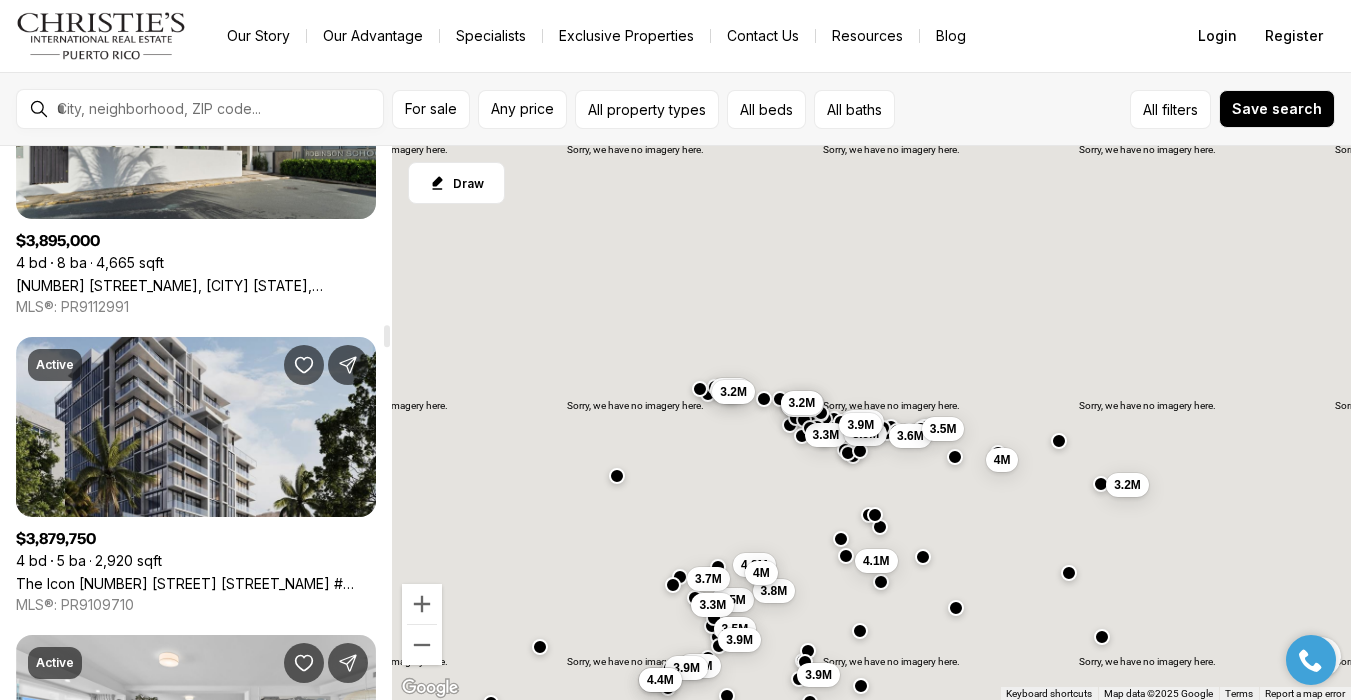 click on "The Icon [ADDRESS], [CITY] [STATE], [POSTAL_CODE]" at bounding box center (196, 583) 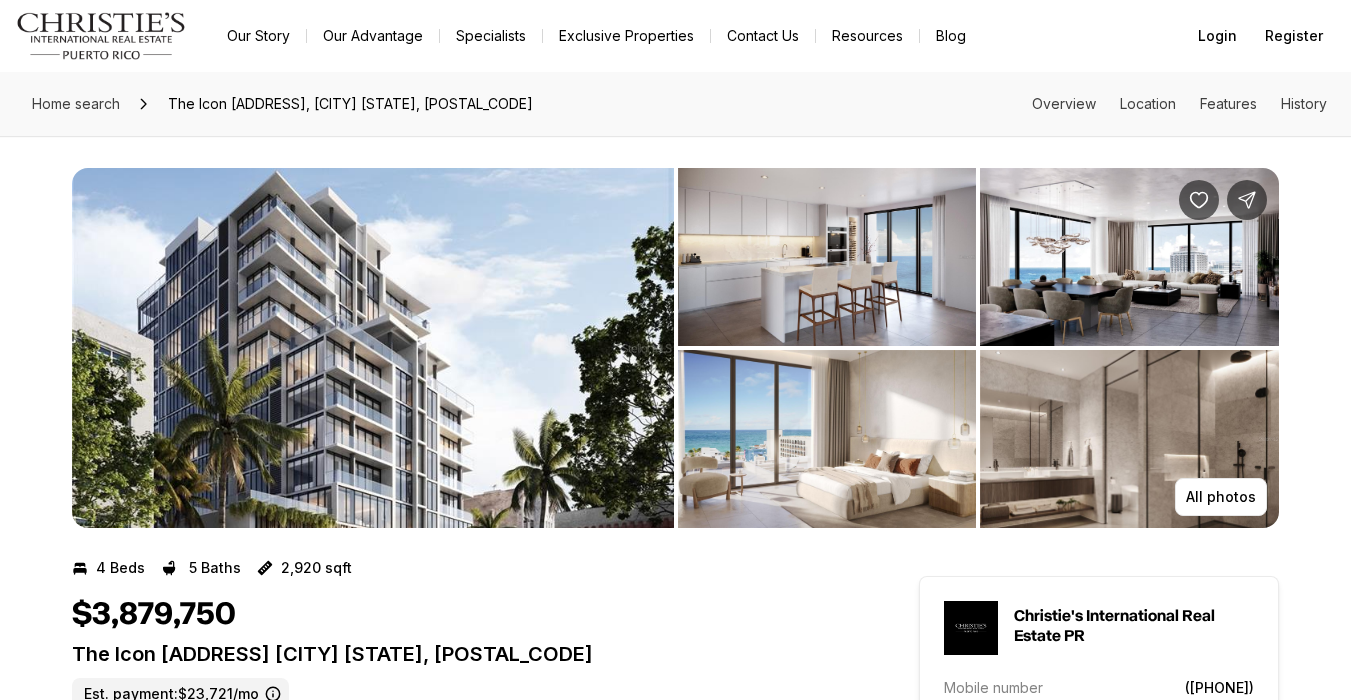 scroll, scrollTop: 0, scrollLeft: 0, axis: both 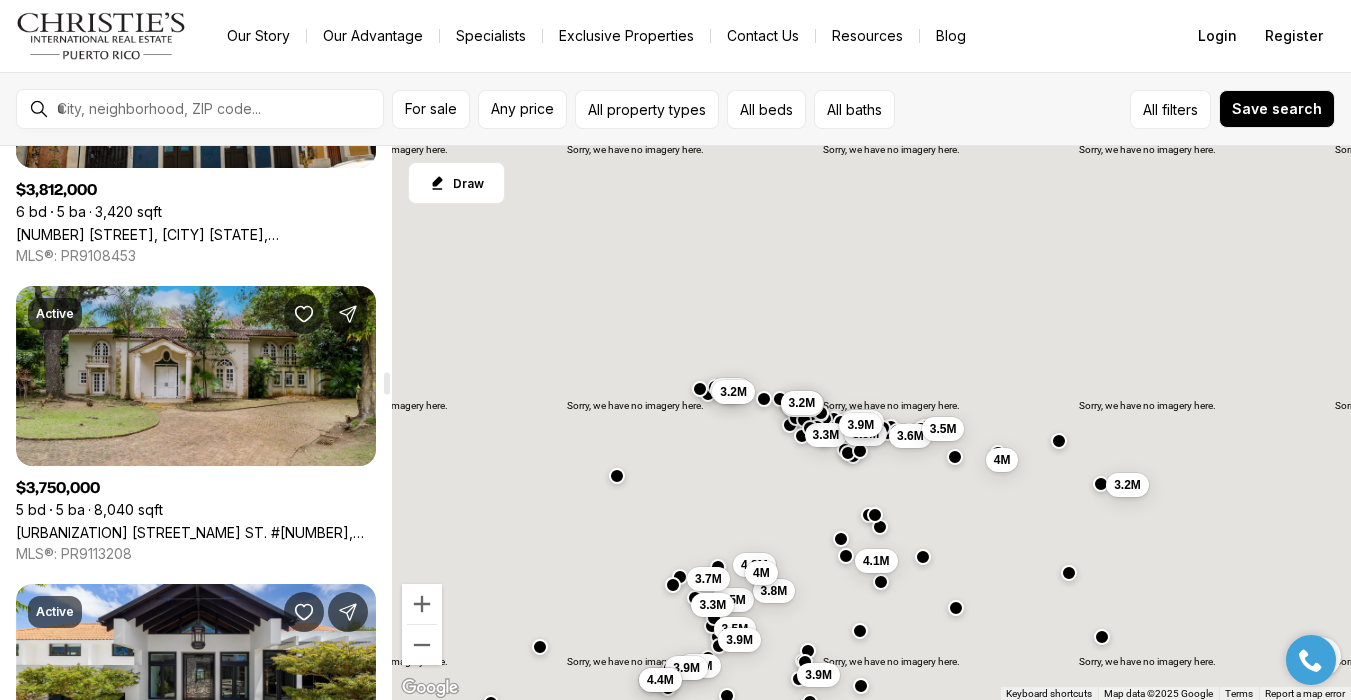 click on "[NEIGHBORHOOD] [STREET] [STREET] #[NUMBER], [CITY] [STATE], [POSTAL_CODE]" at bounding box center (196, 532) 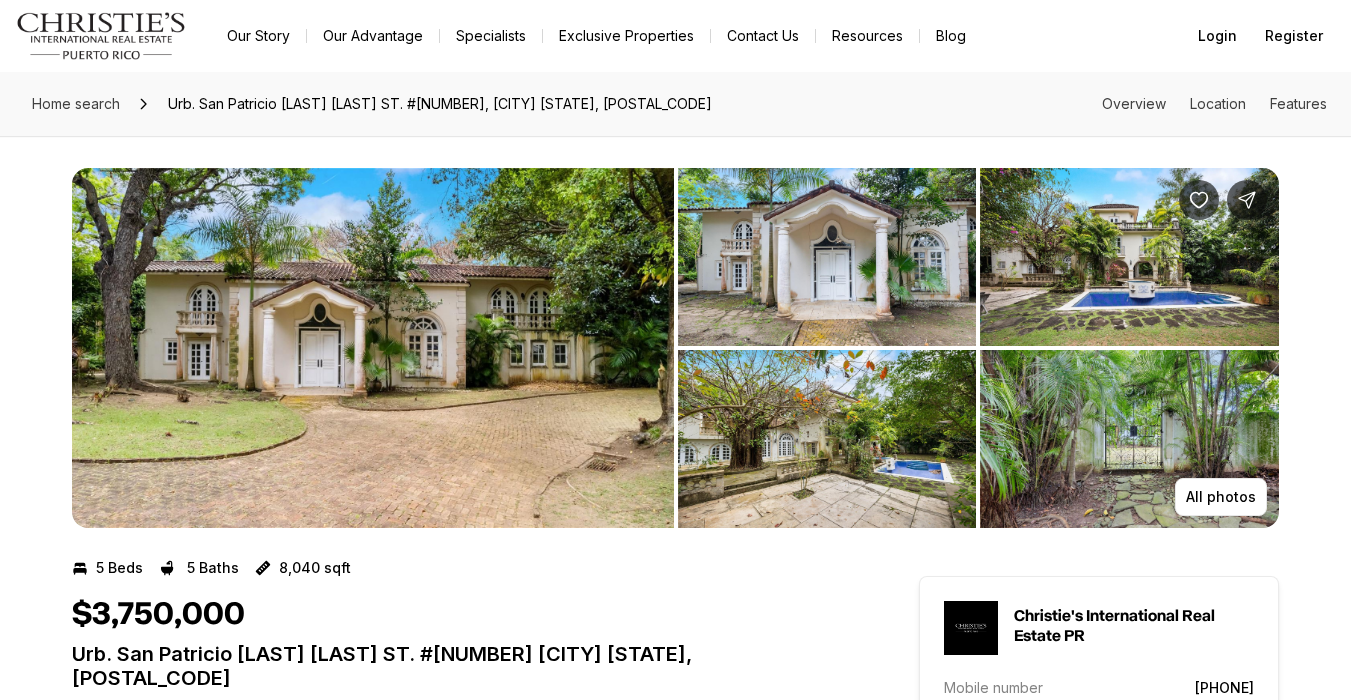 scroll, scrollTop: 0, scrollLeft: 0, axis: both 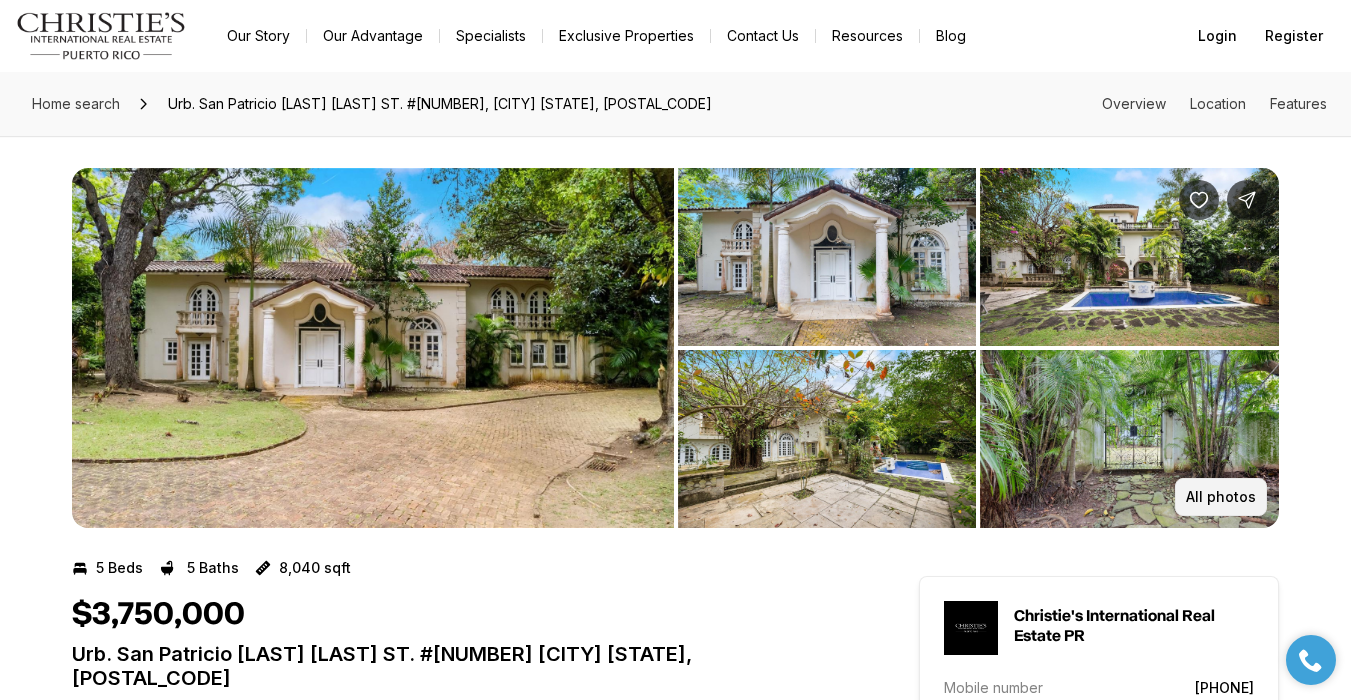 click on "All photos" at bounding box center [1221, 497] 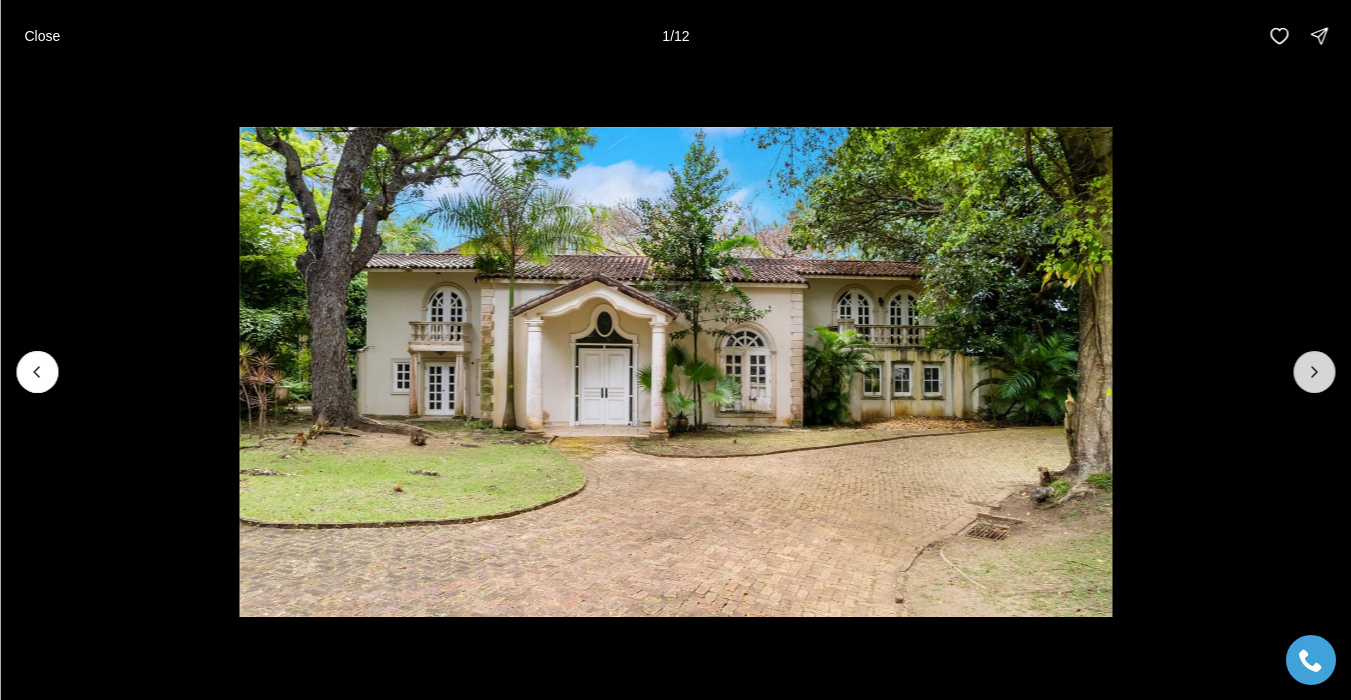 click 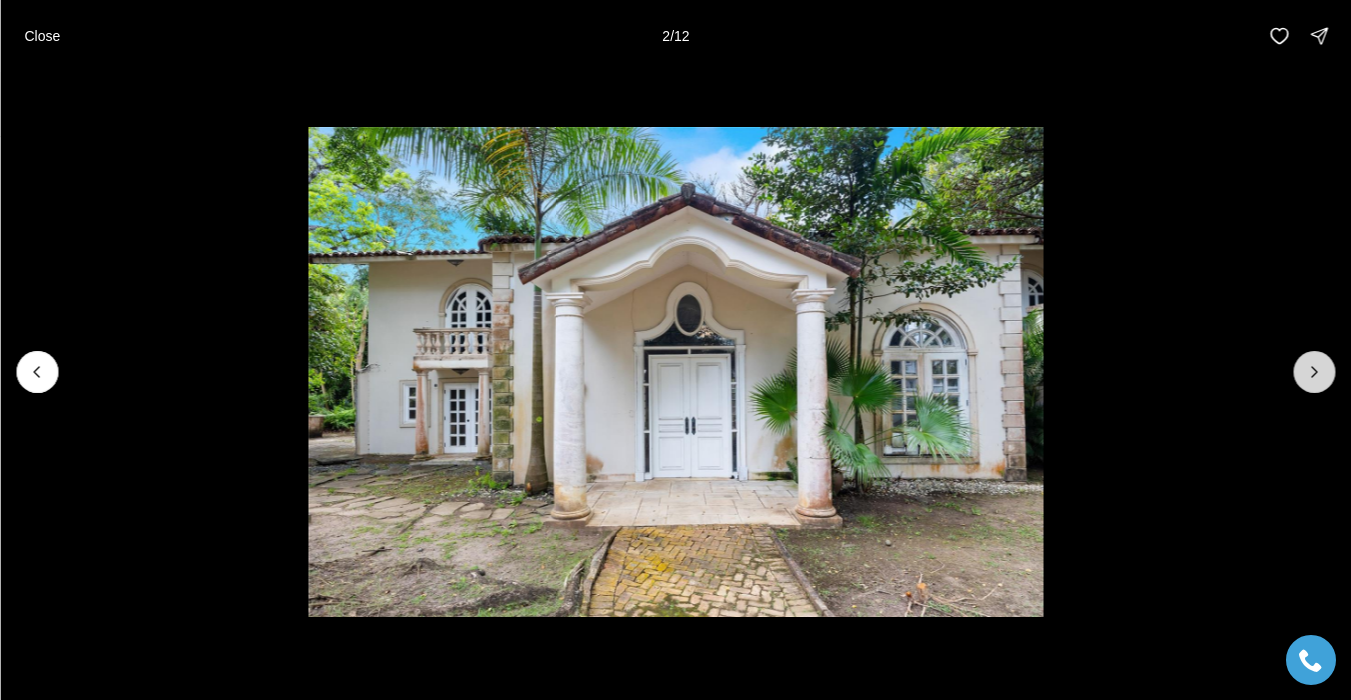 click 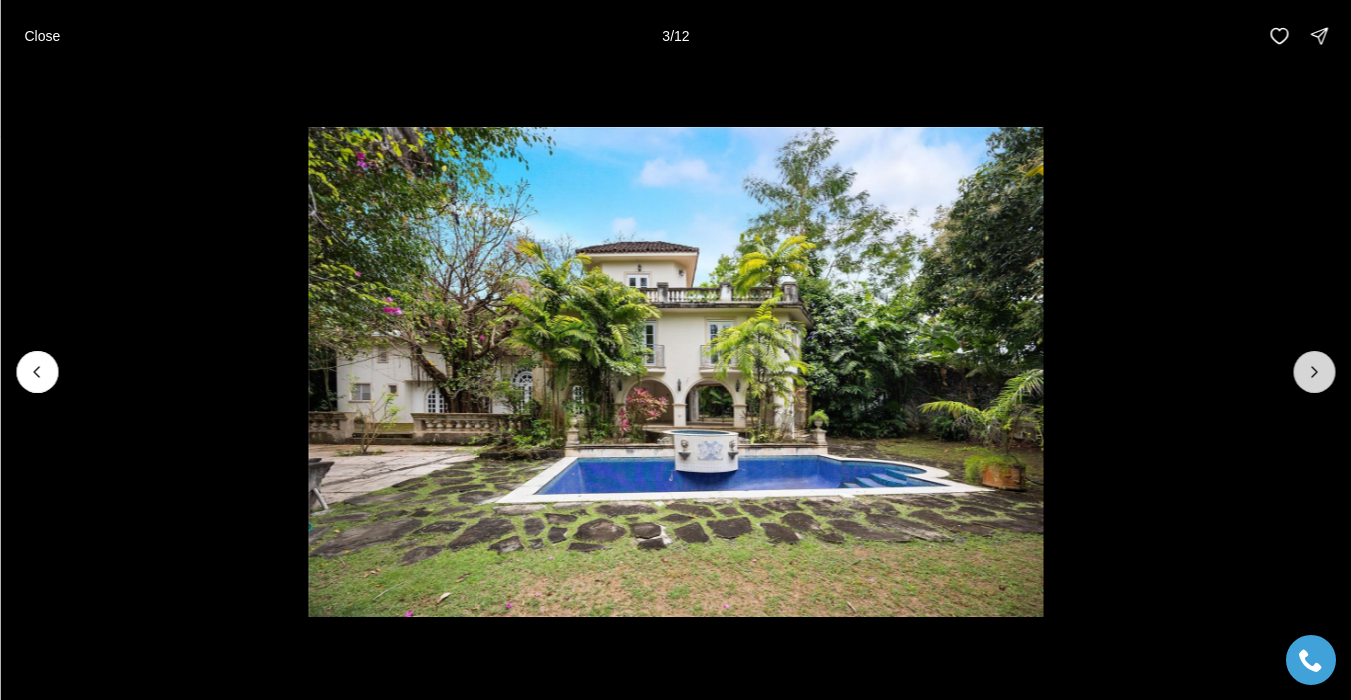 click 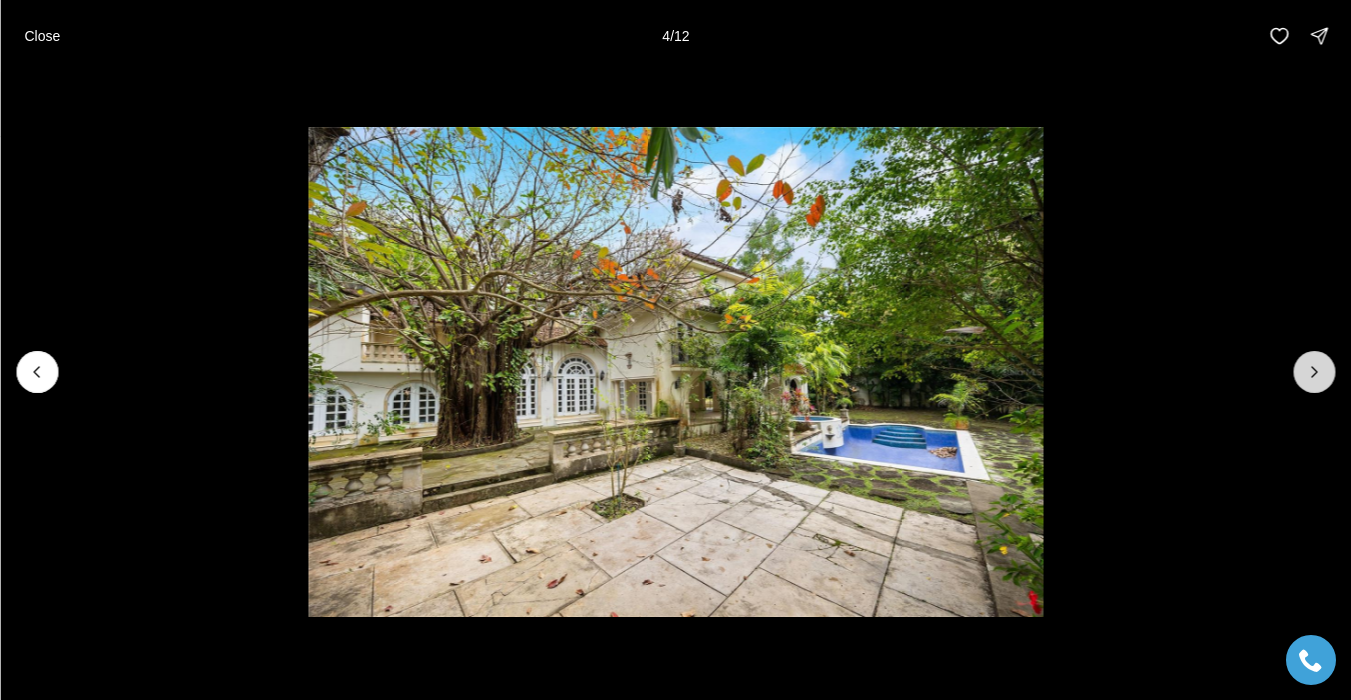 click 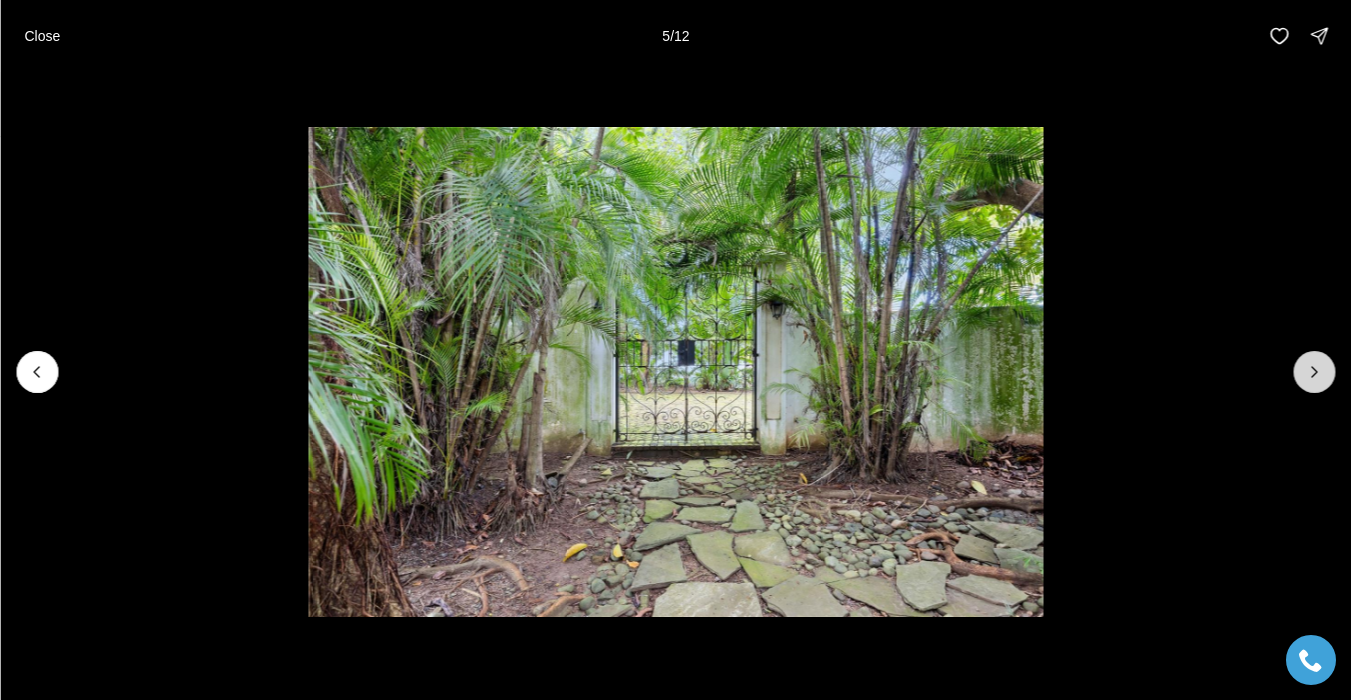 click 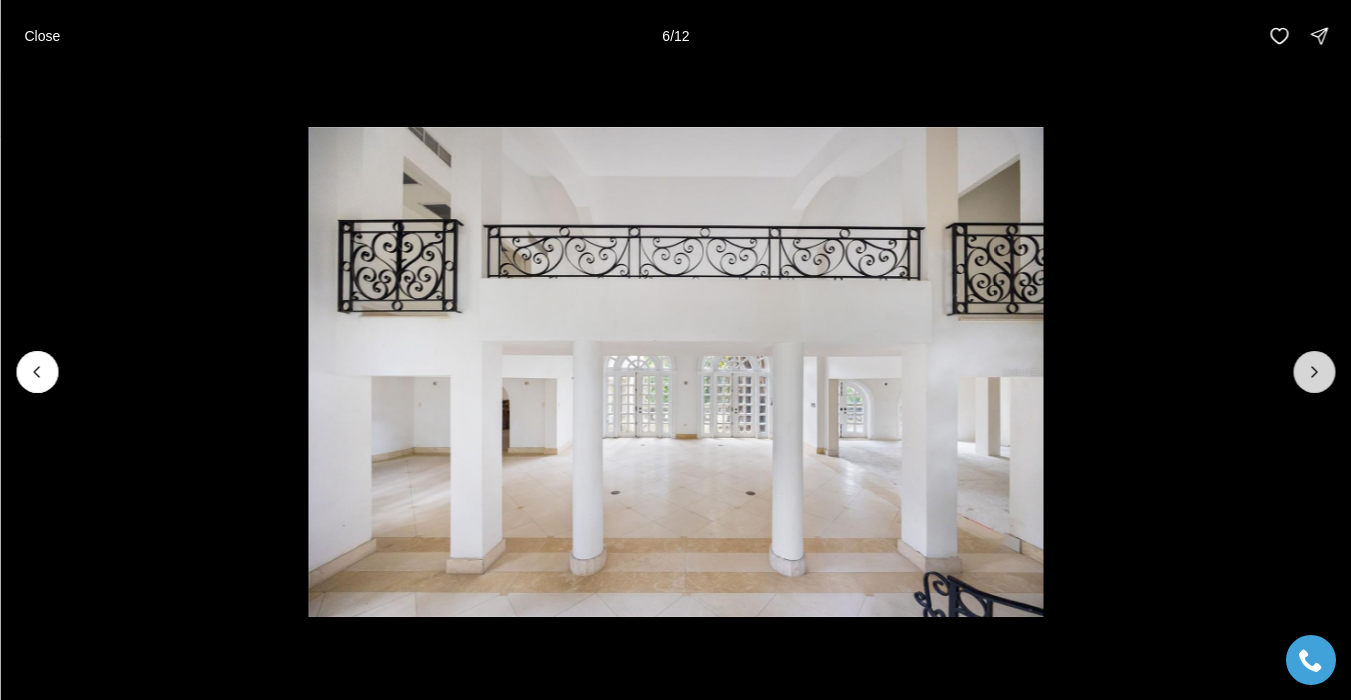 click 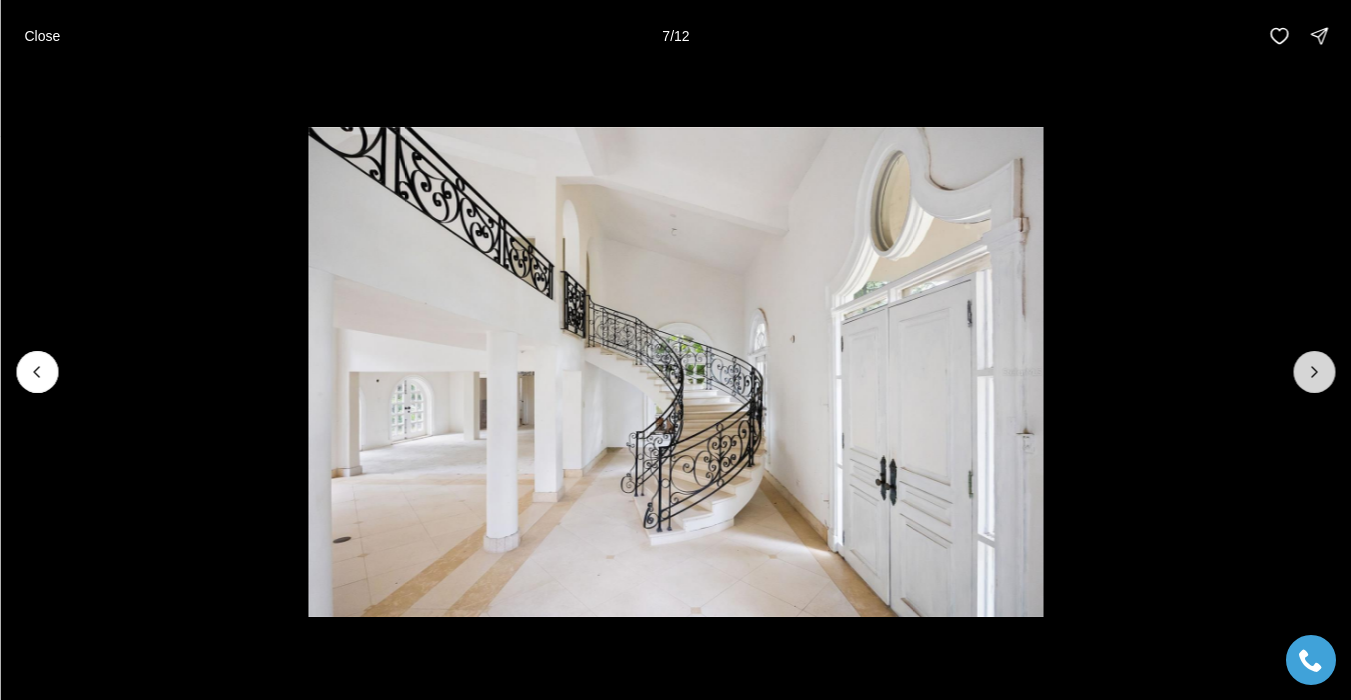 click 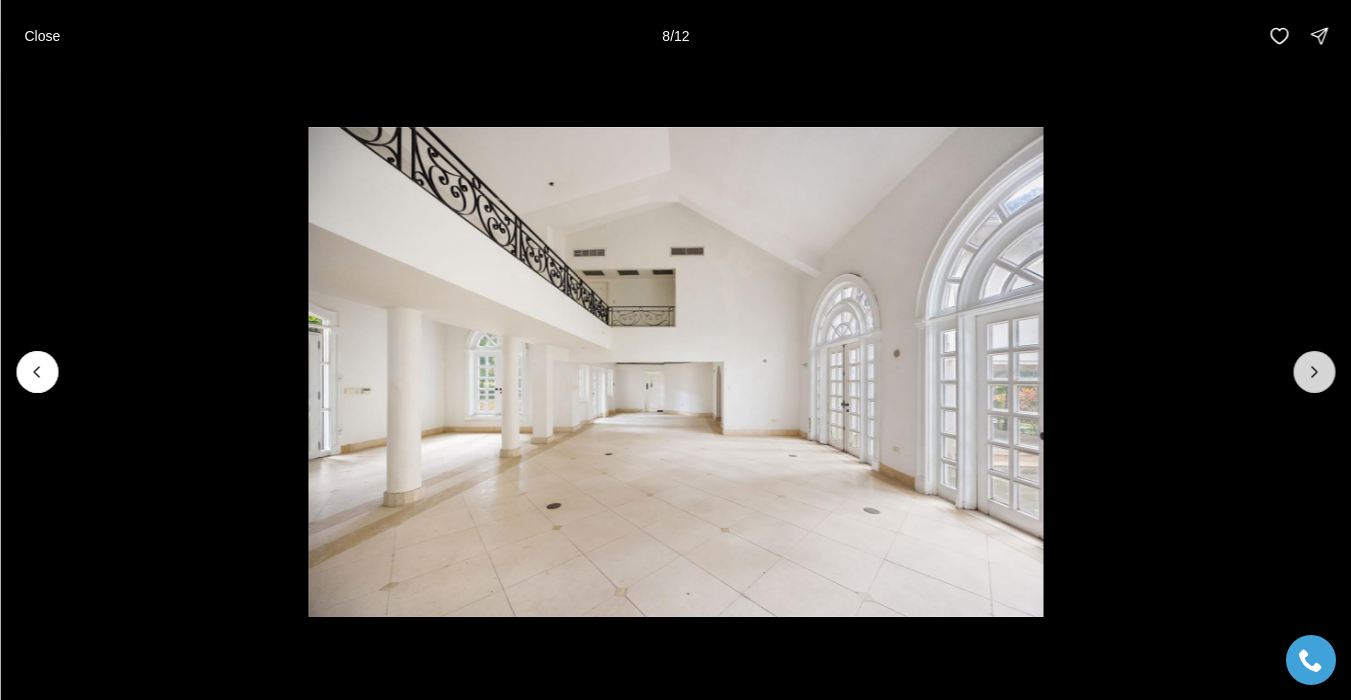 click 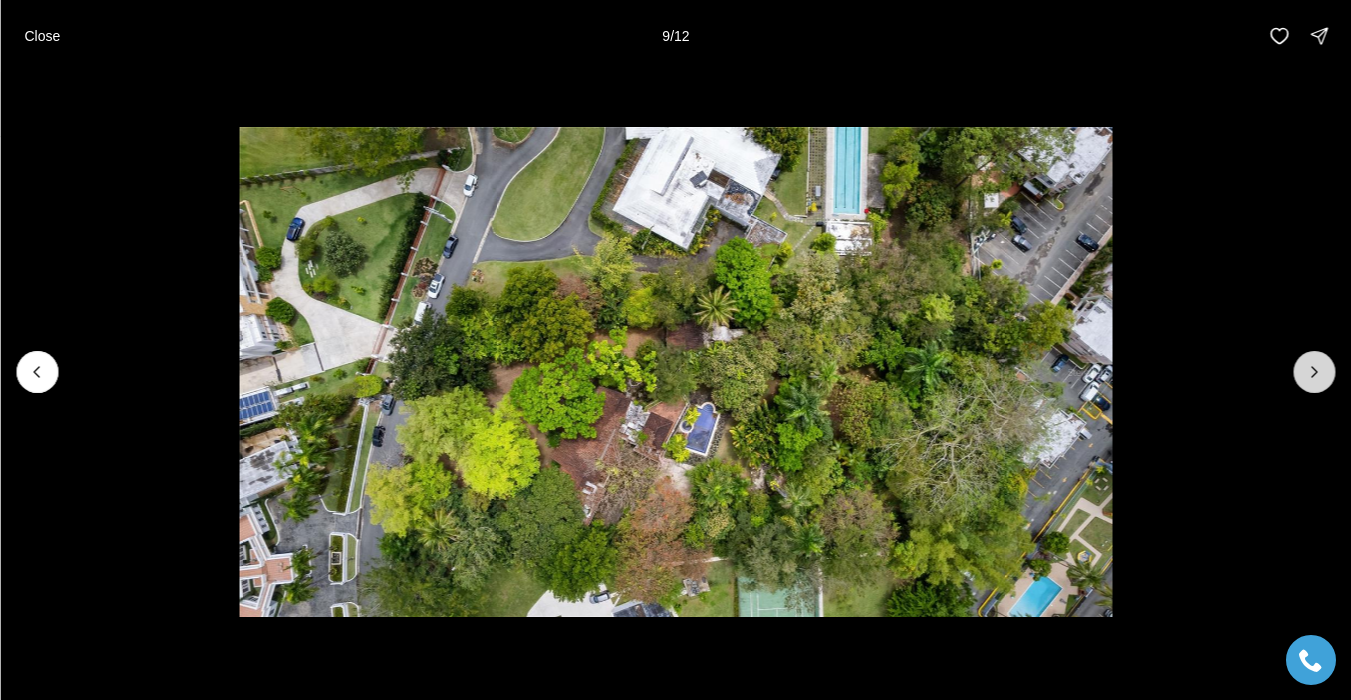 click 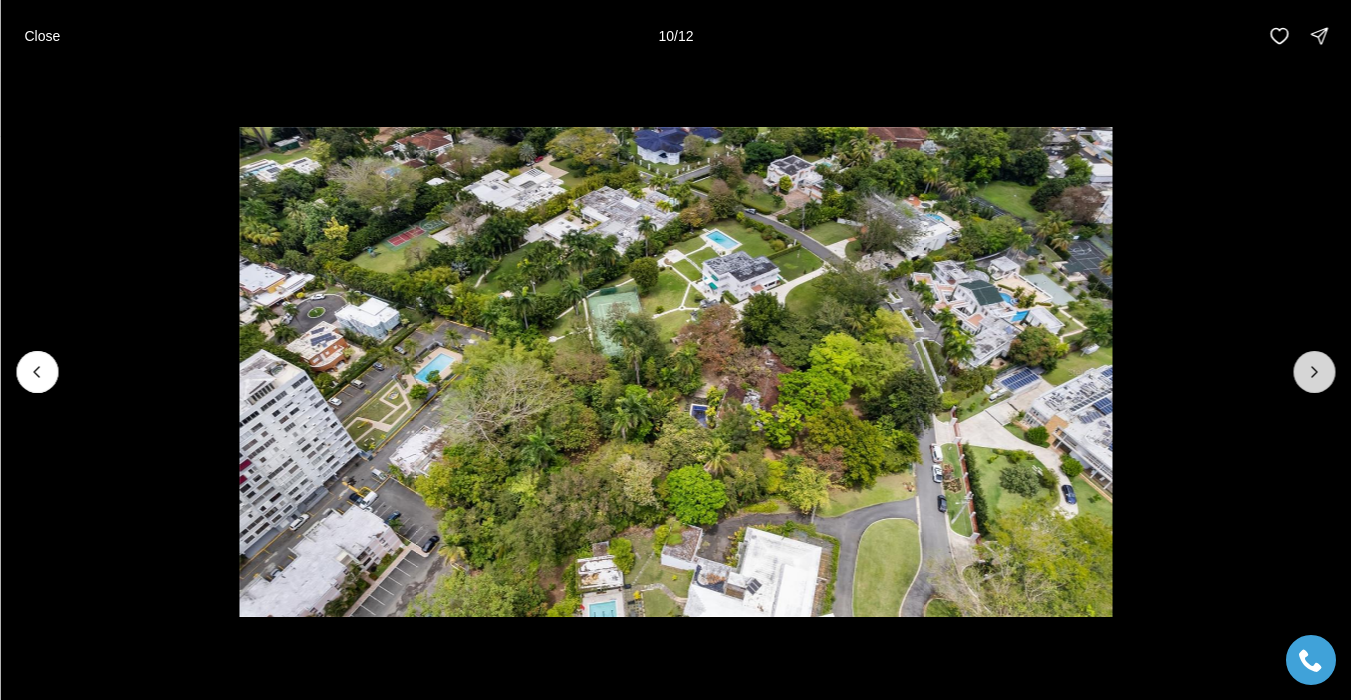 click 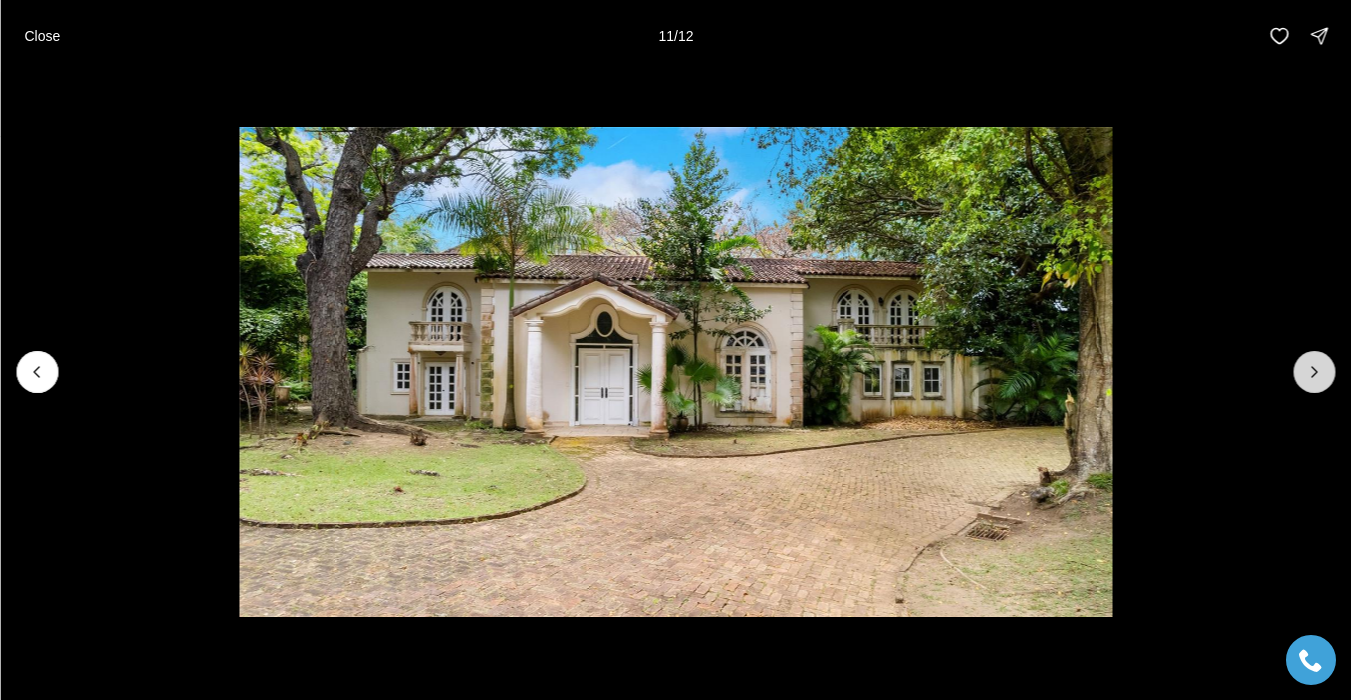 click 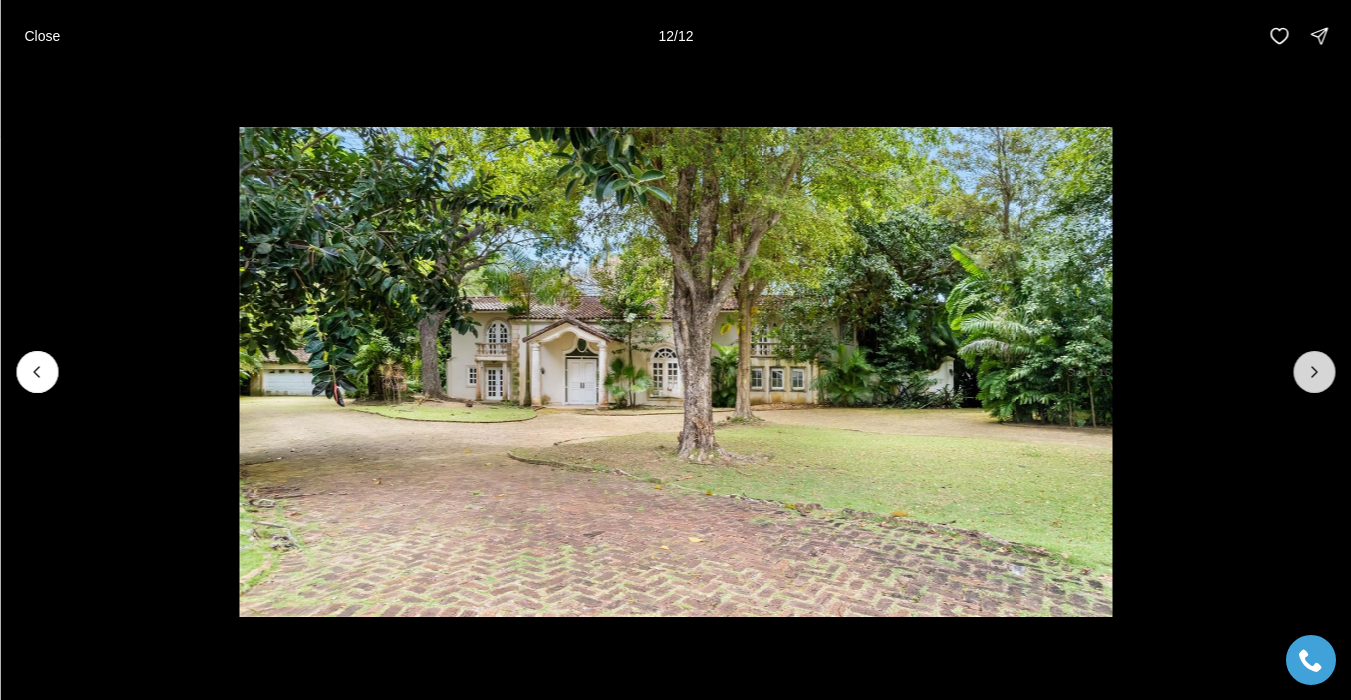 click at bounding box center [1314, 372] 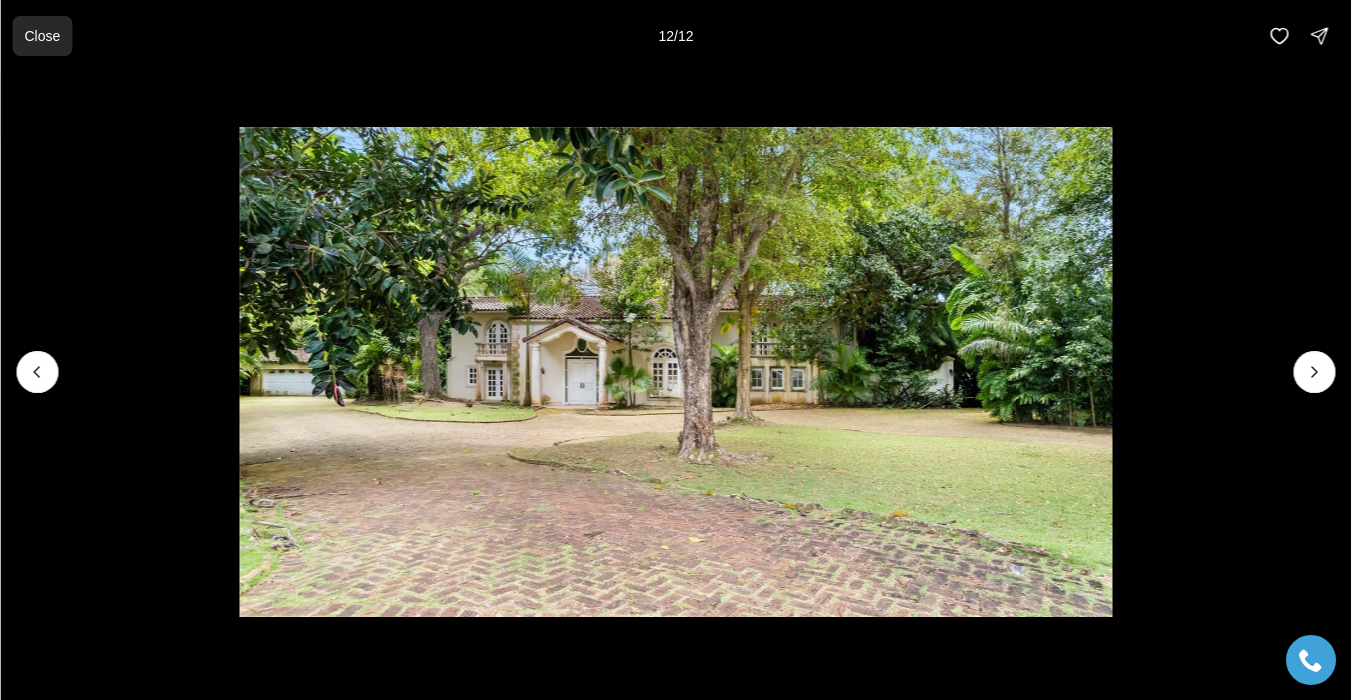 click on "Close" at bounding box center [42, 36] 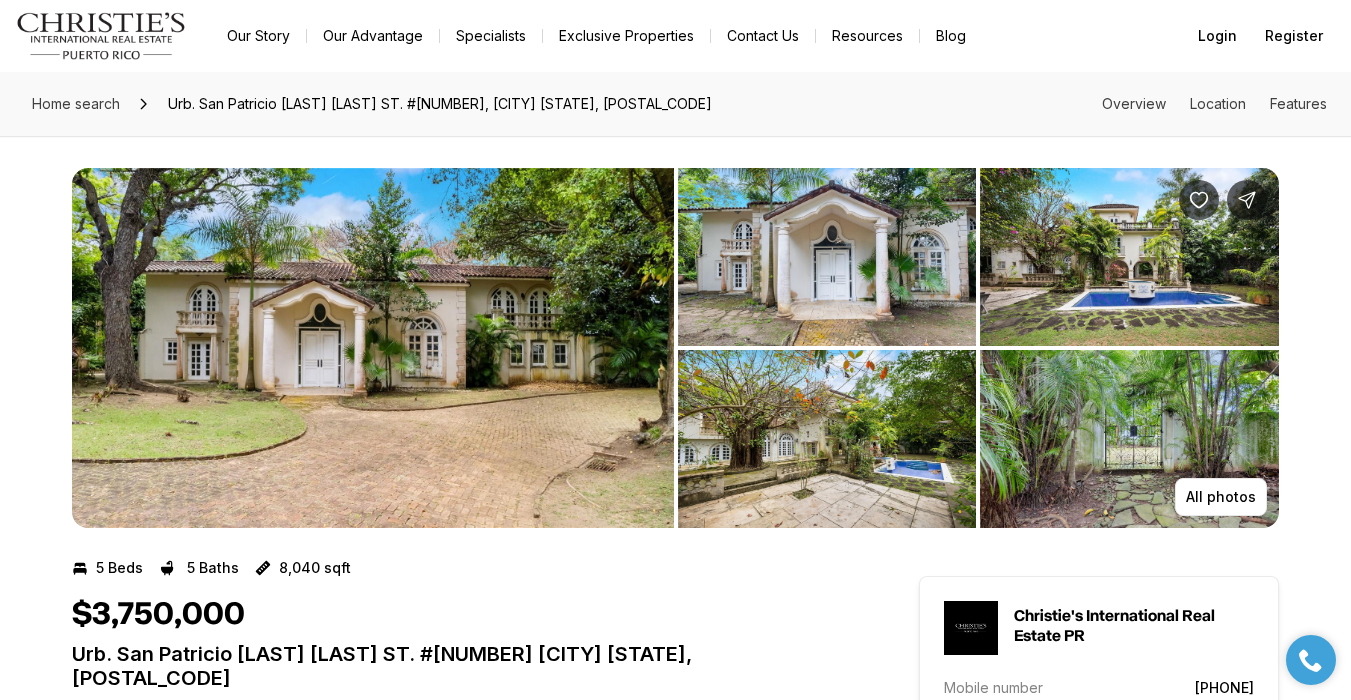 scroll, scrollTop: 0, scrollLeft: 0, axis: both 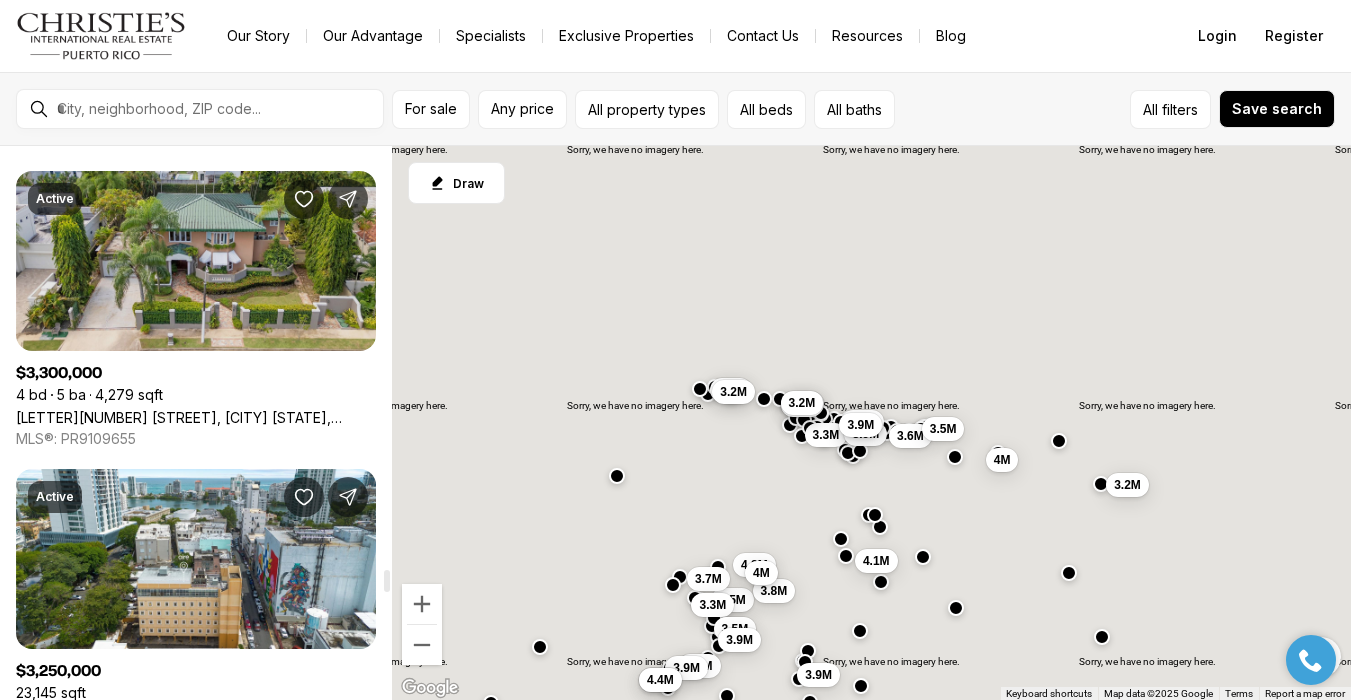 click on "[LETTER][NUMBER] [STREET], [CITY] [STATE], [POSTAL_CODE]" at bounding box center (196, 417) 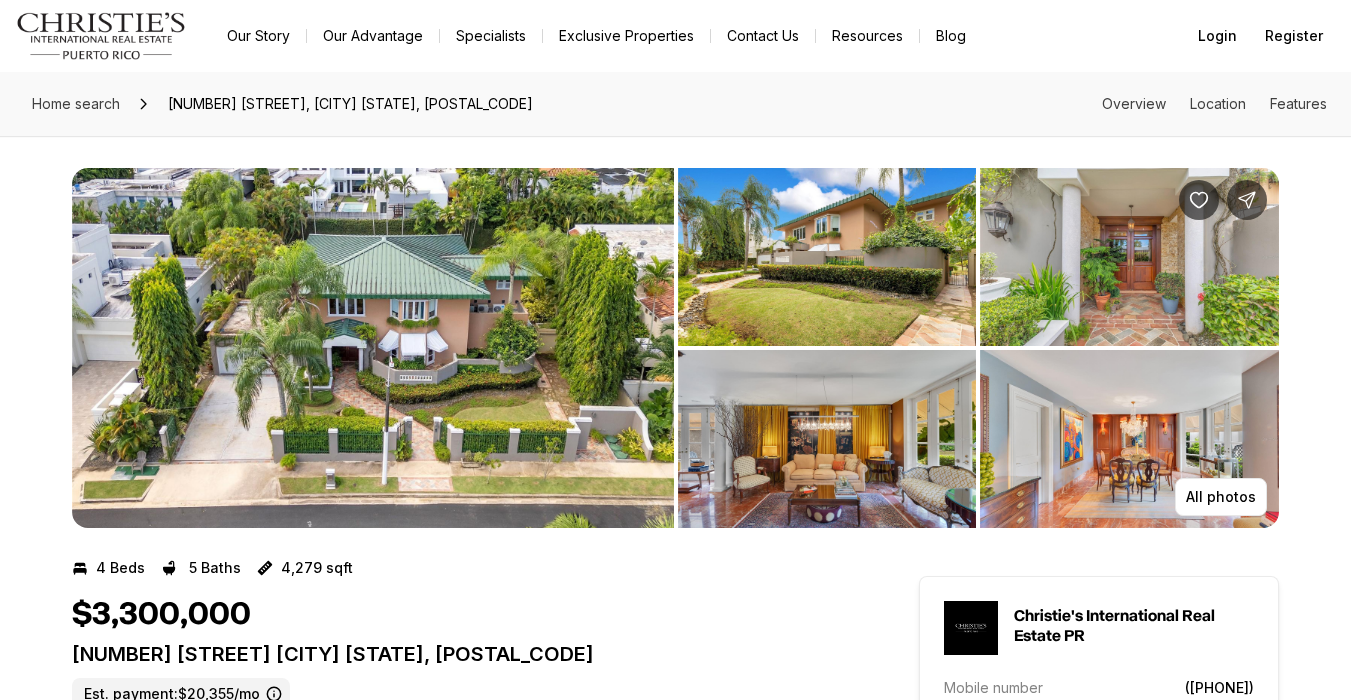 scroll, scrollTop: 0, scrollLeft: 0, axis: both 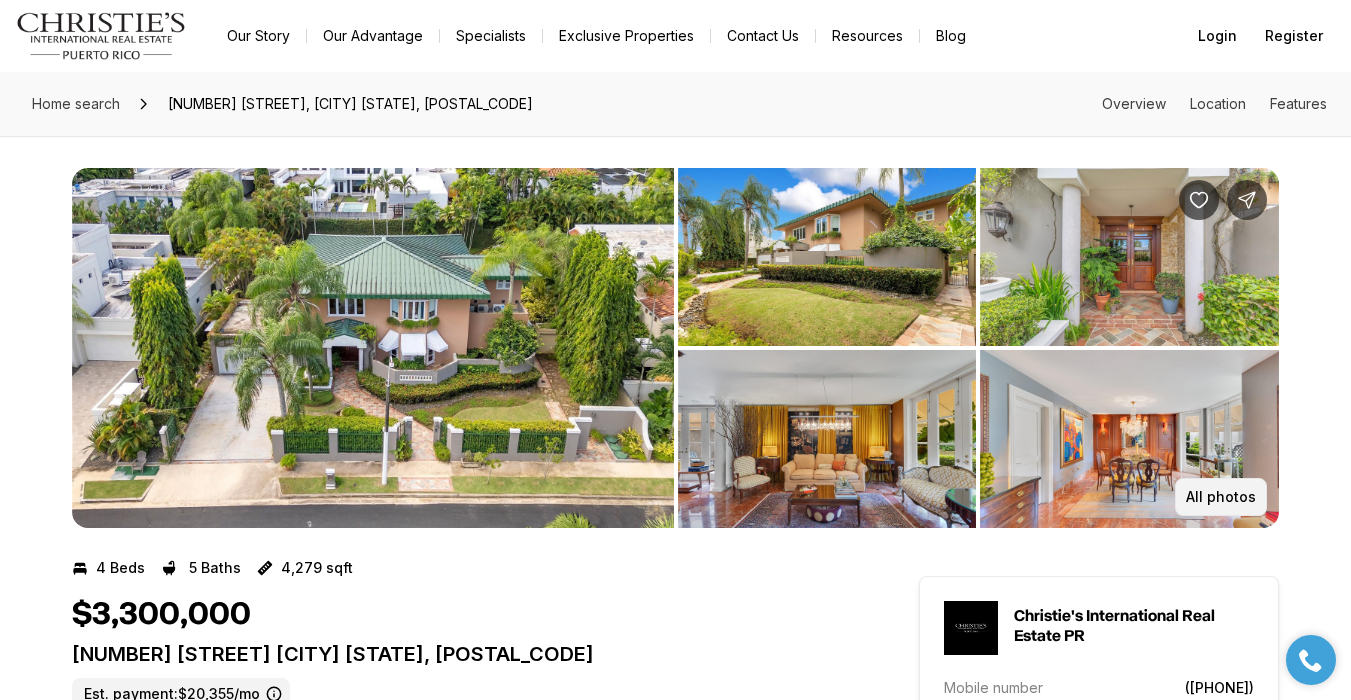 click on "All photos" at bounding box center (1221, 497) 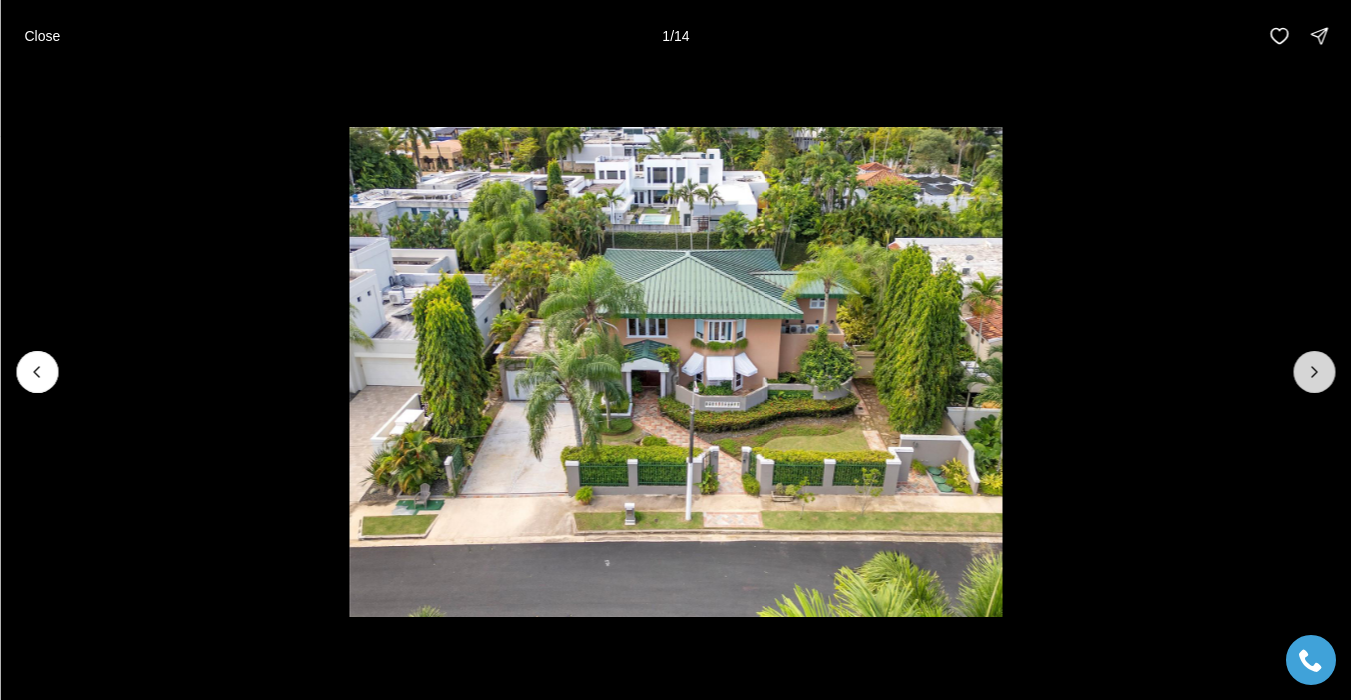 click 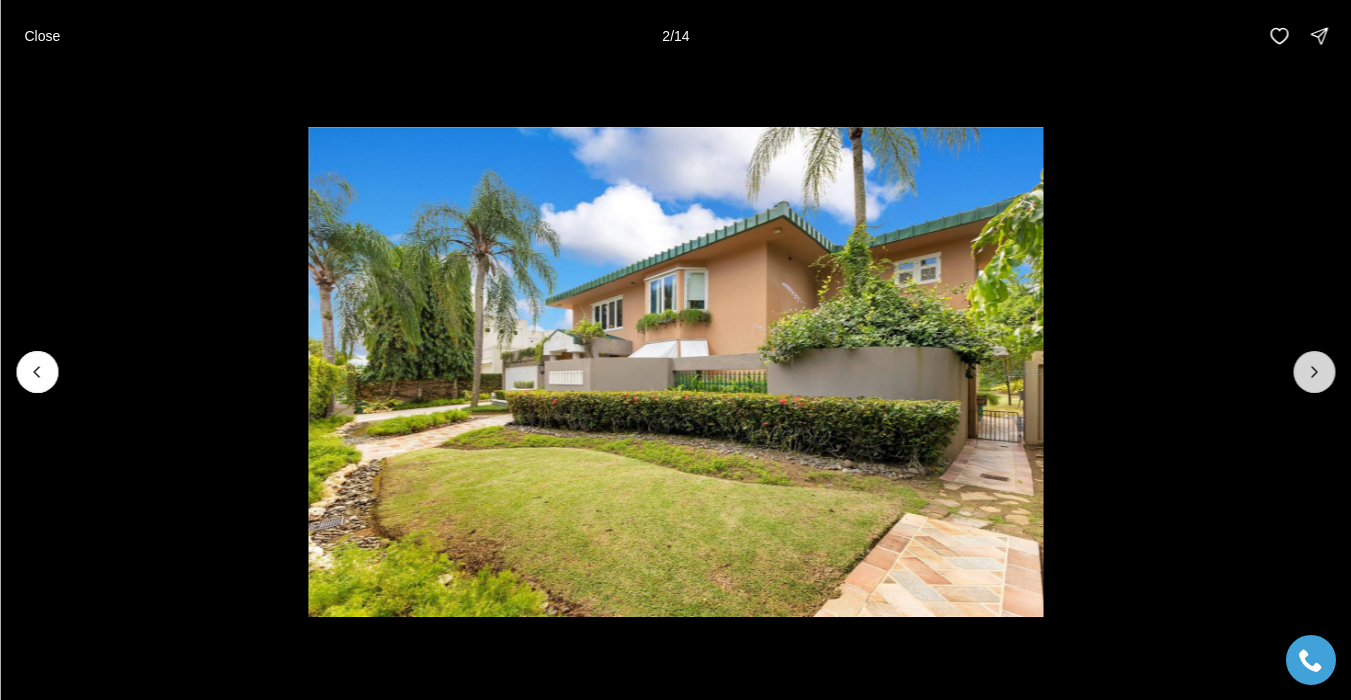 click 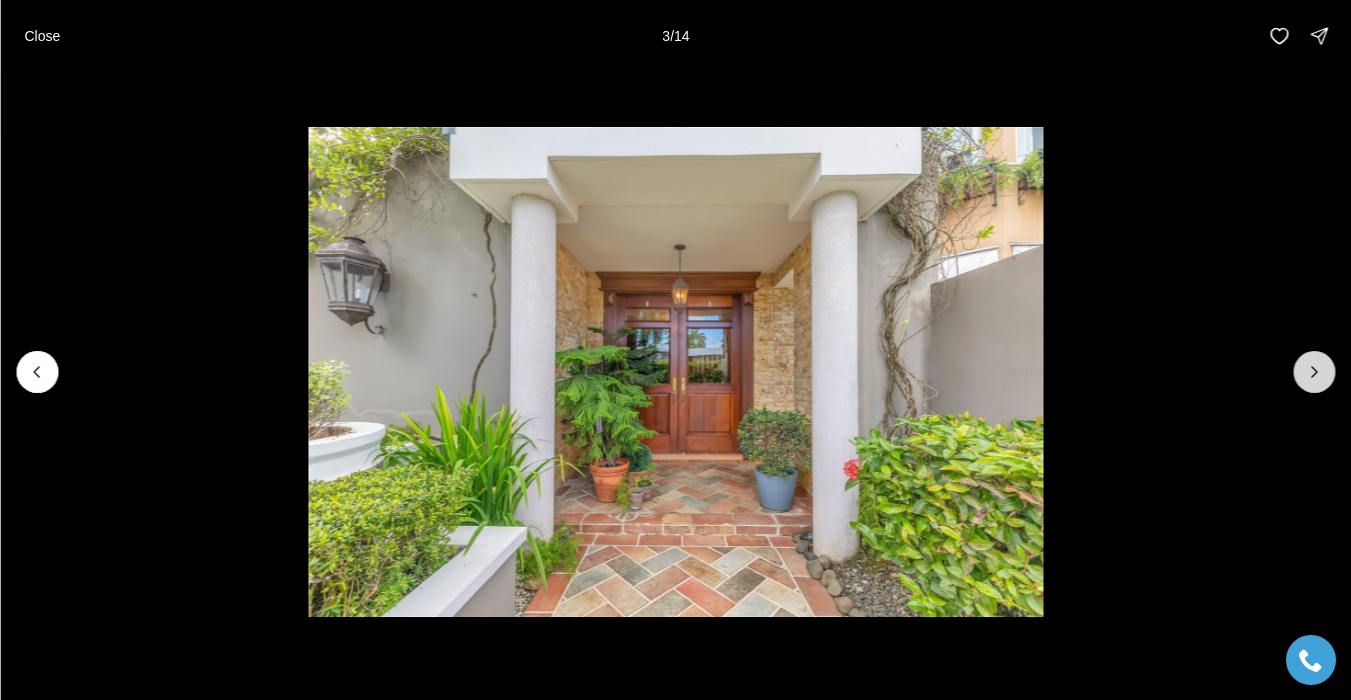 click 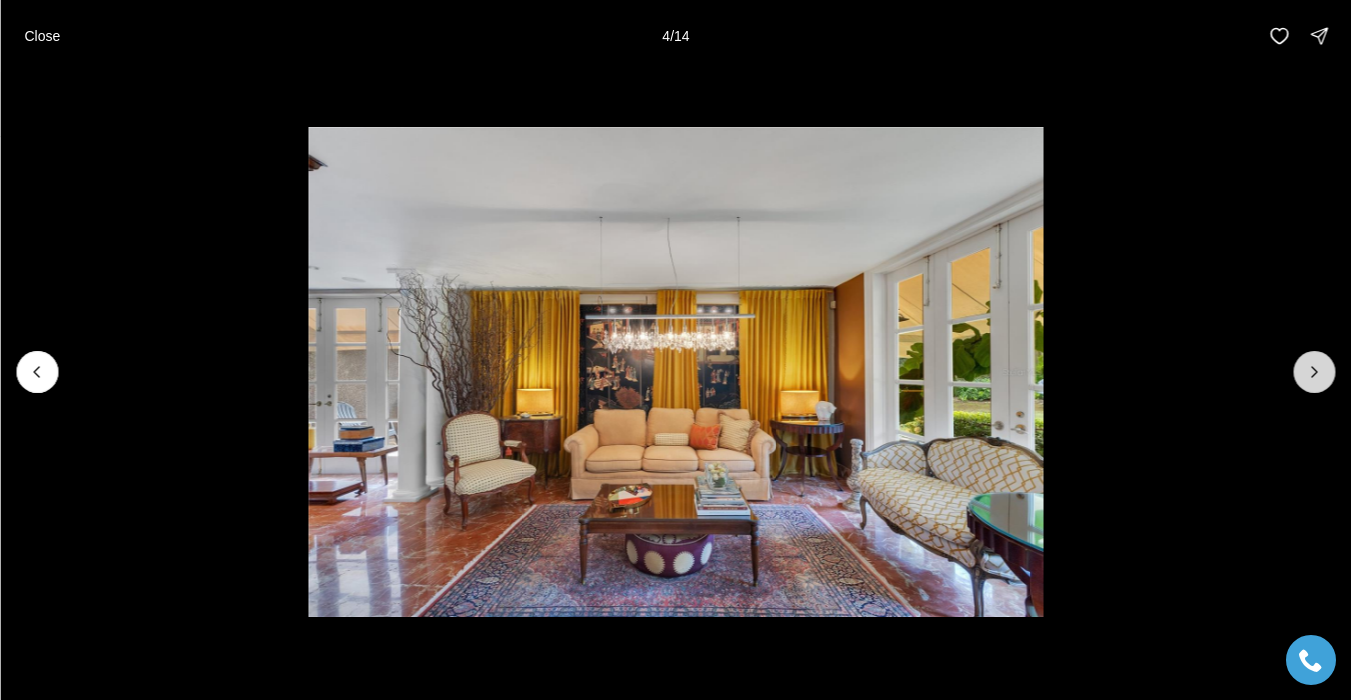 click 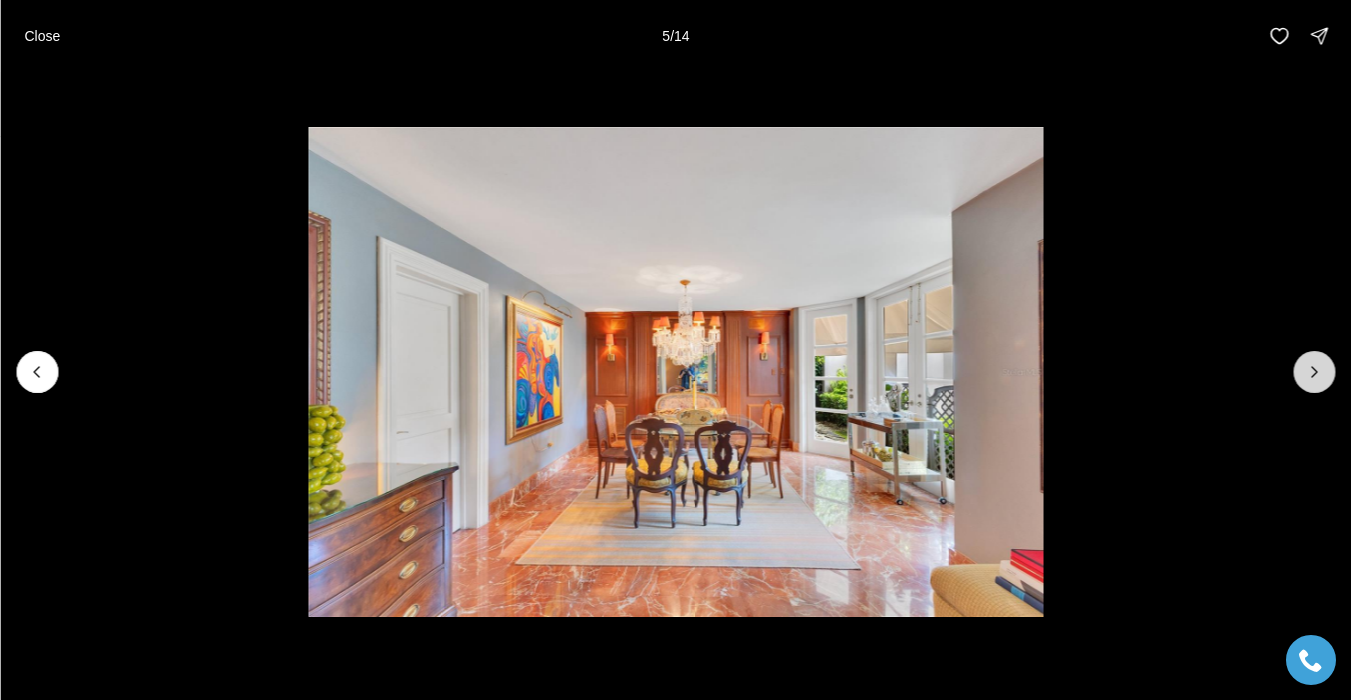 click 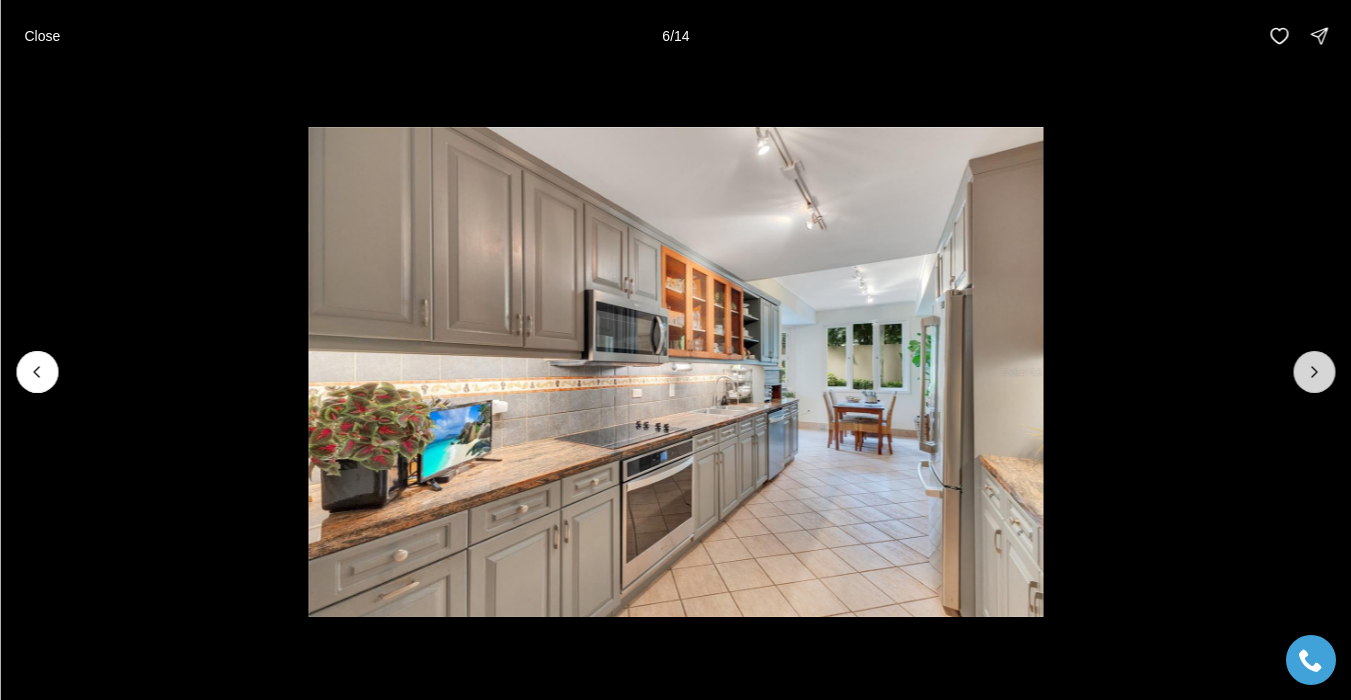 click 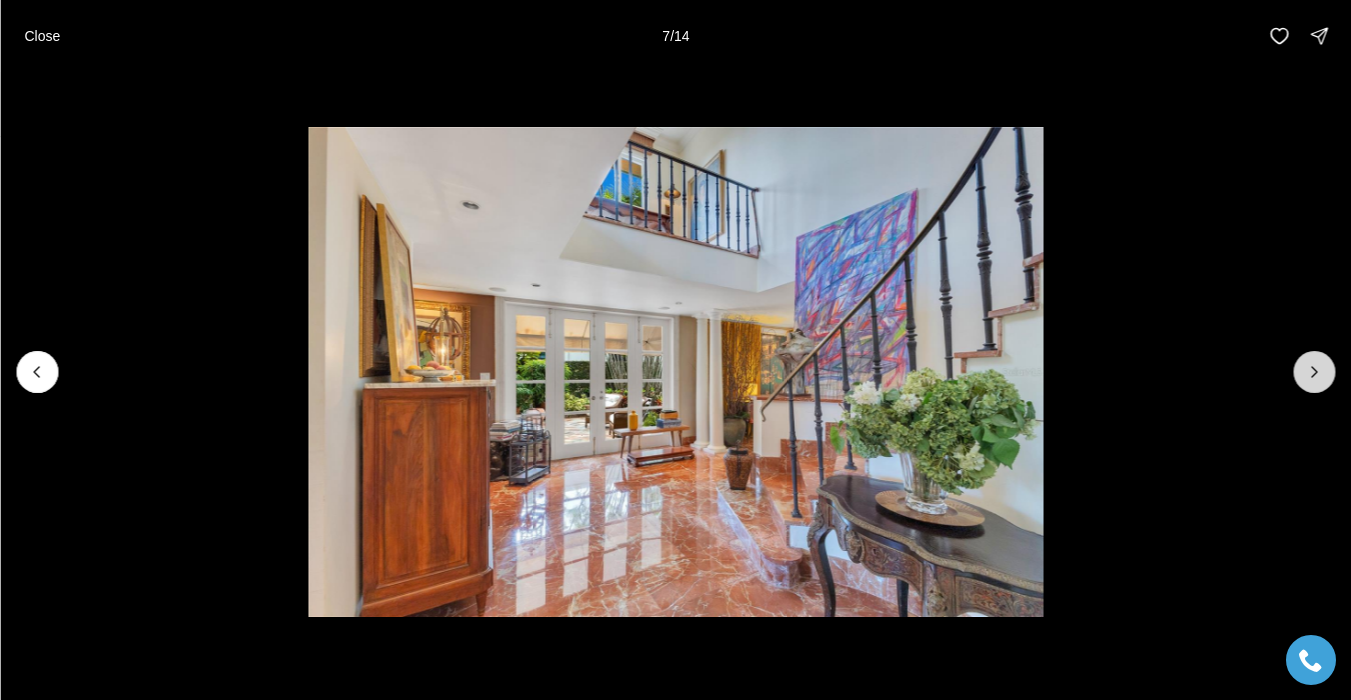 click 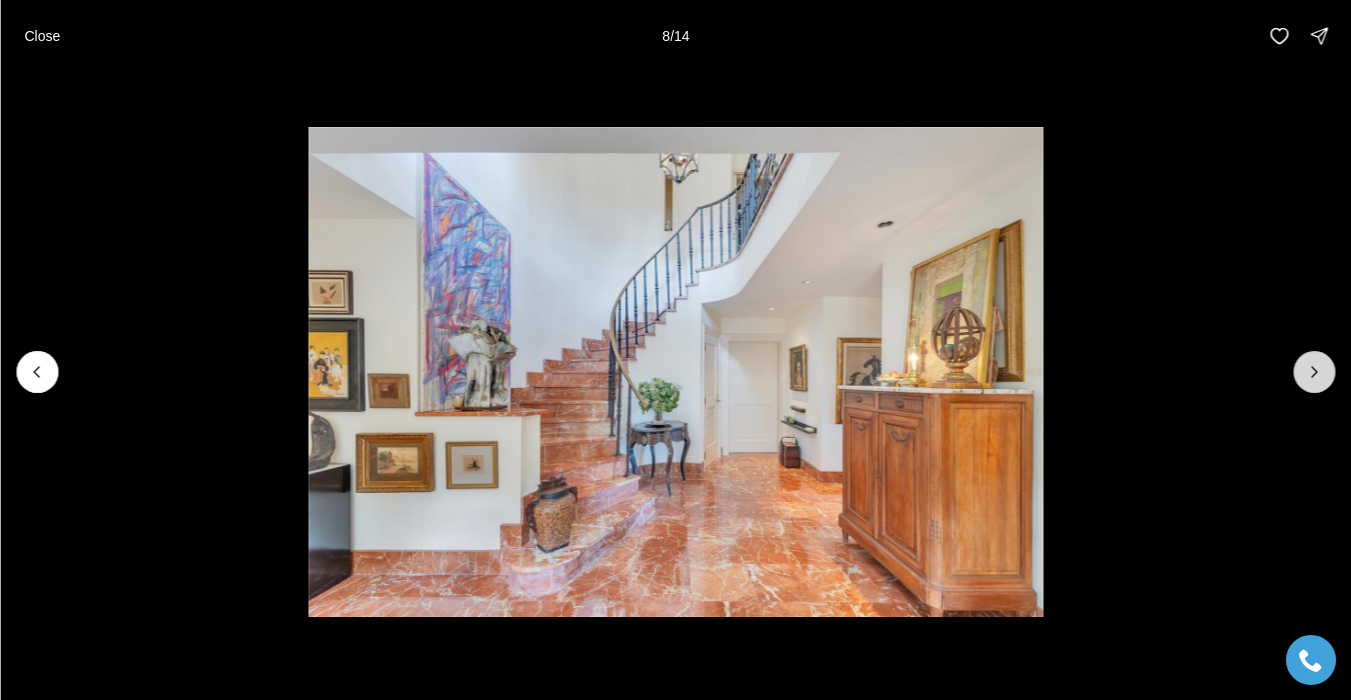 click 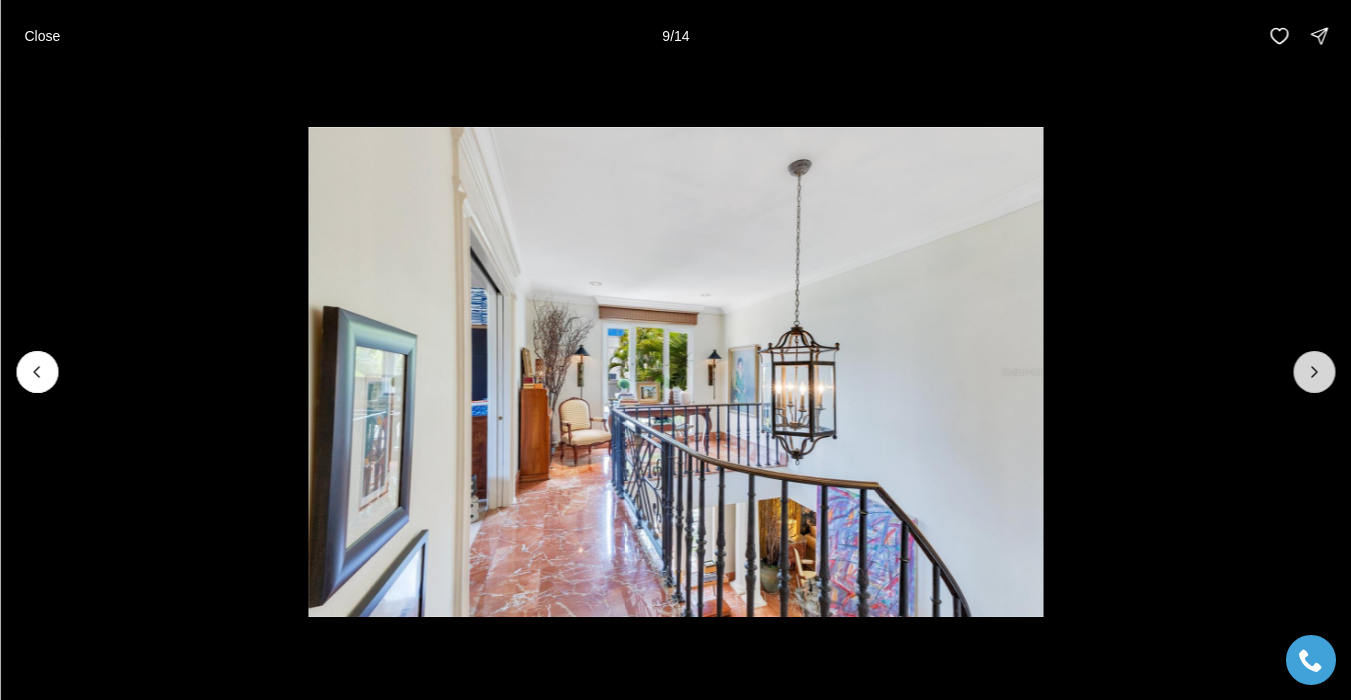 click 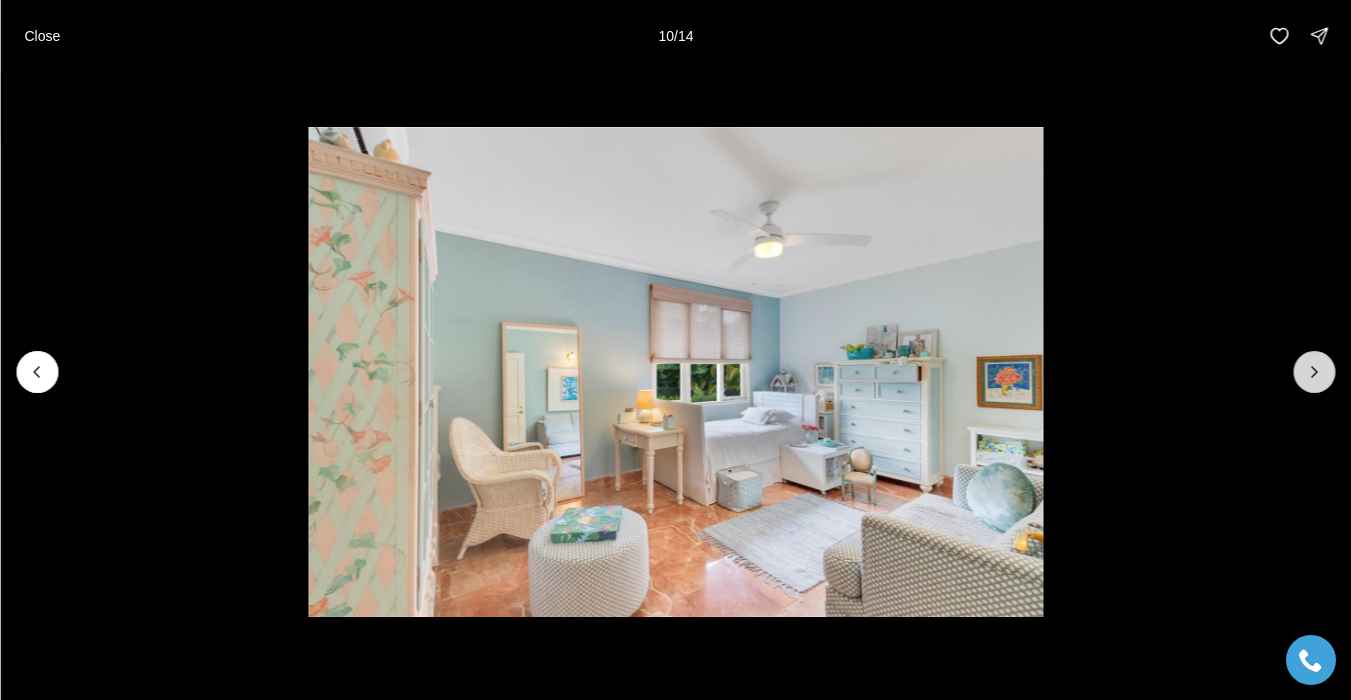 click 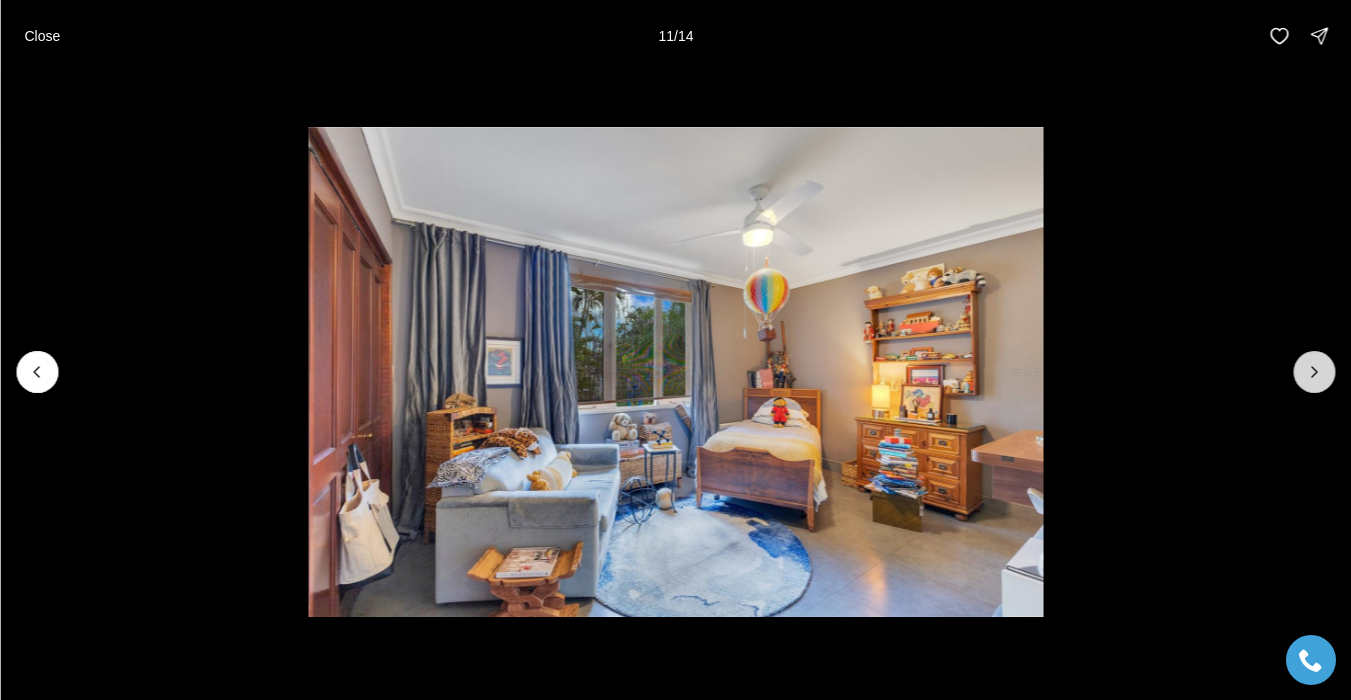click 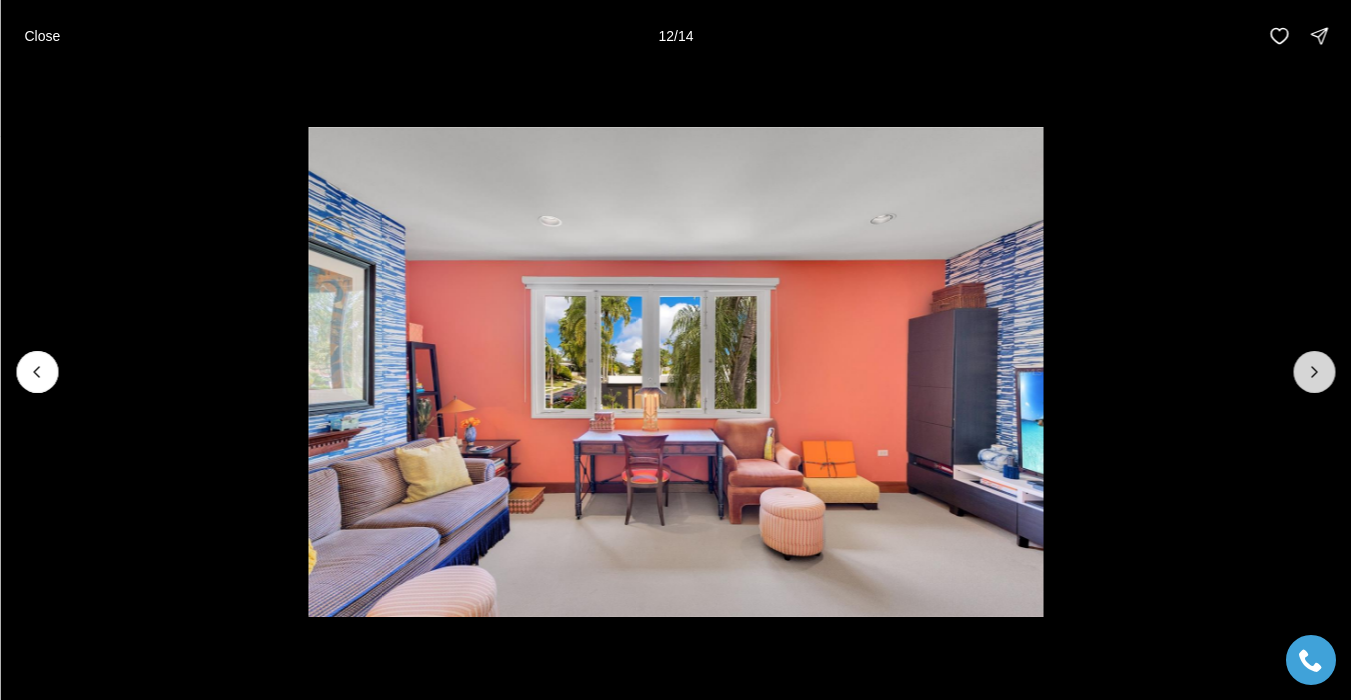 click 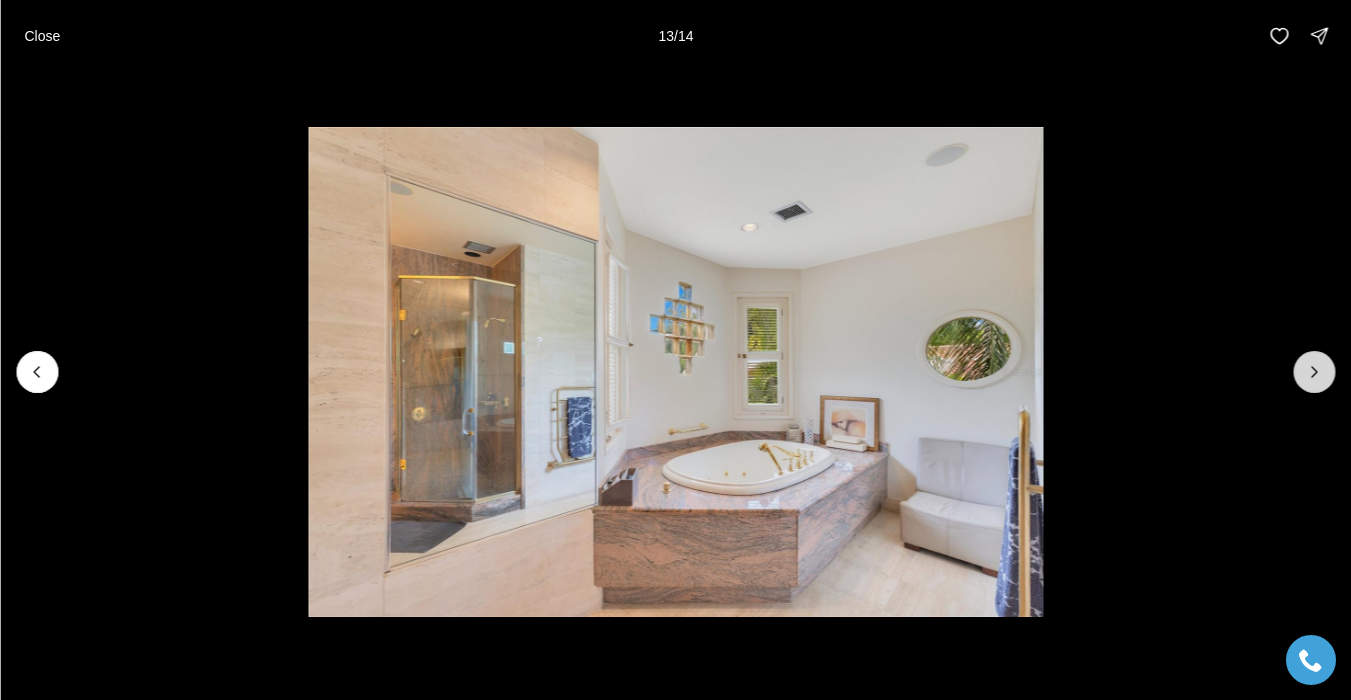 click 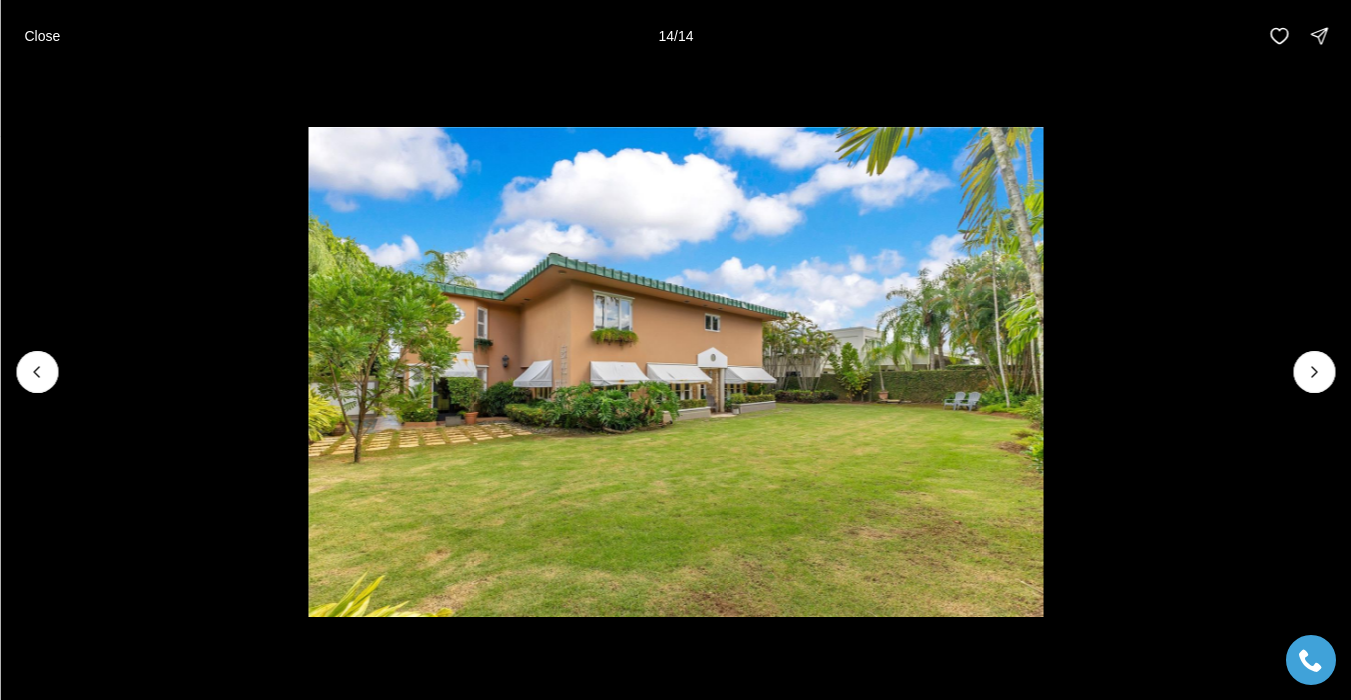 click at bounding box center [1314, 372] 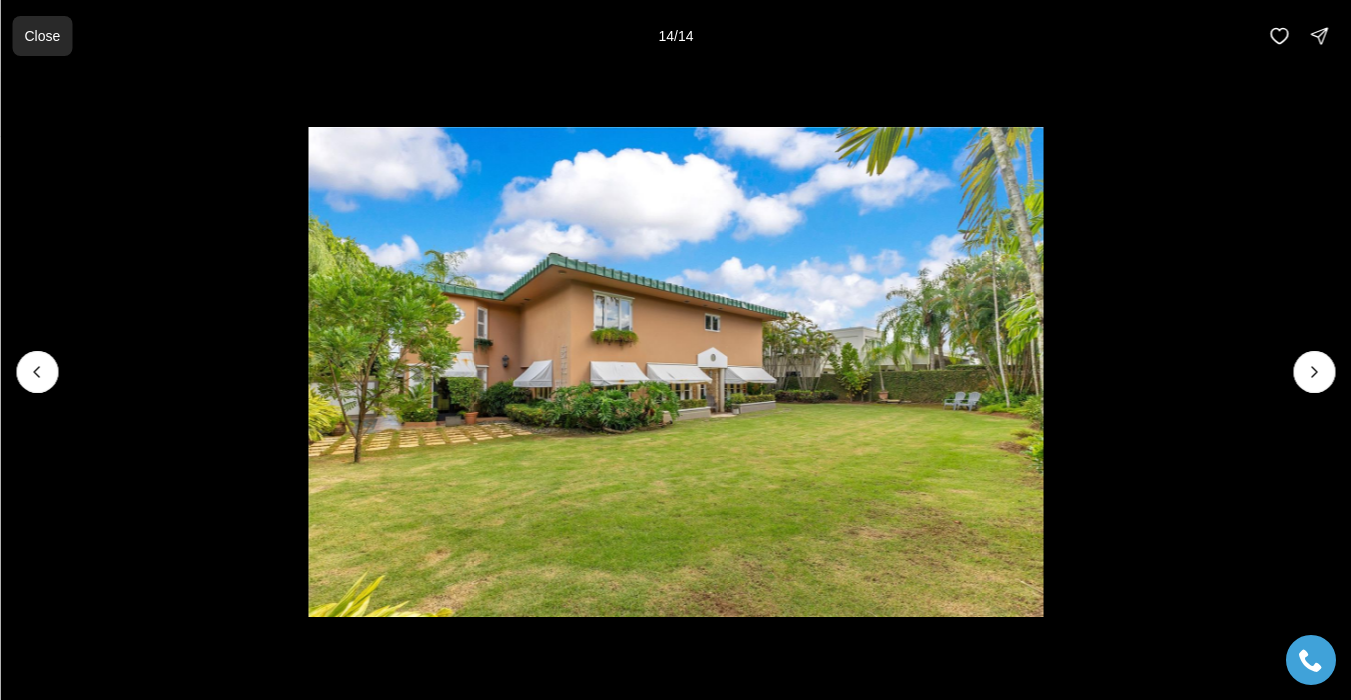 click on "Close" at bounding box center [42, 36] 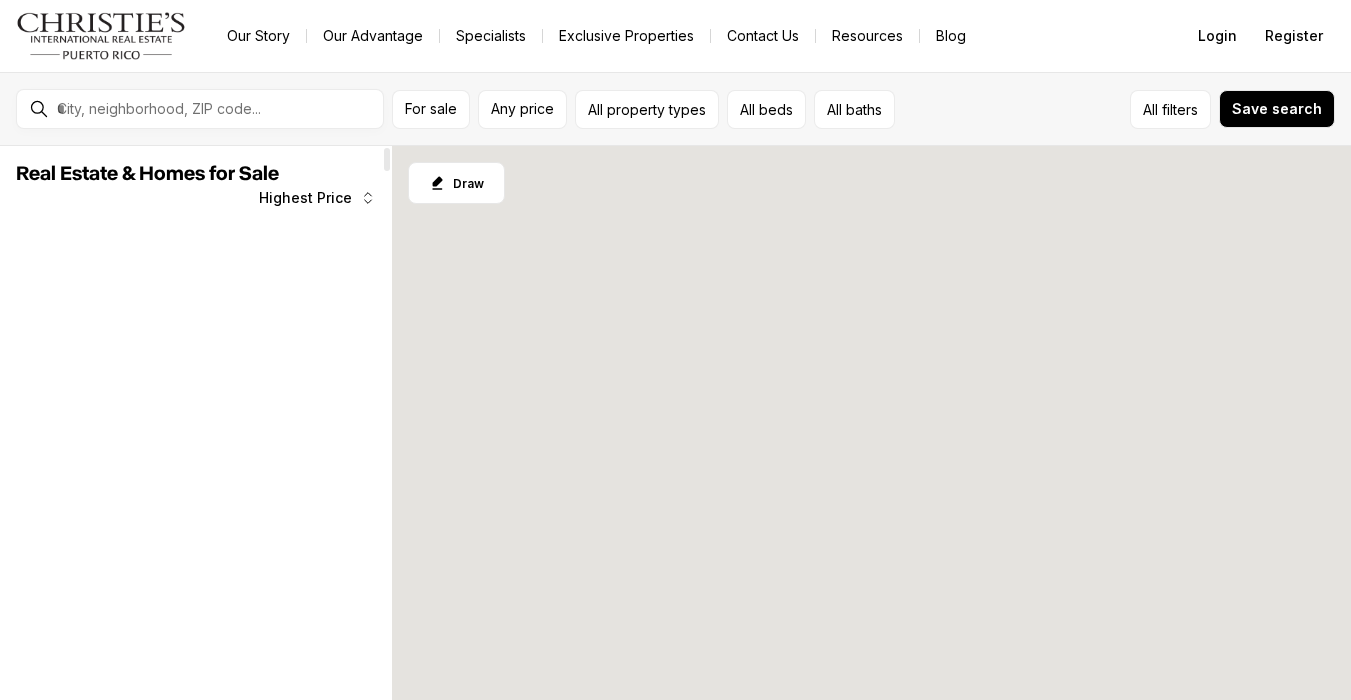 scroll, scrollTop: 0, scrollLeft: 0, axis: both 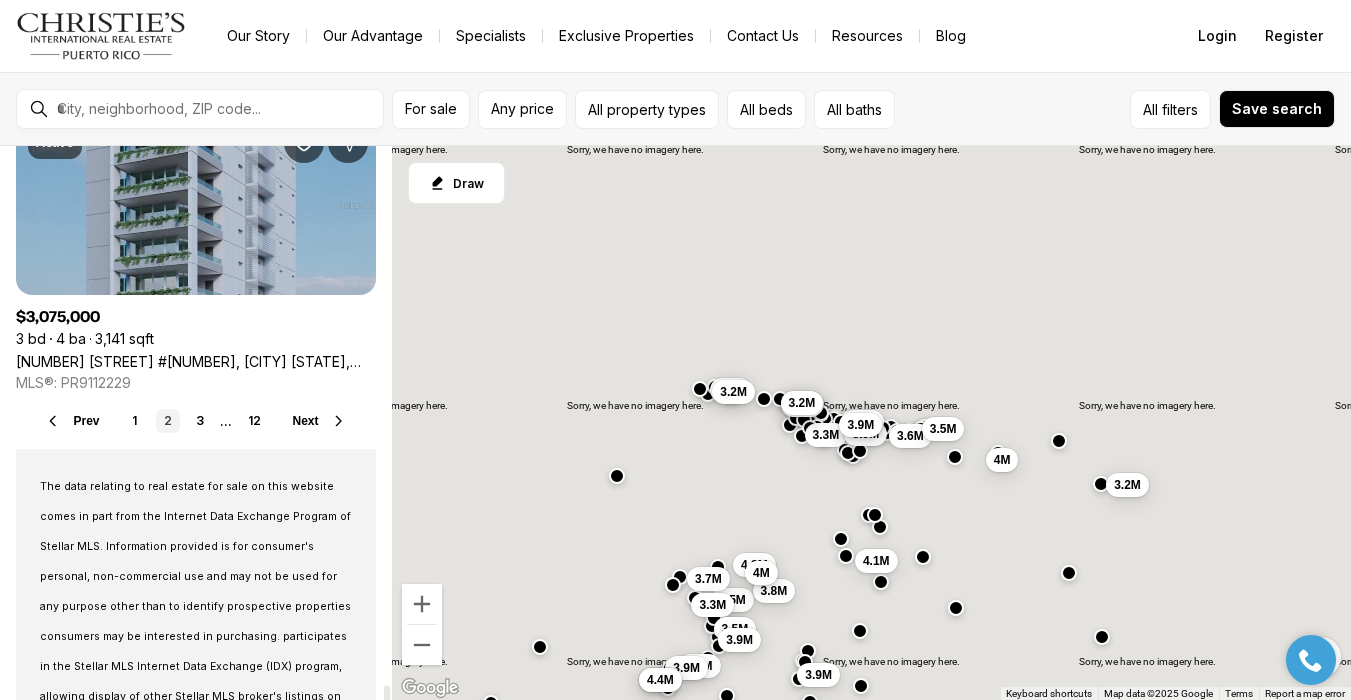 click on "Next" at bounding box center (306, 421) 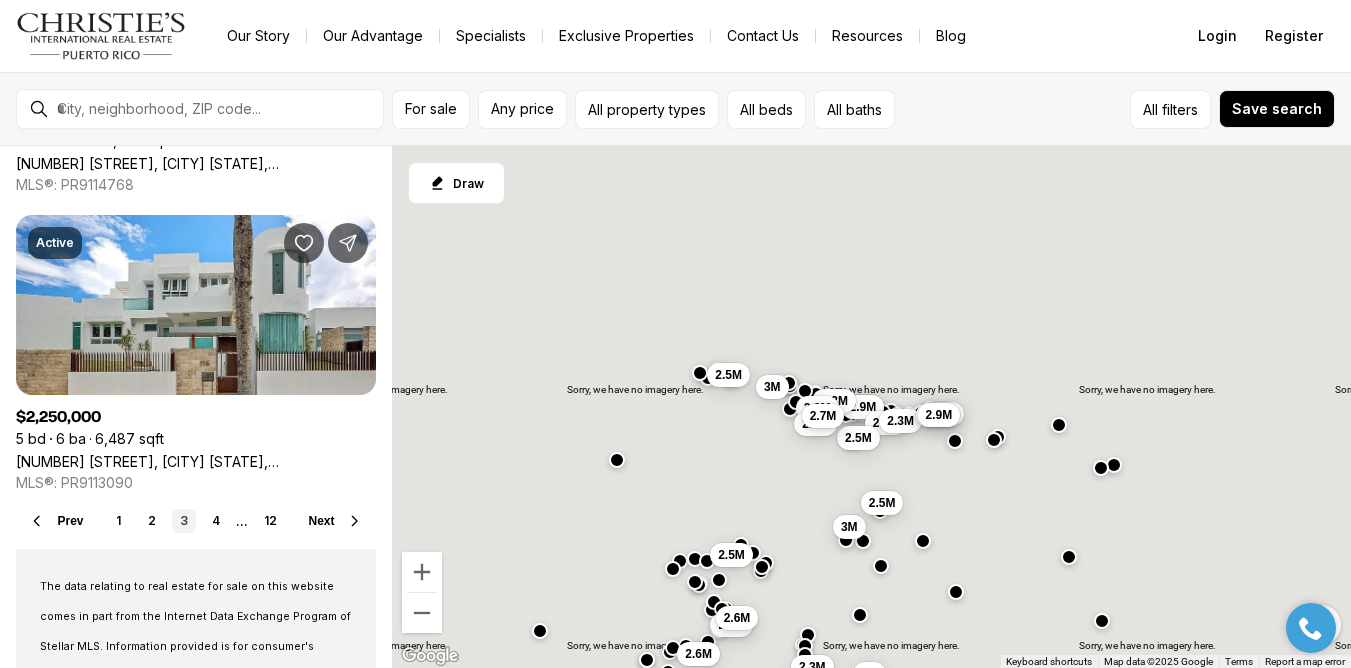 scroll, scrollTop: 14021, scrollLeft: 0, axis: vertical 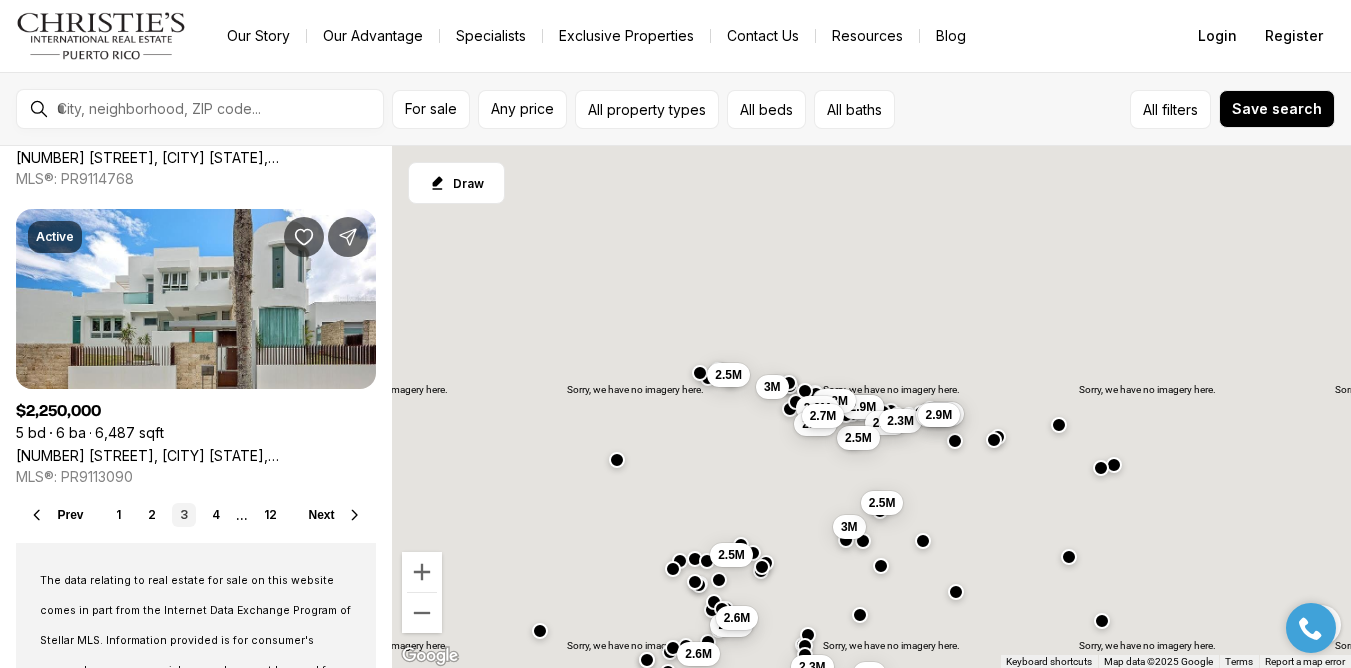 click on "Next" at bounding box center (322, 515) 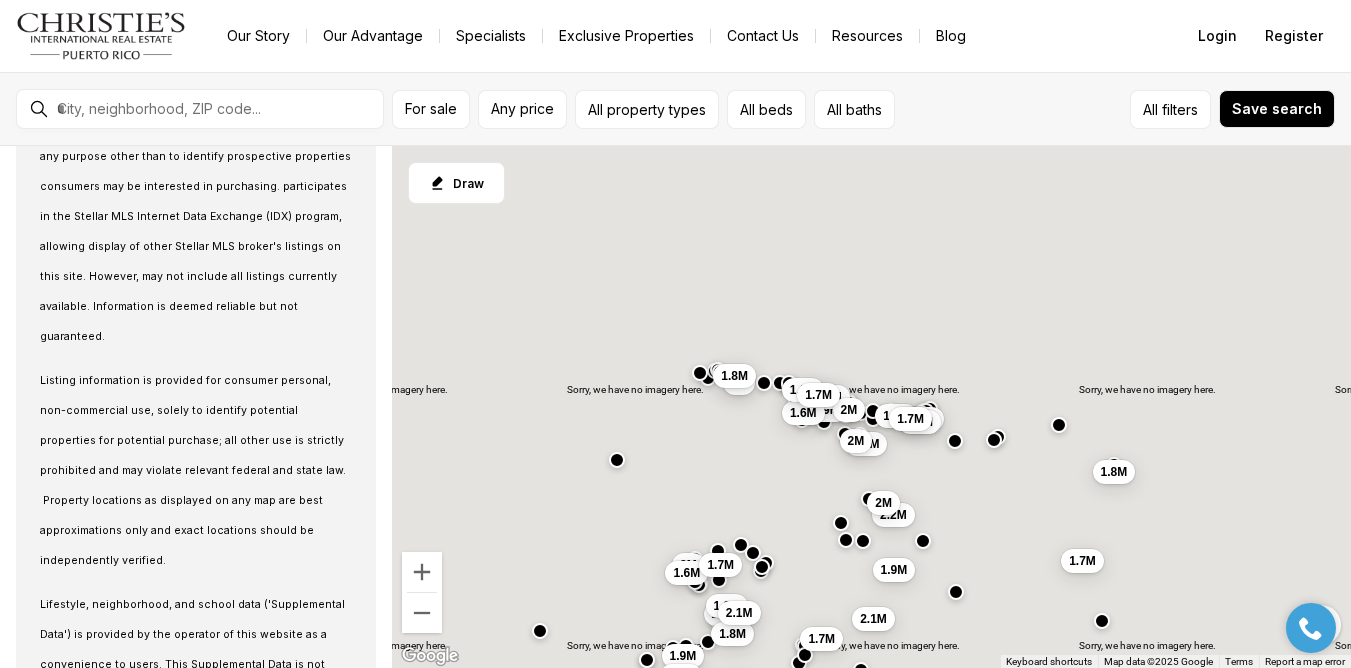 scroll, scrollTop: 14566, scrollLeft: 0, axis: vertical 